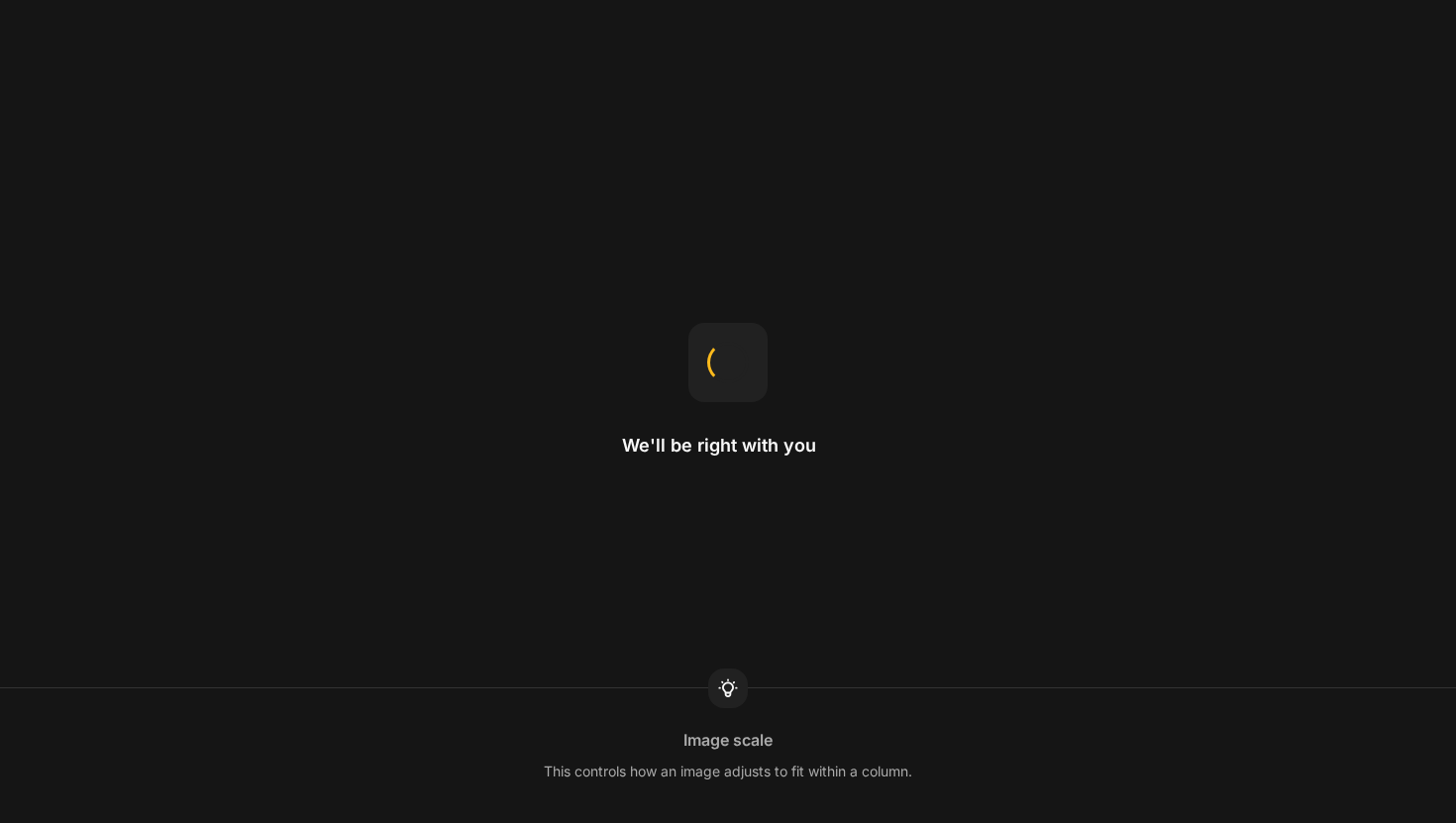 scroll, scrollTop: 0, scrollLeft: 0, axis: both 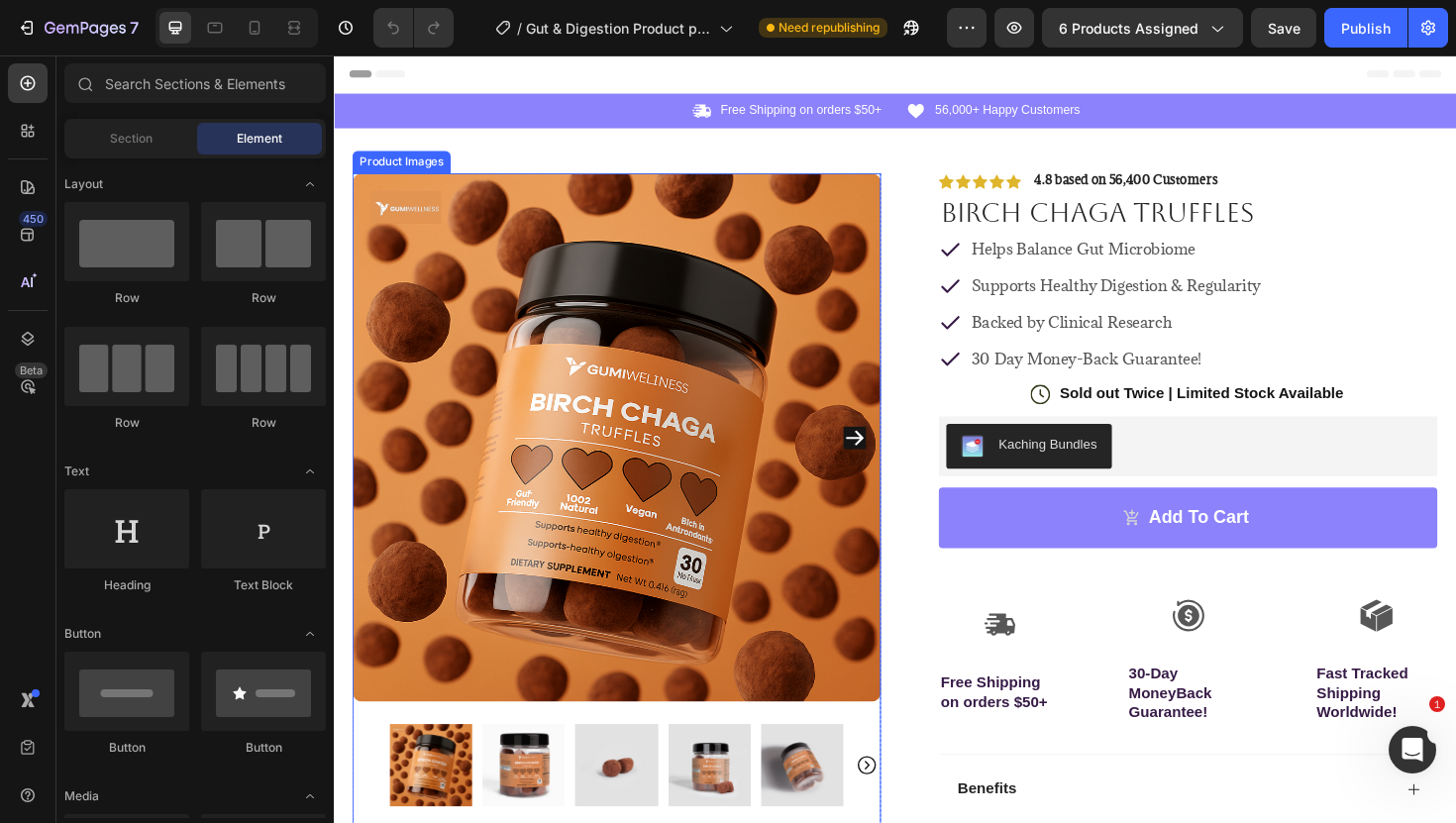 click 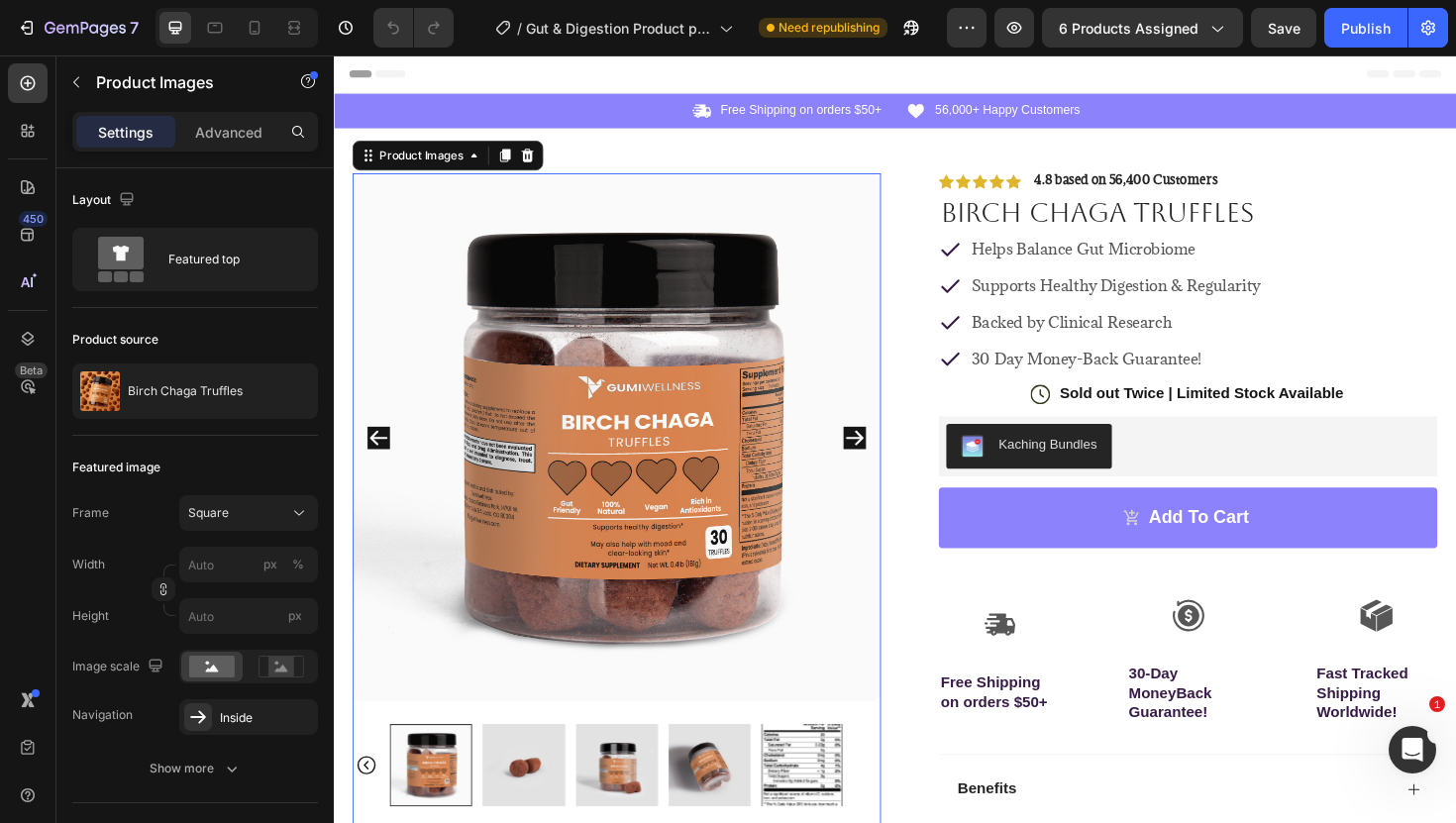 click 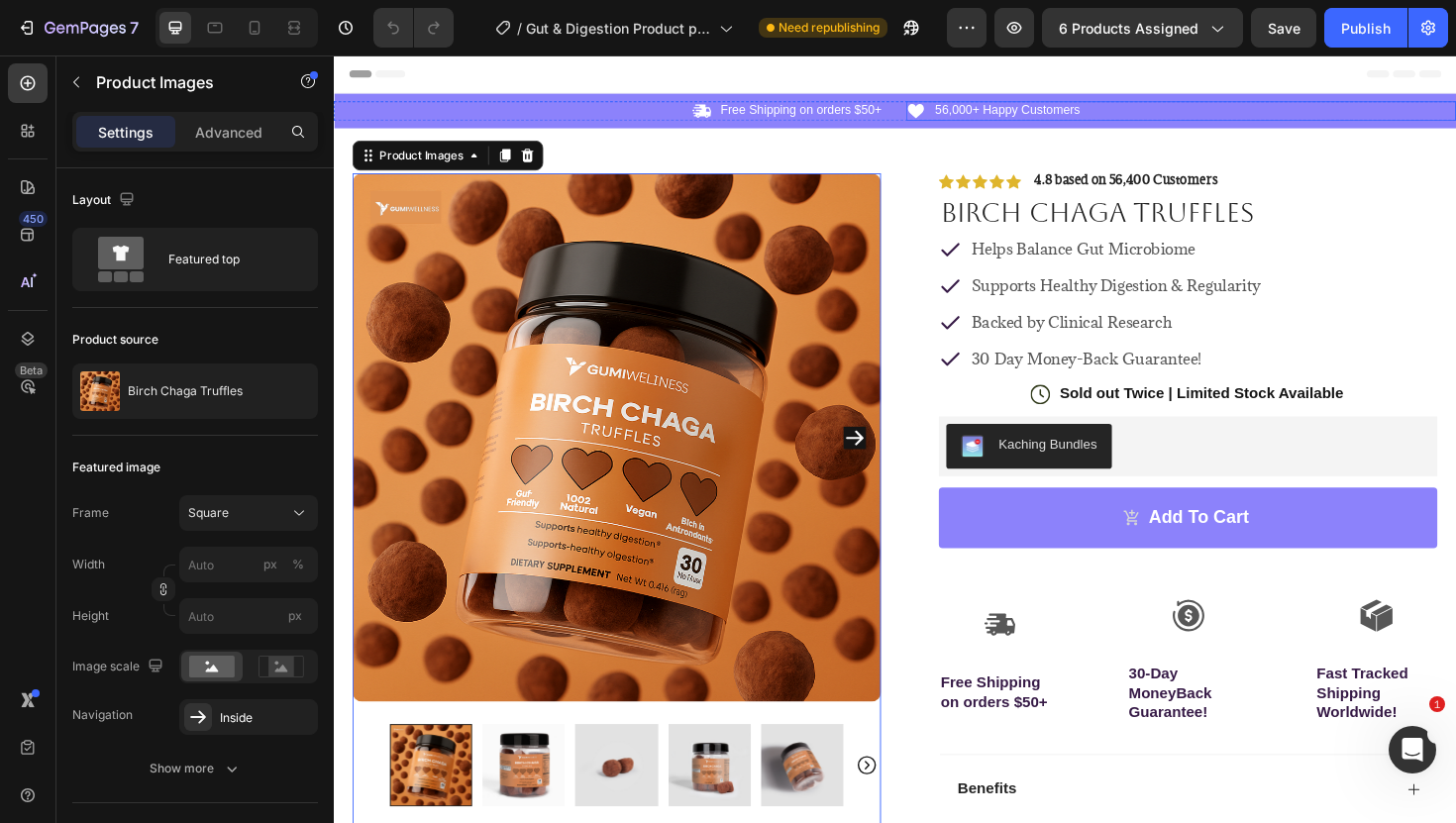 click on "Icon 56,000+ Happy Customers Text Block Row" at bounding box center [1231, 114] 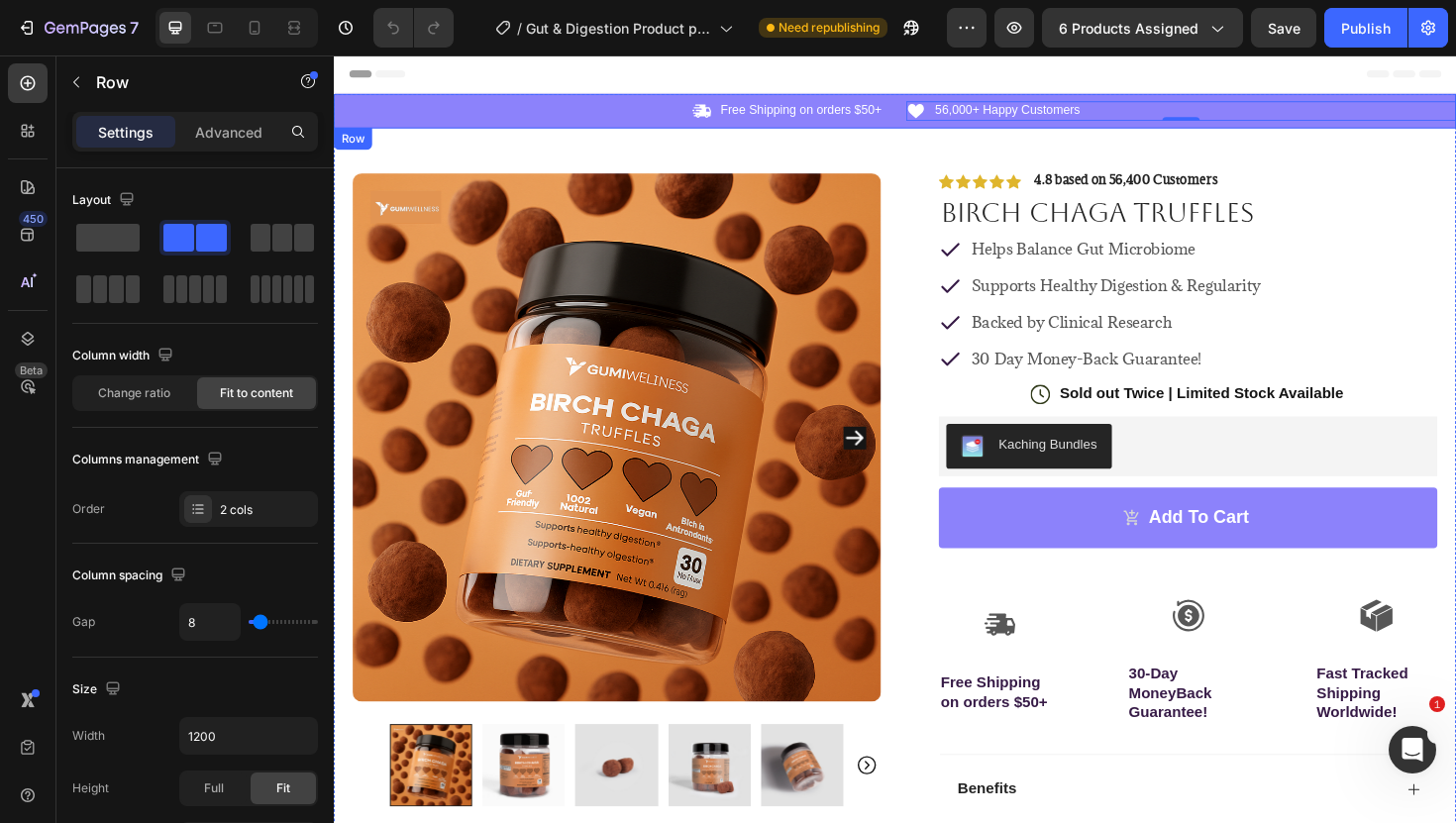 click on "Icon Free Shipping on orders $50+ Text Block Row
Icon 56,000+ Happy Customers Text Block Row   0 Carousel Row" at bounding box center [928, 114] 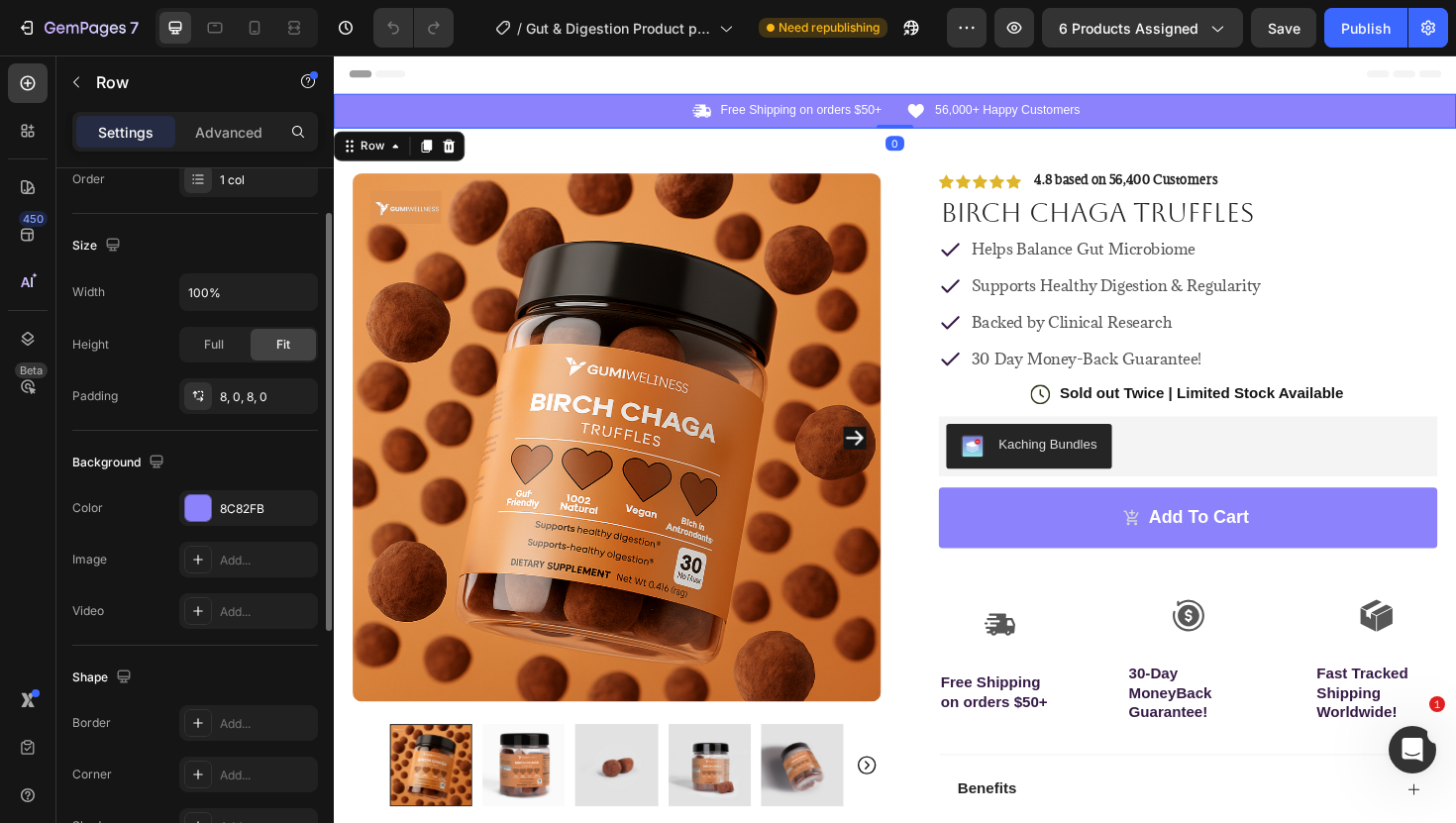 scroll, scrollTop: 497, scrollLeft: 0, axis: vertical 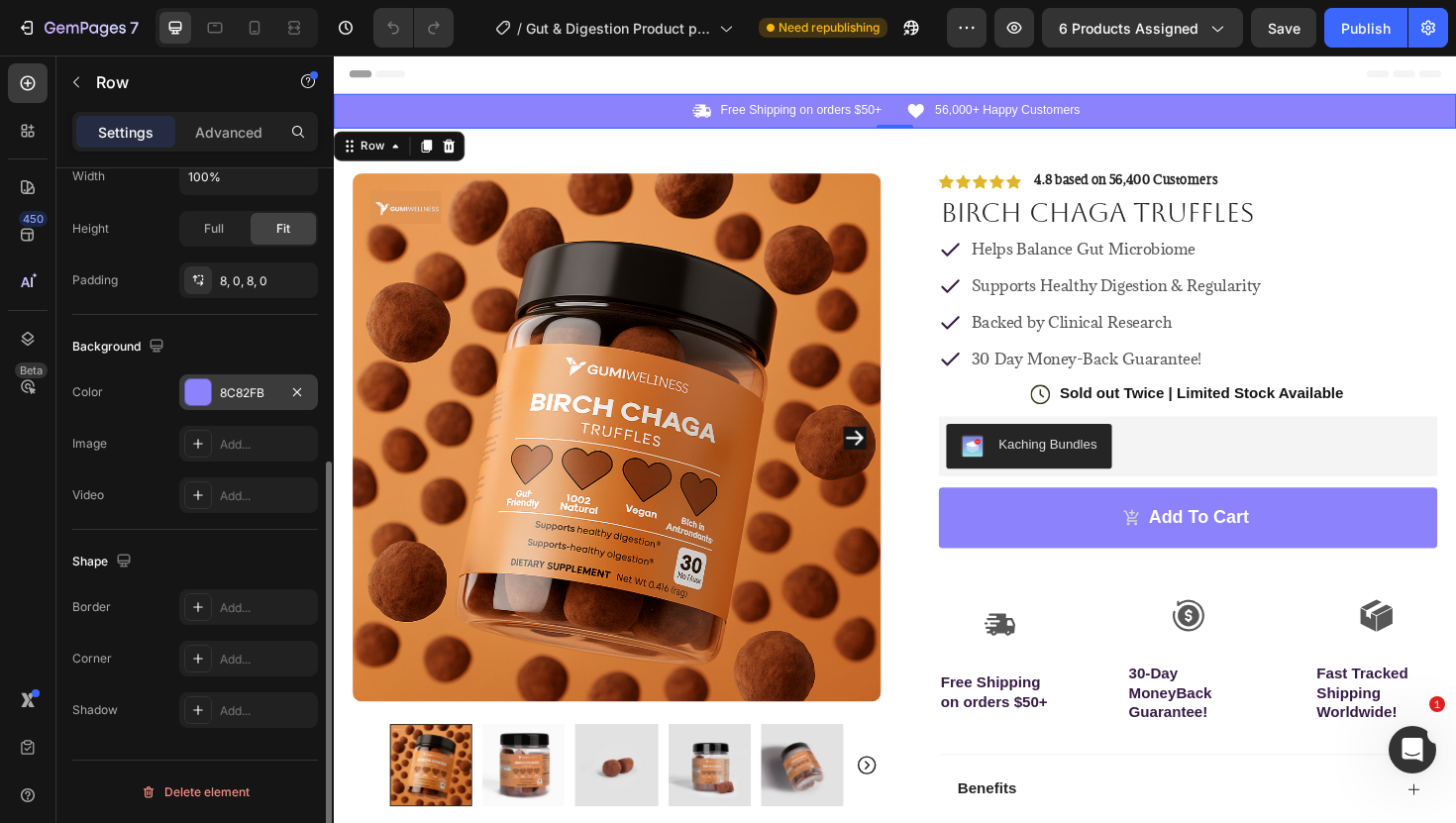 click on "8C82FB" at bounding box center [249, 393] 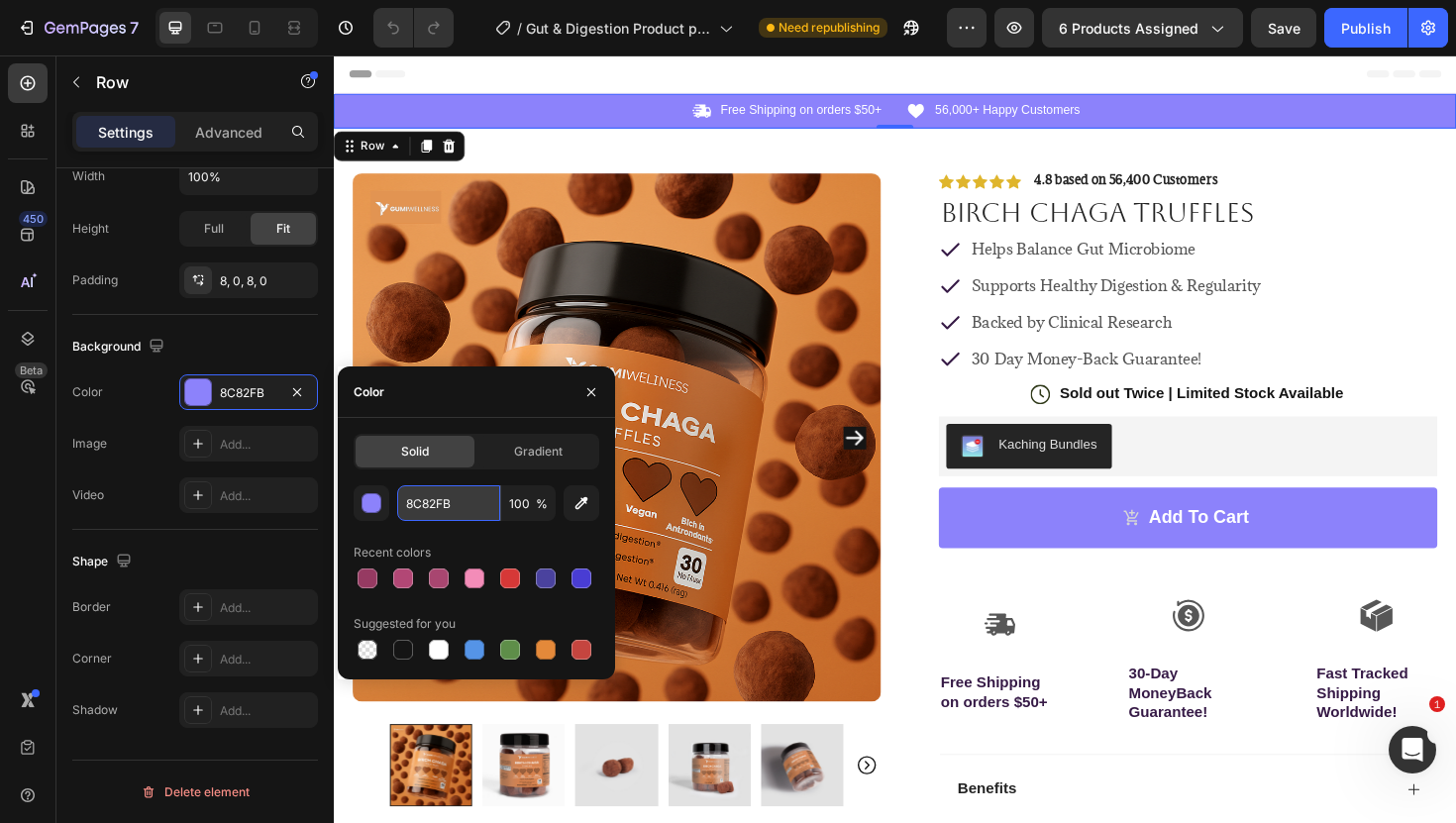 click on "8C82FB" at bounding box center [449, 503] 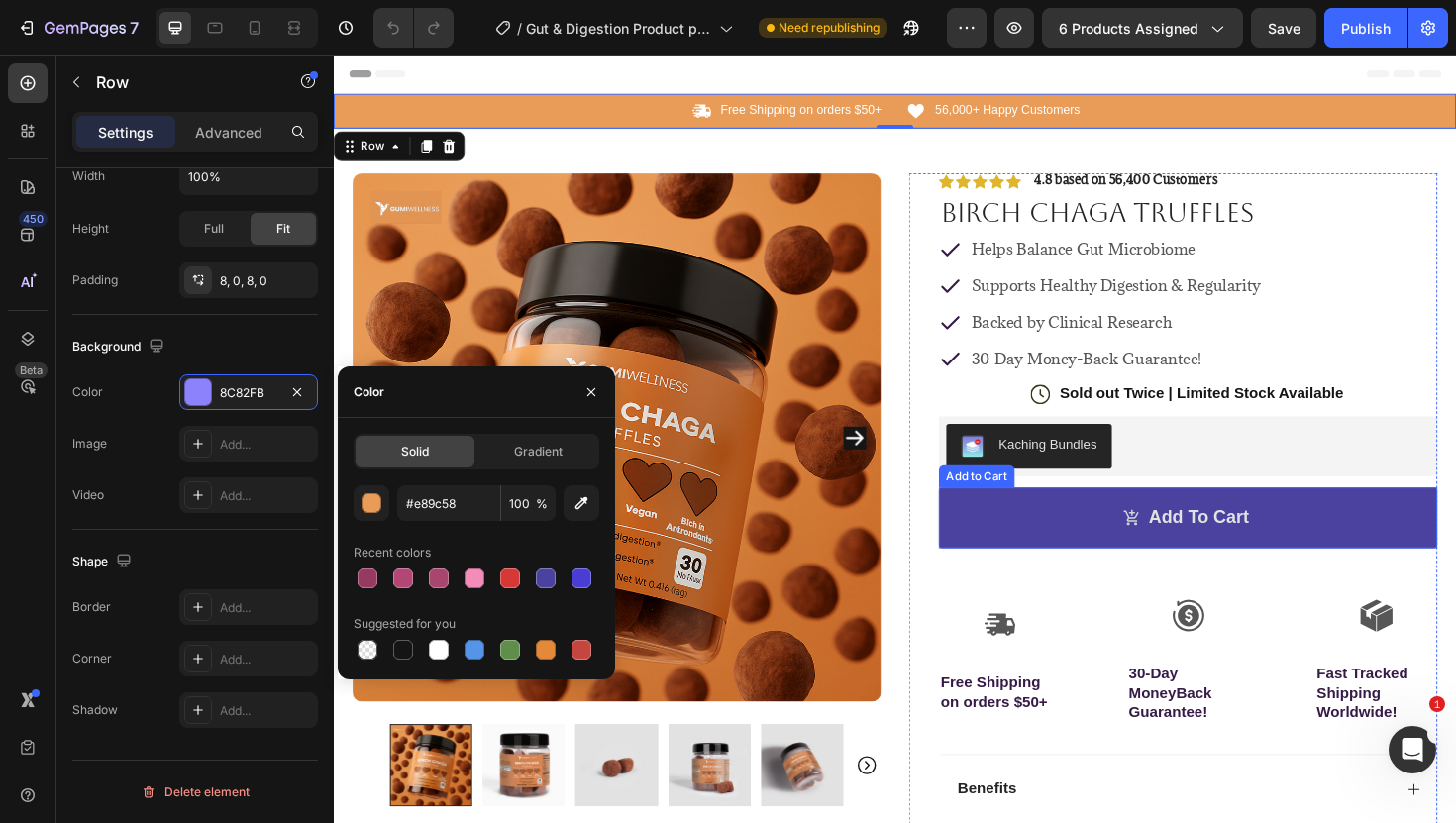 click on "Add to cart" at bounding box center (1238, 545) 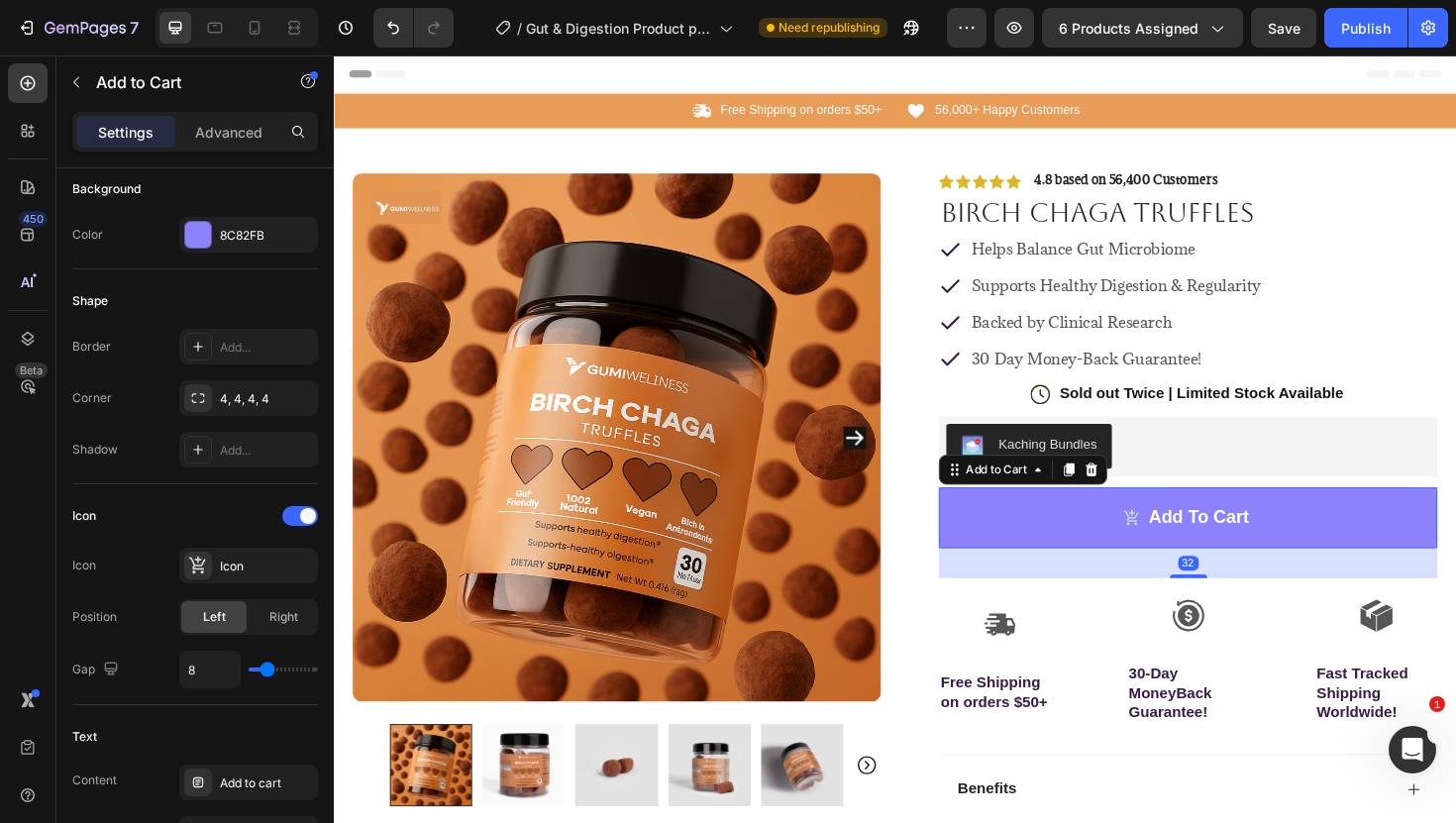 scroll, scrollTop: 0, scrollLeft: 0, axis: both 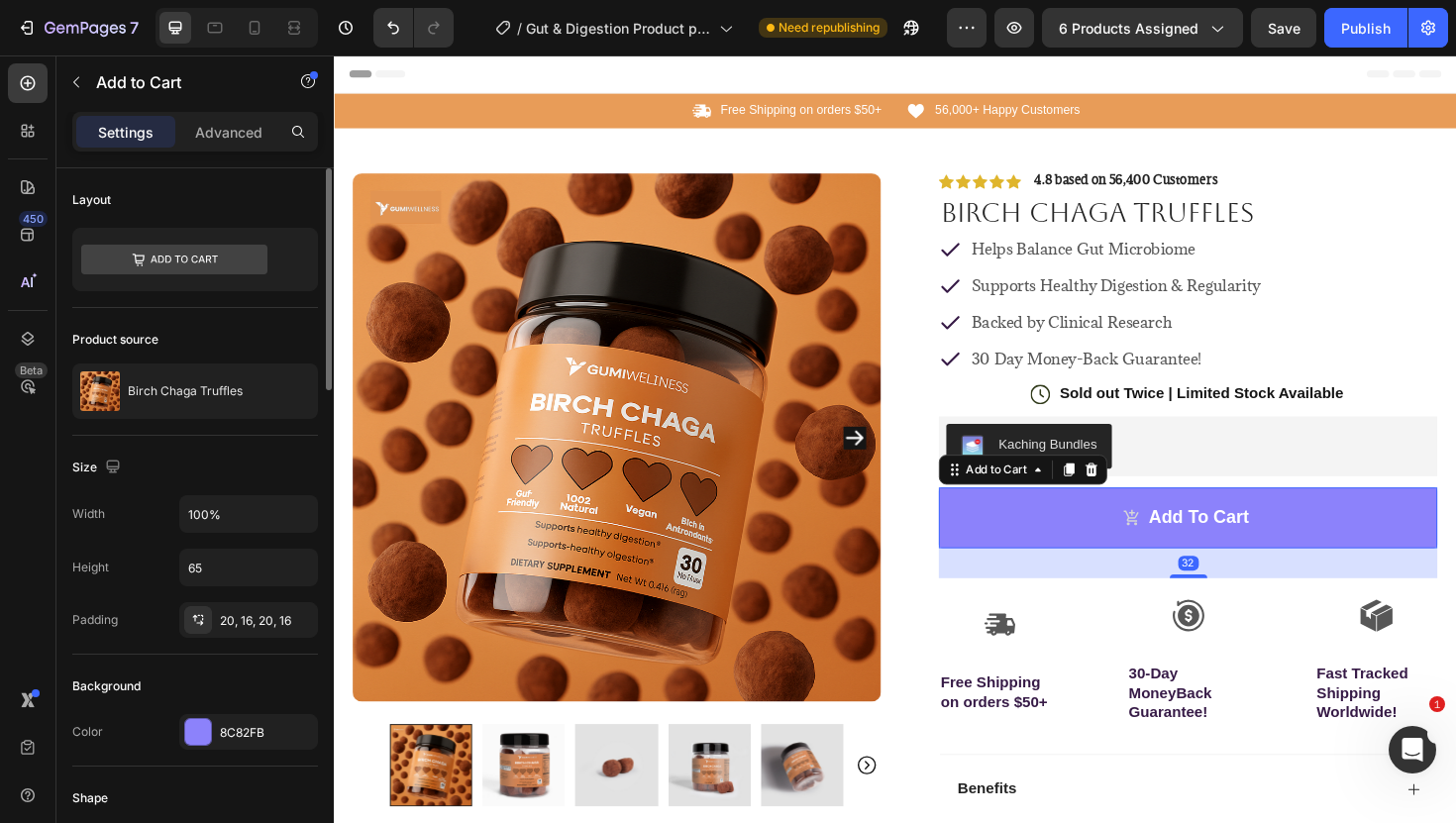 click on "Background Color 8C82FB" 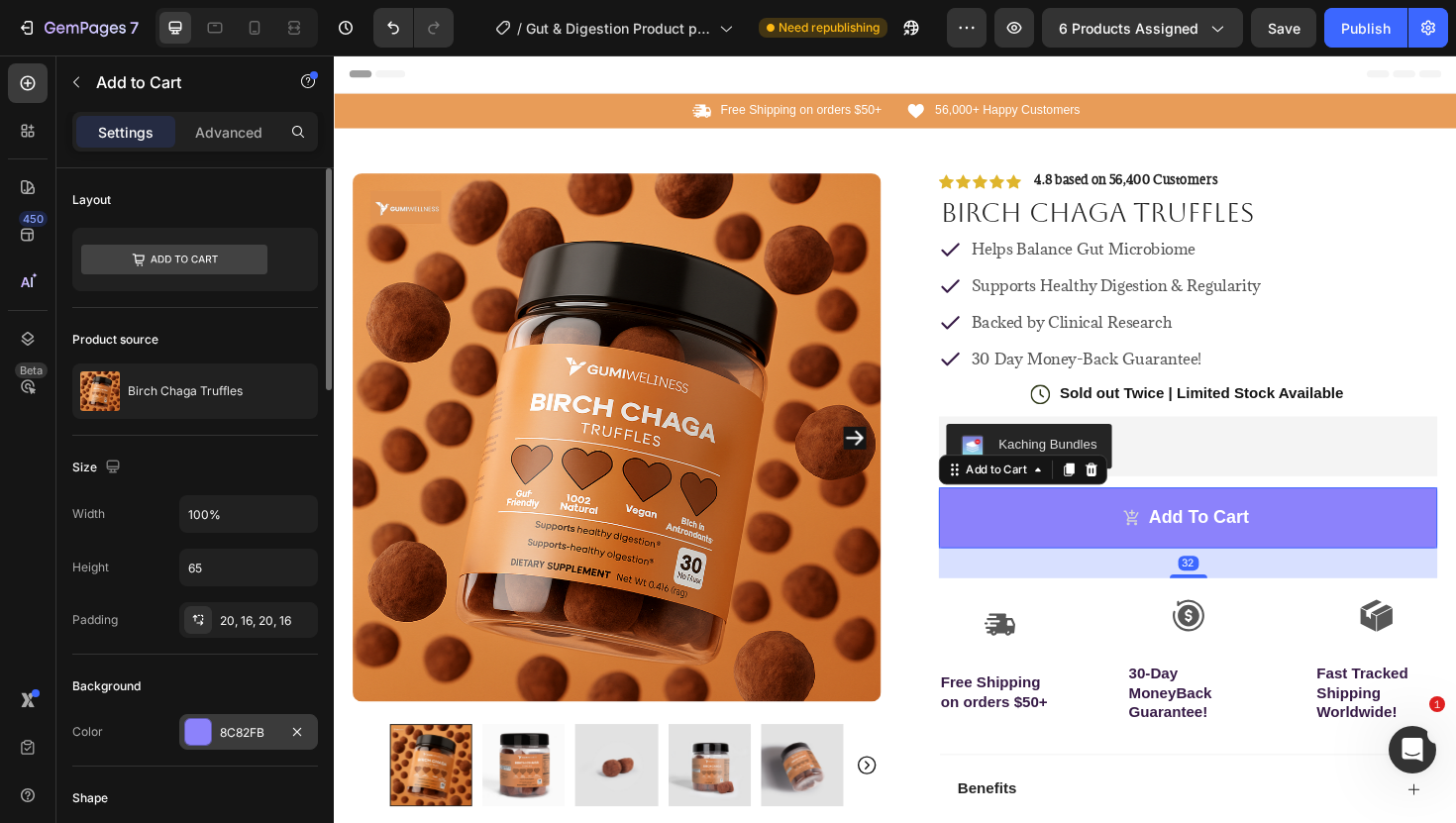 click on "8C82FB" at bounding box center (249, 733) 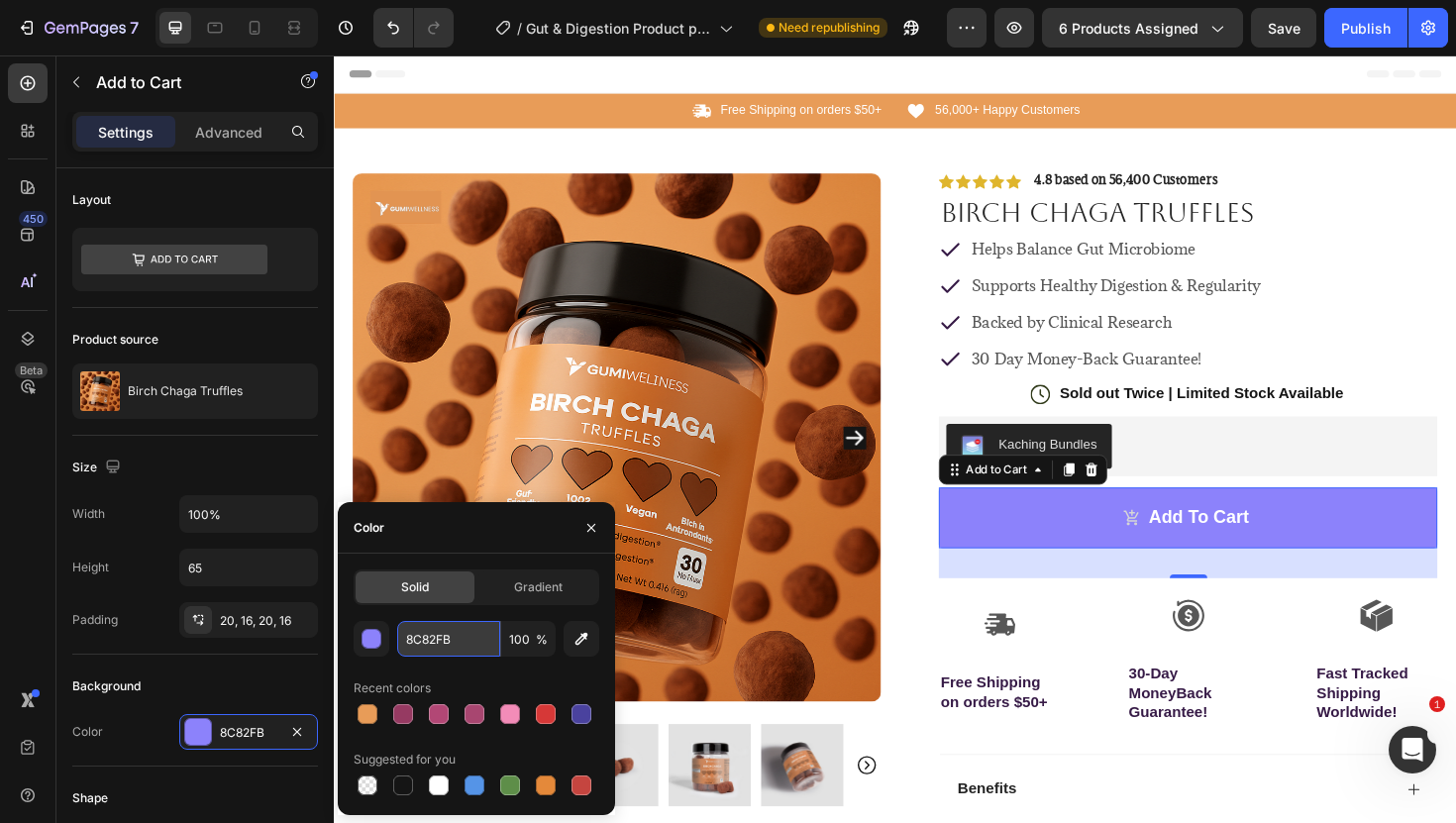 click on "8C82FB" at bounding box center (449, 639) 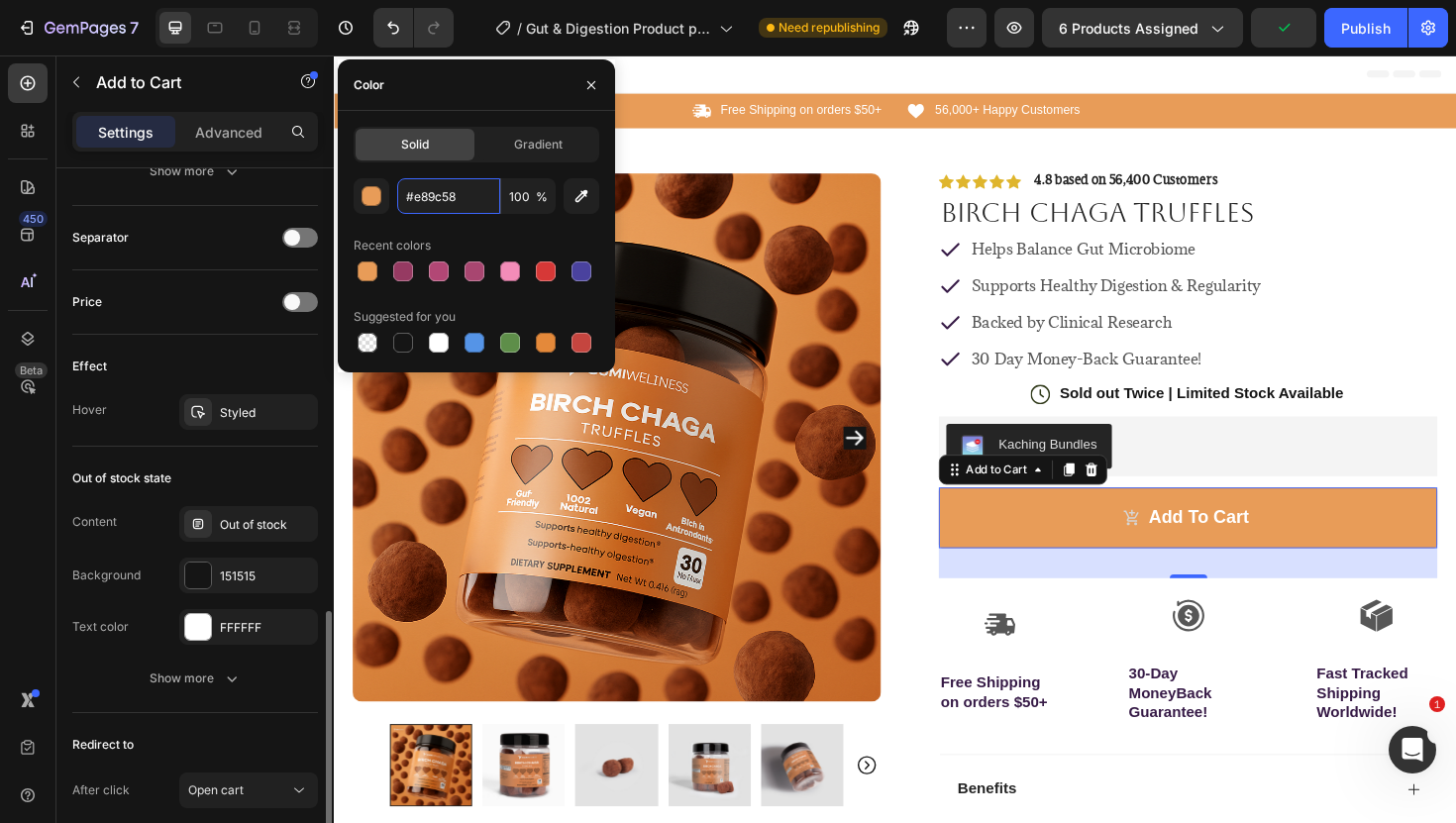 scroll, scrollTop: 1568, scrollLeft: 0, axis: vertical 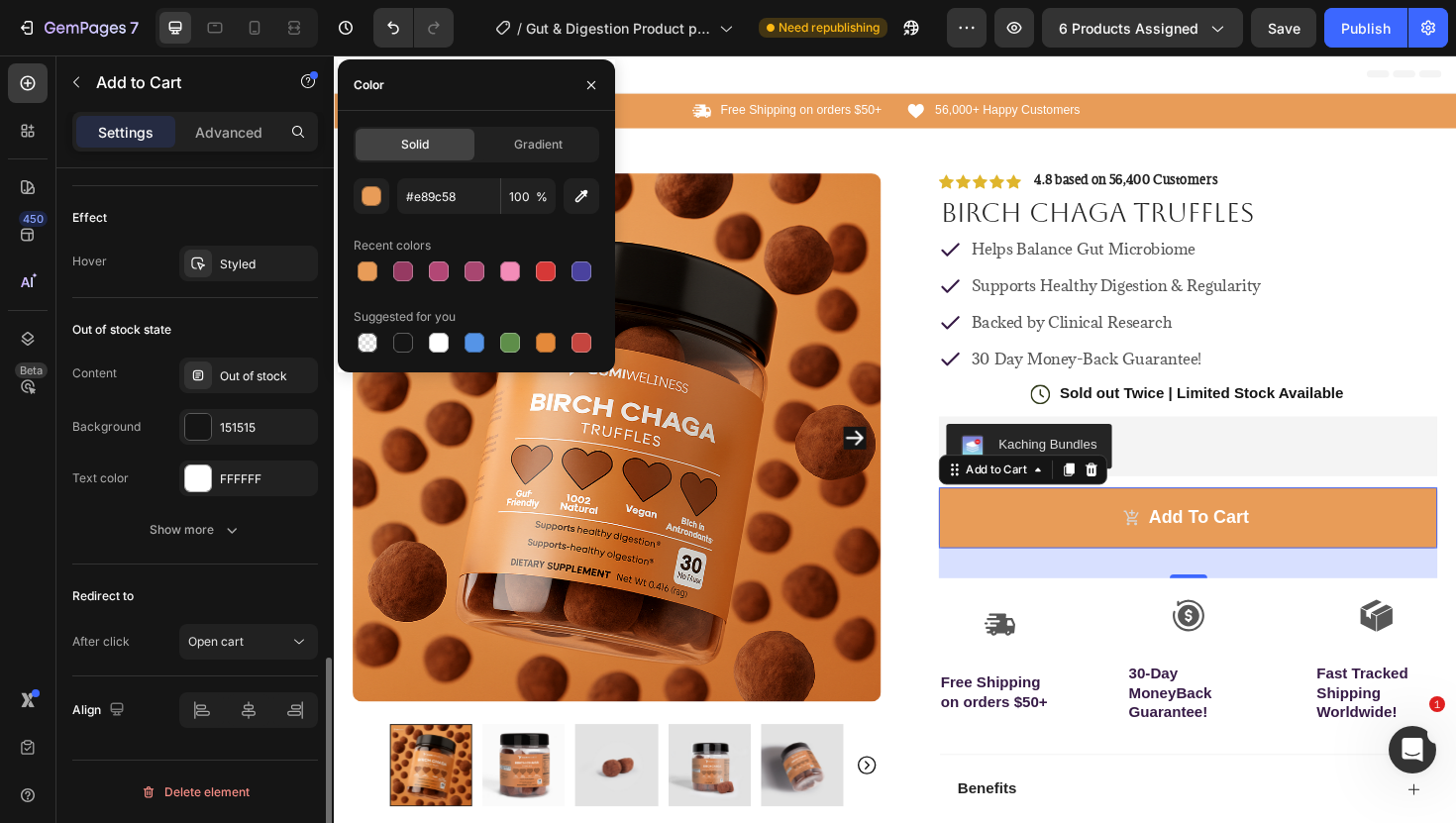 click on "Effect Hover Styled" 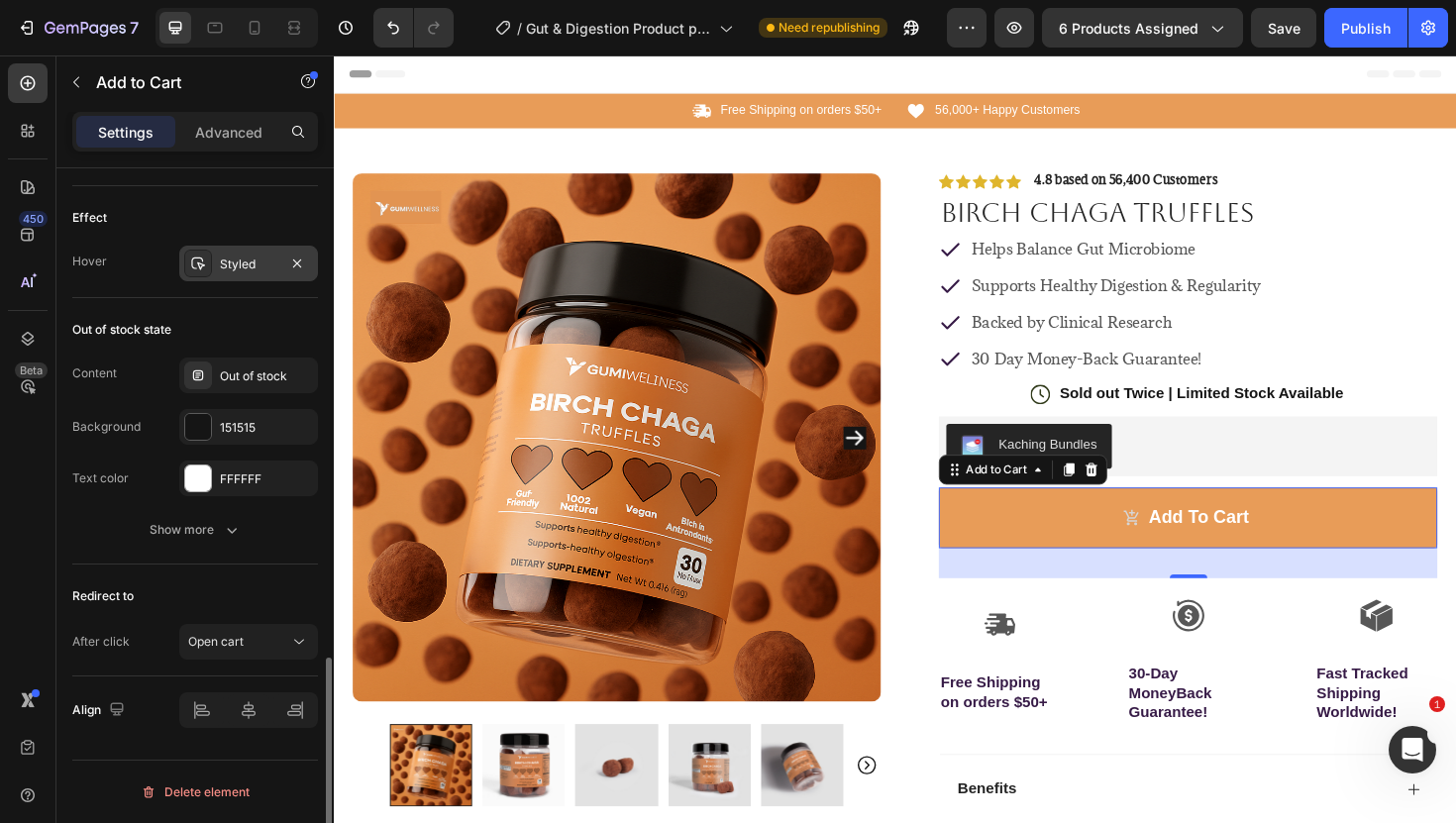 click on "Styled" at bounding box center [249, 264] 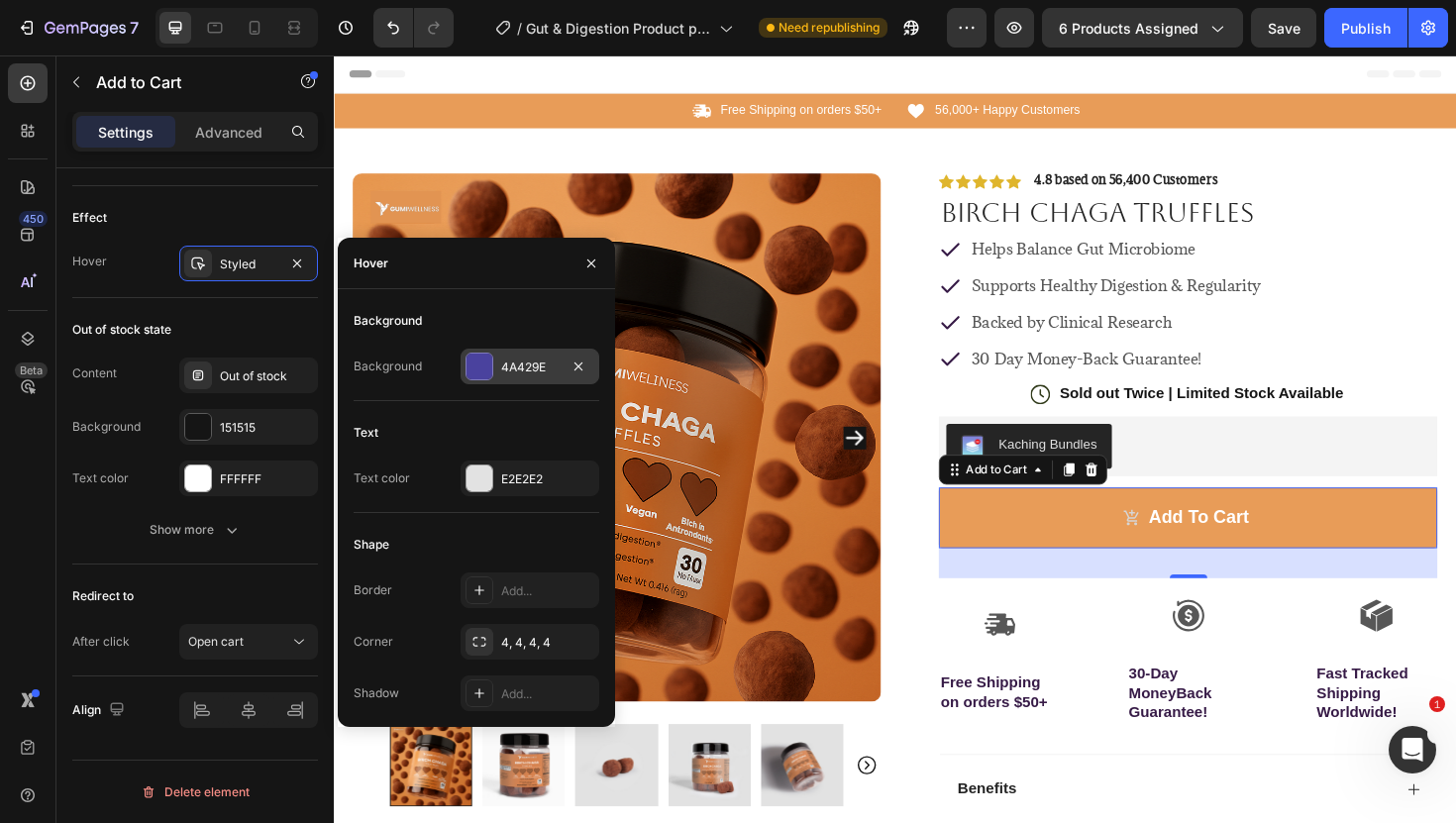 click on "4A429E" at bounding box center [530, 367] 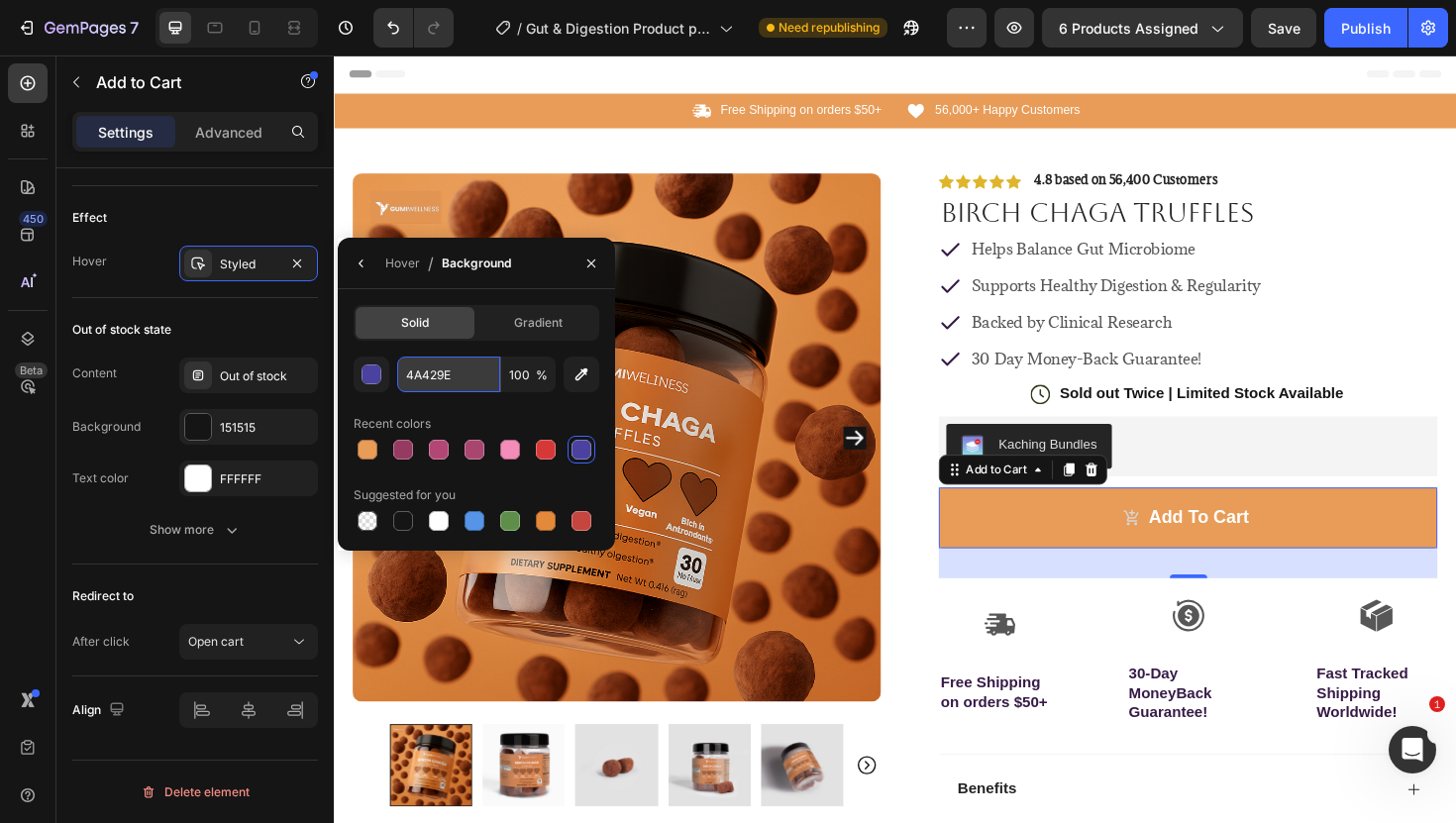 click on "4A429E" at bounding box center [0, 0] 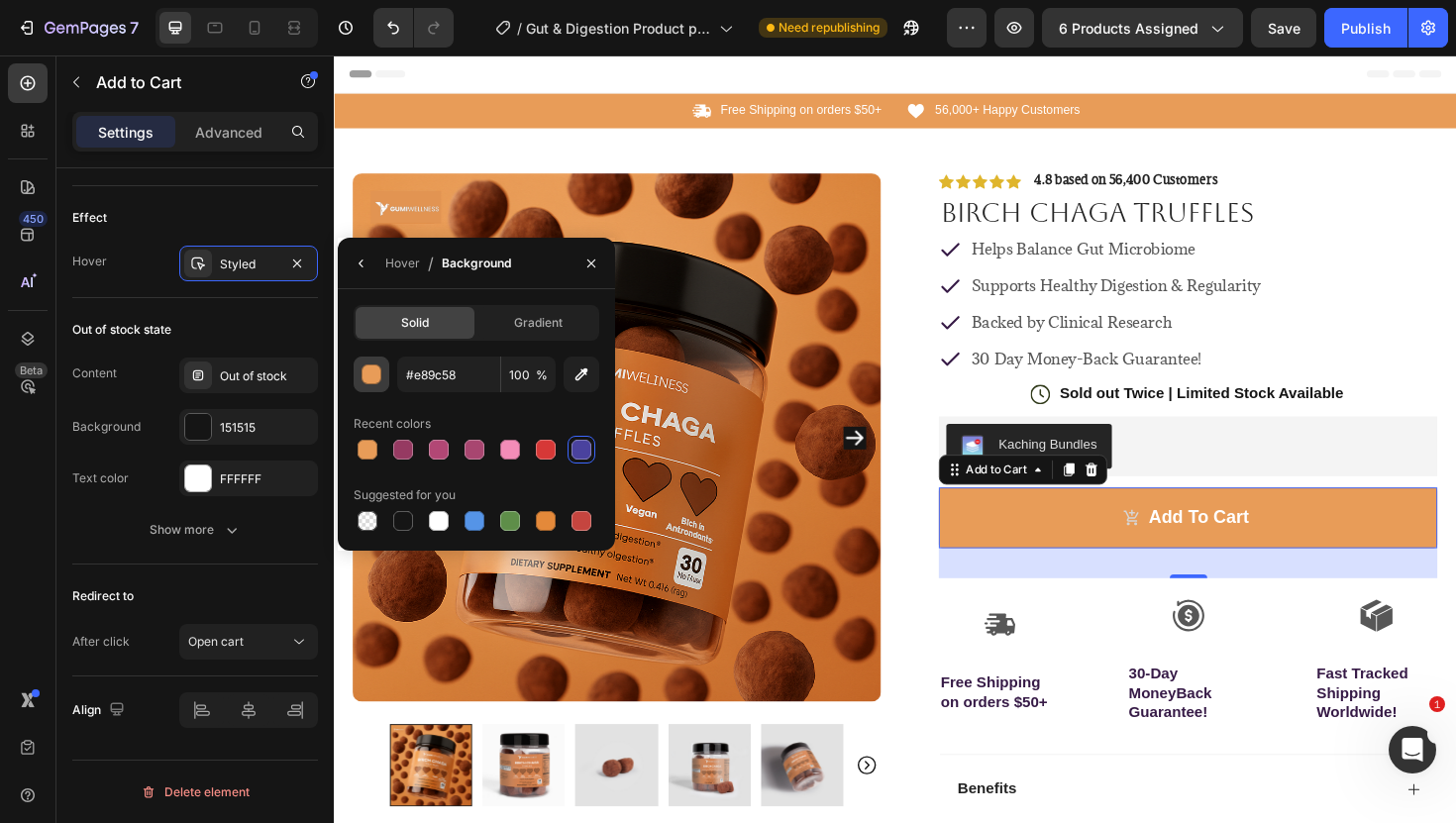 click at bounding box center [372, 375] 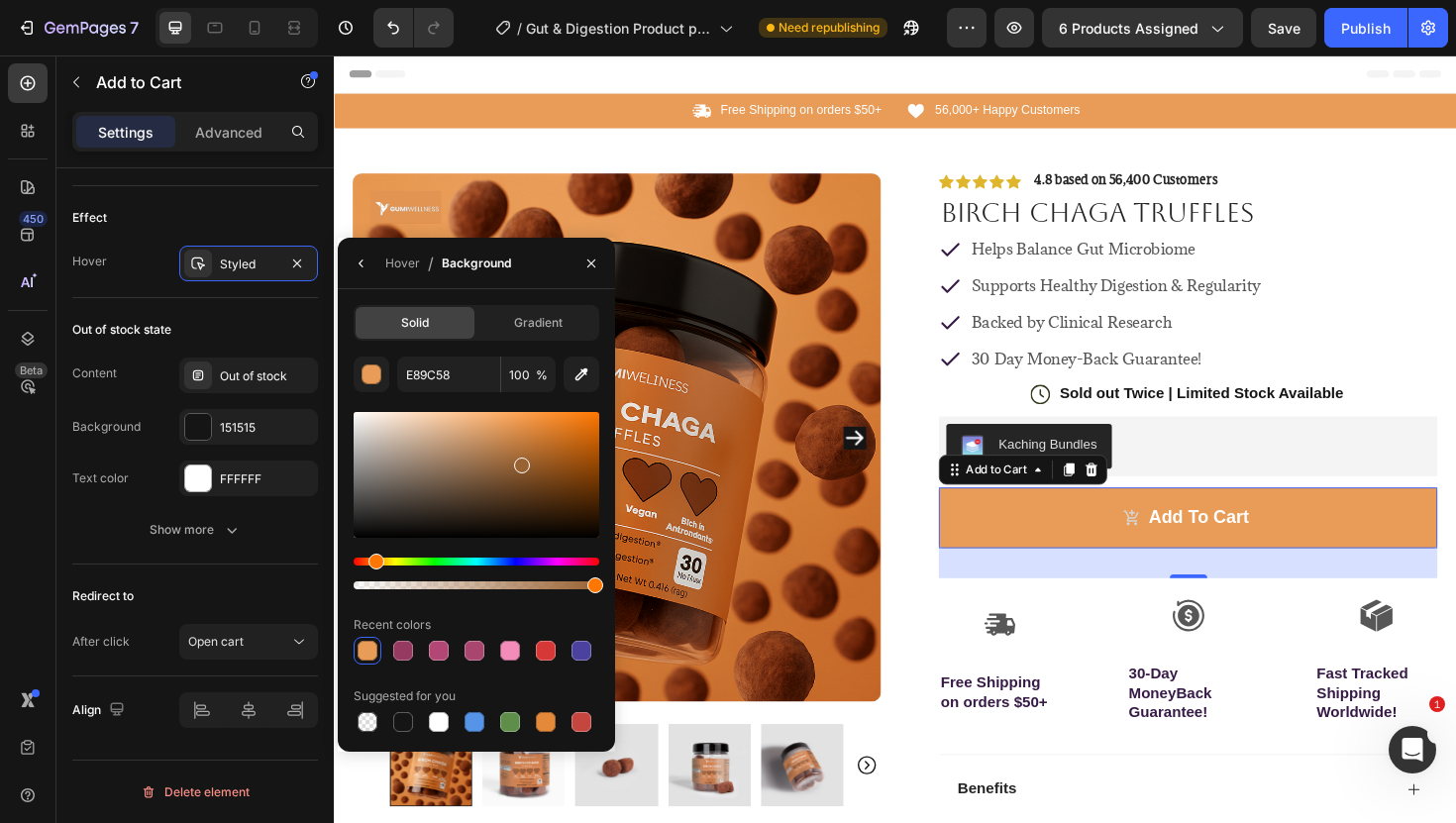 drag, startPoint x: 513, startPoint y: 428, endPoint x: 518, endPoint y: 461, distance: 33.37664 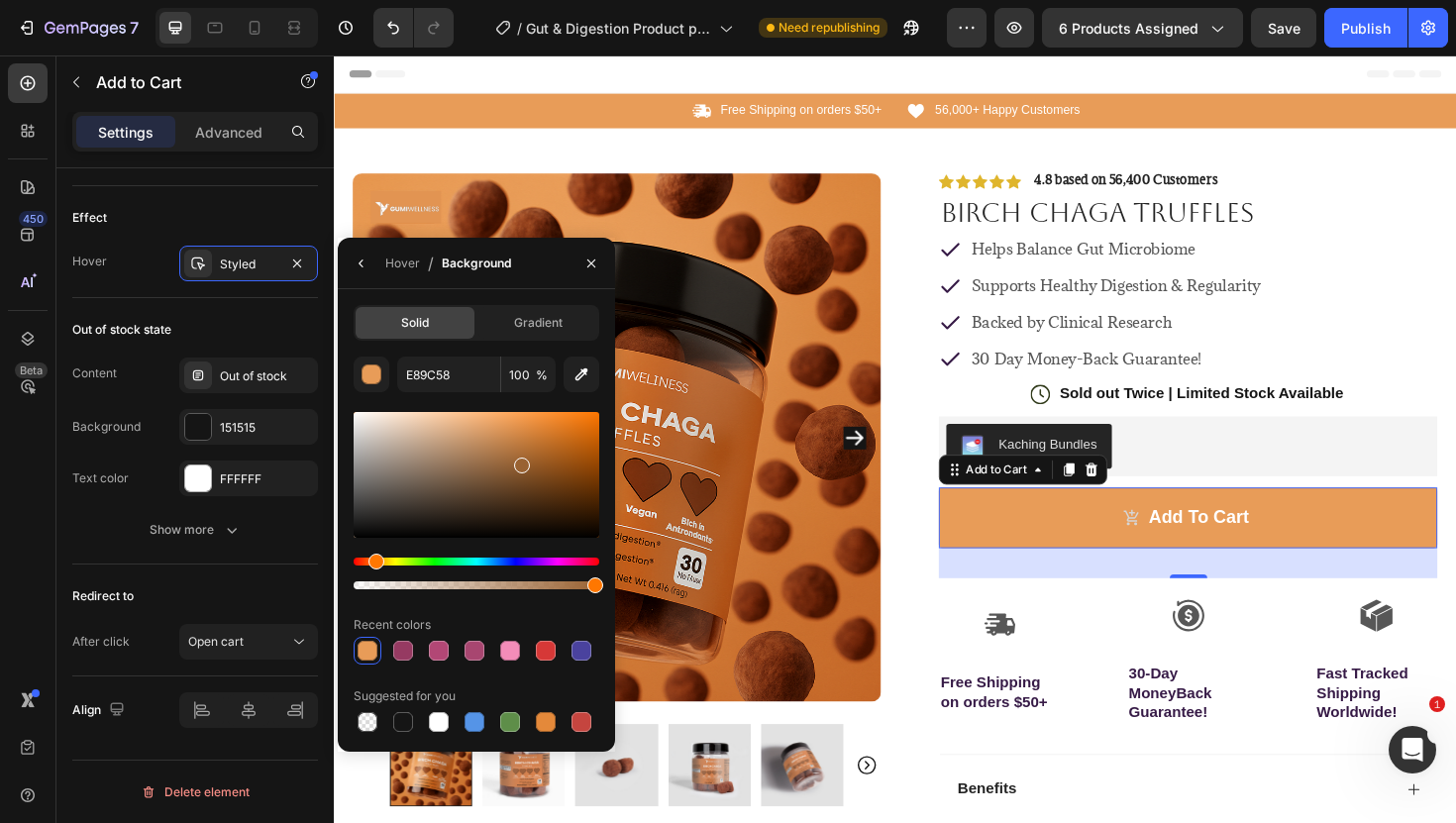 click at bounding box center (522, 465) 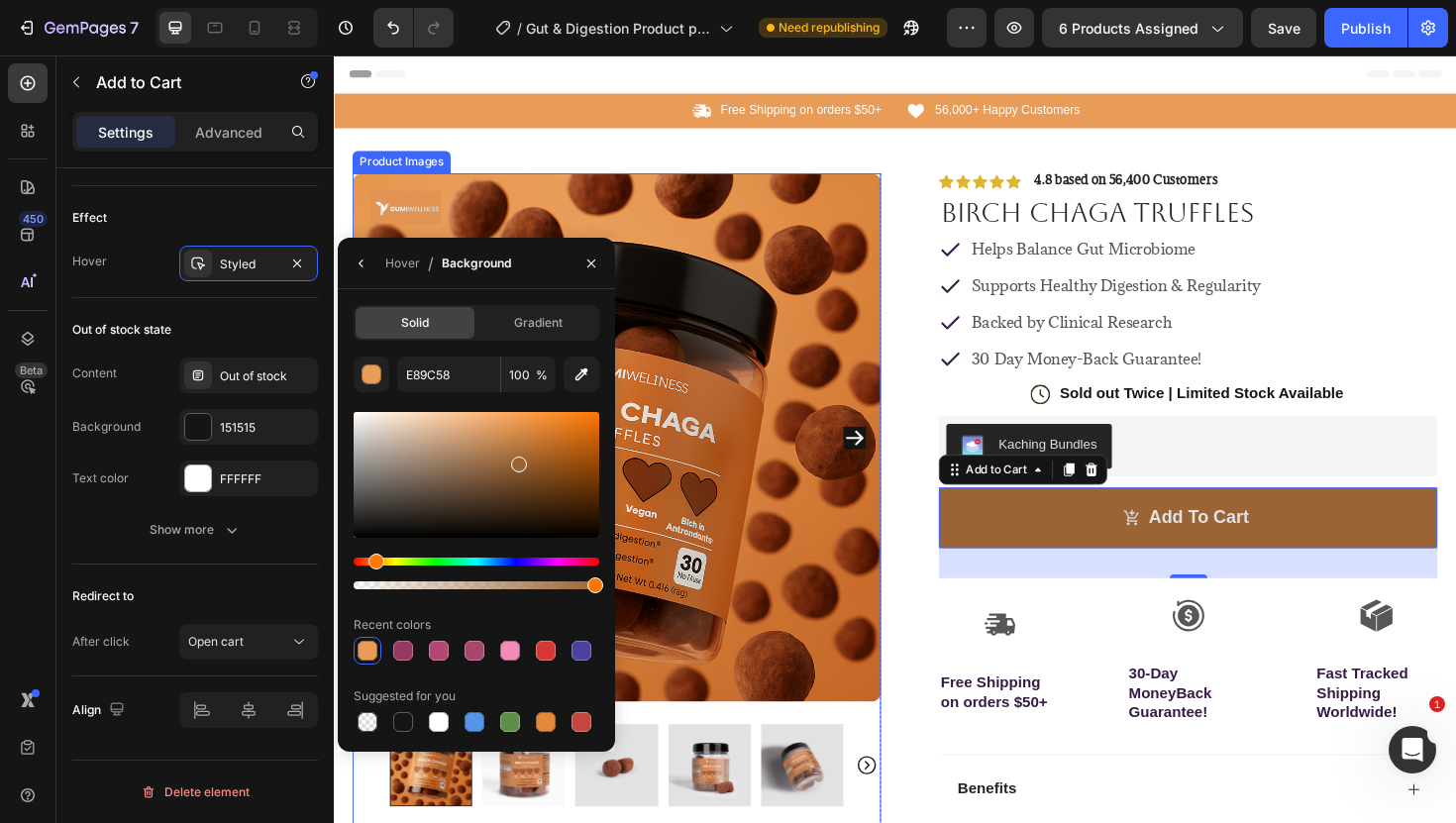 type on "9B6434" 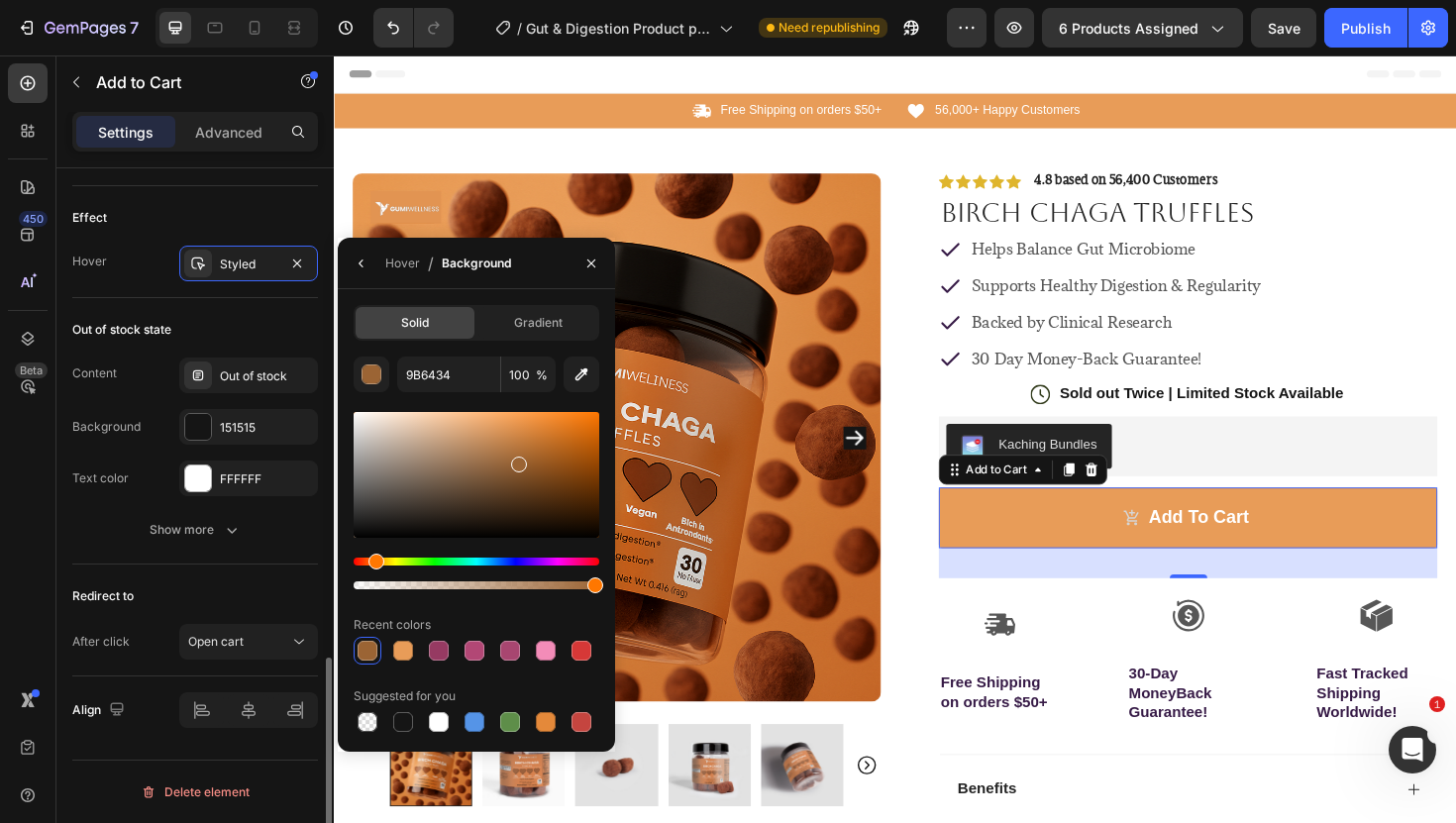click on "Effect Hover Styled" 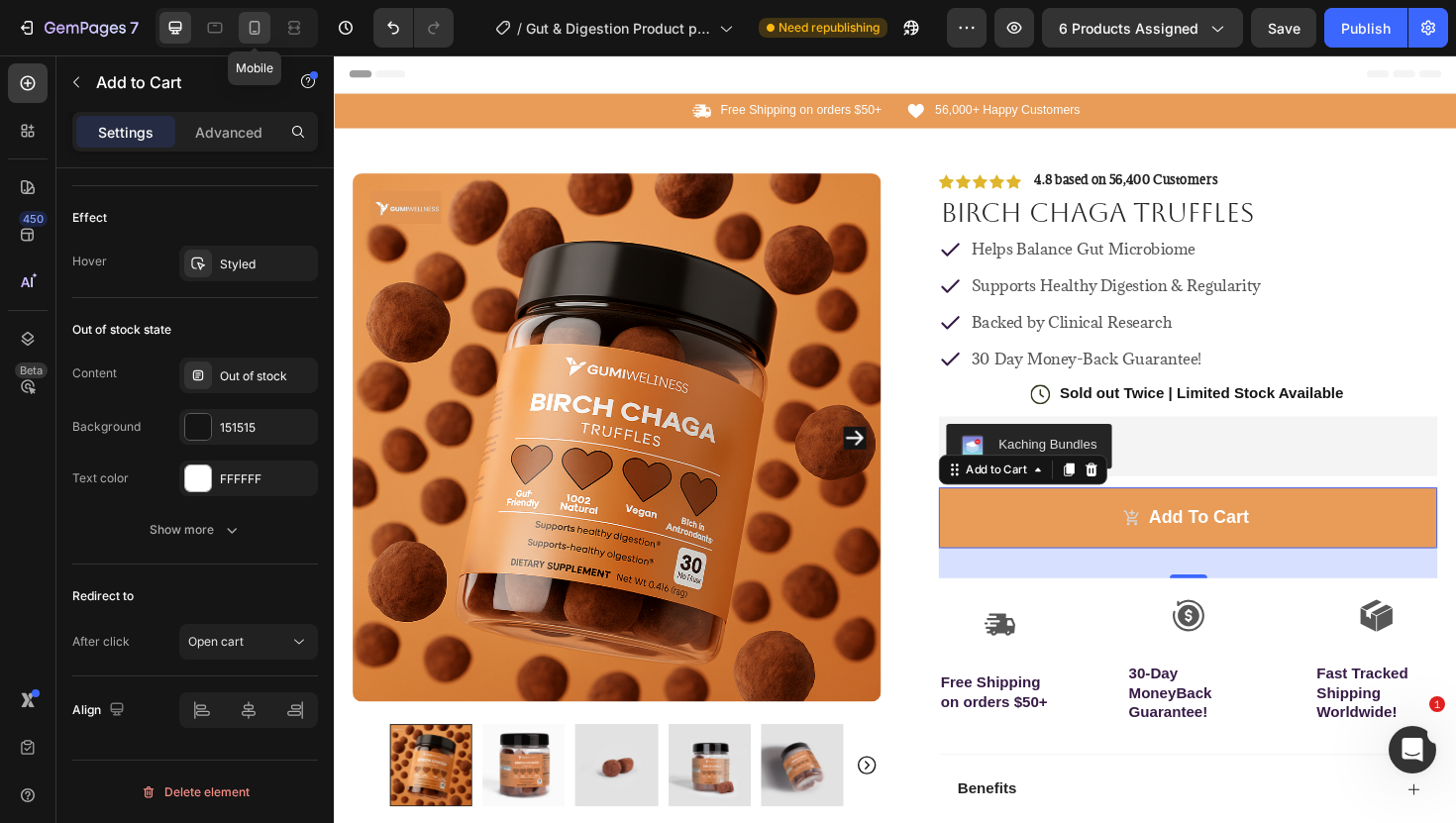 click 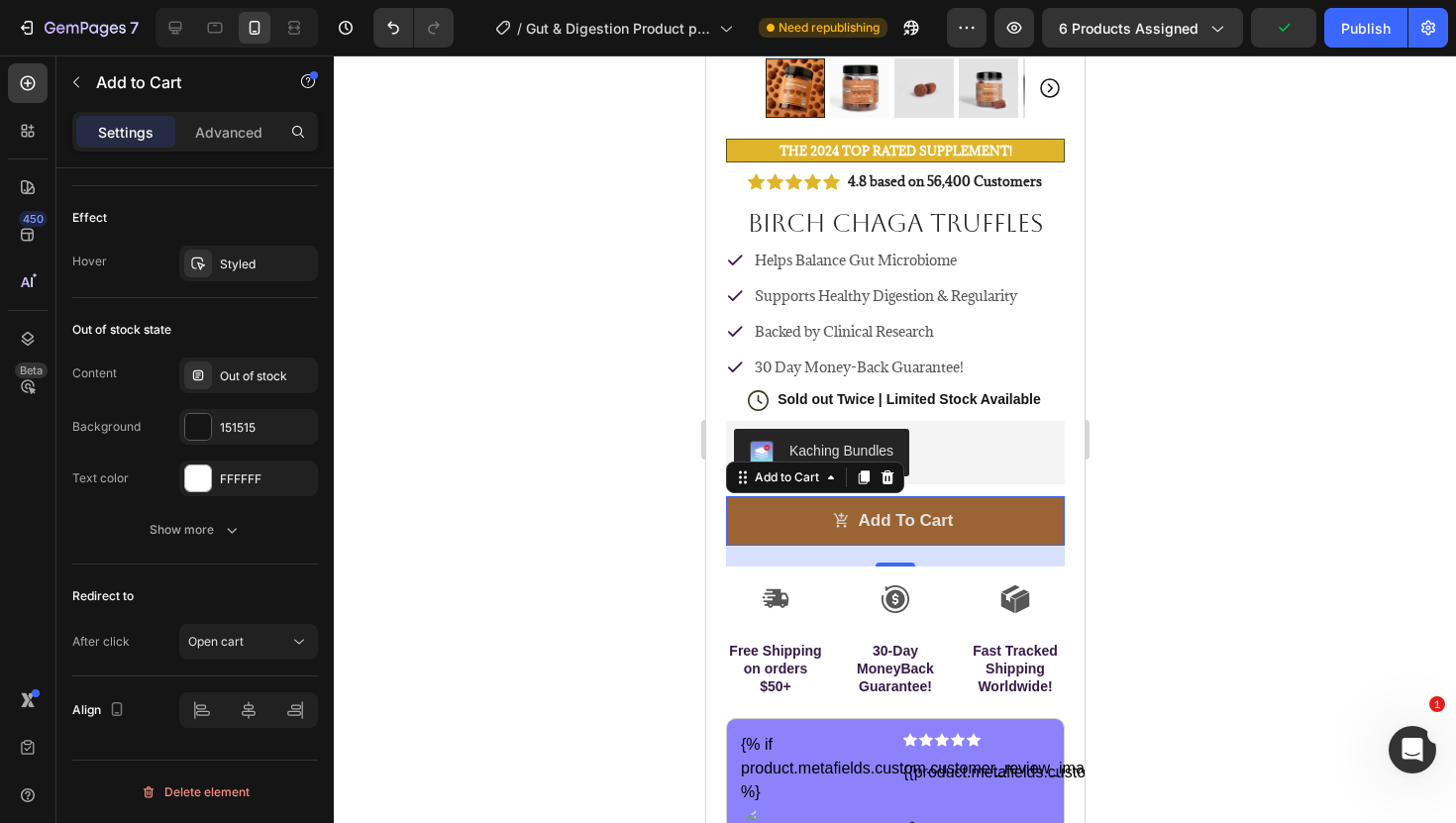 scroll, scrollTop: 0, scrollLeft: 0, axis: both 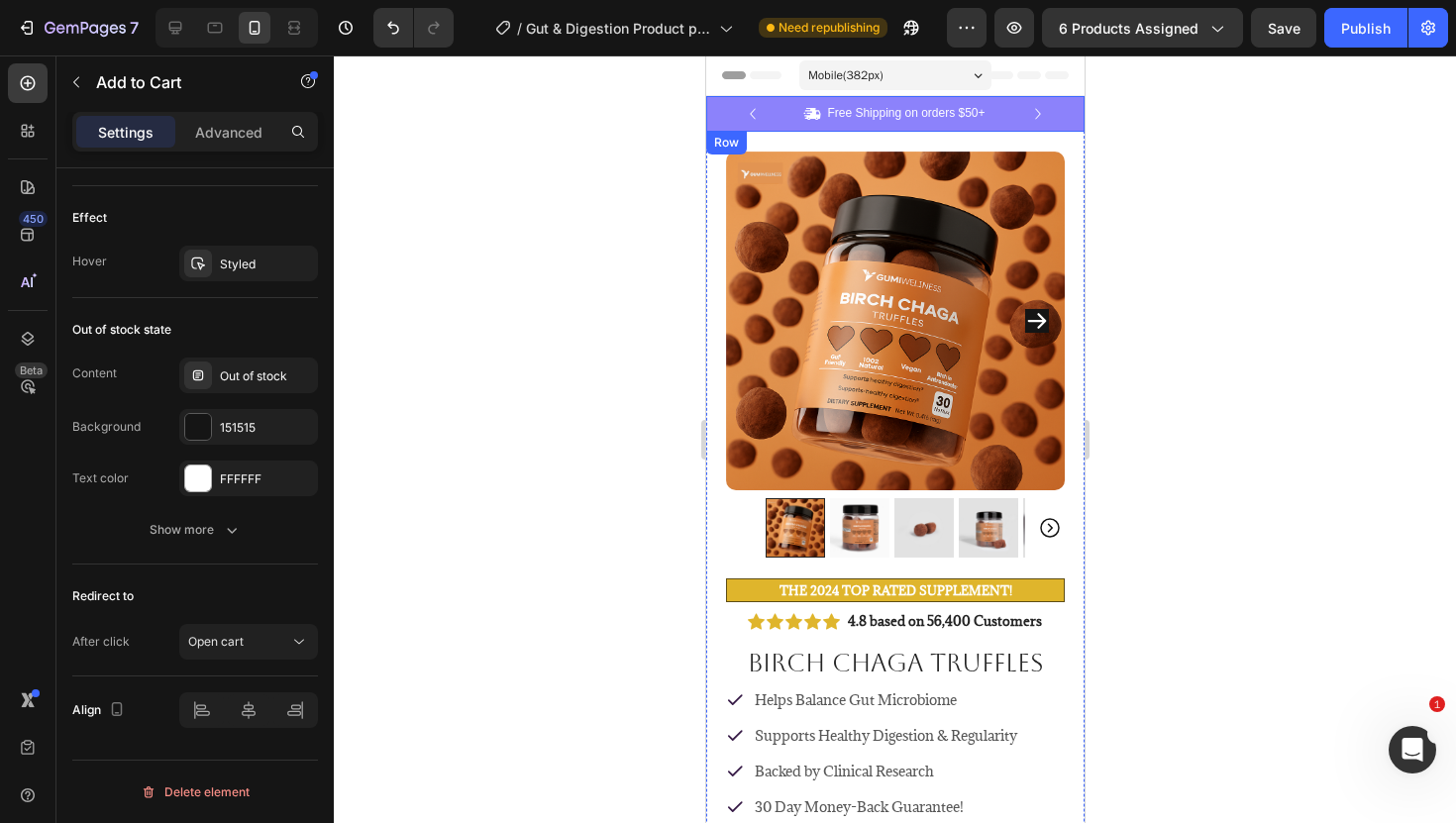 click on "Icon Free Shipping on orders $50+ Text Block Row
Icon 56,000+ Happy Customers Text Block Row
Carousel Row" at bounding box center [894, 114] 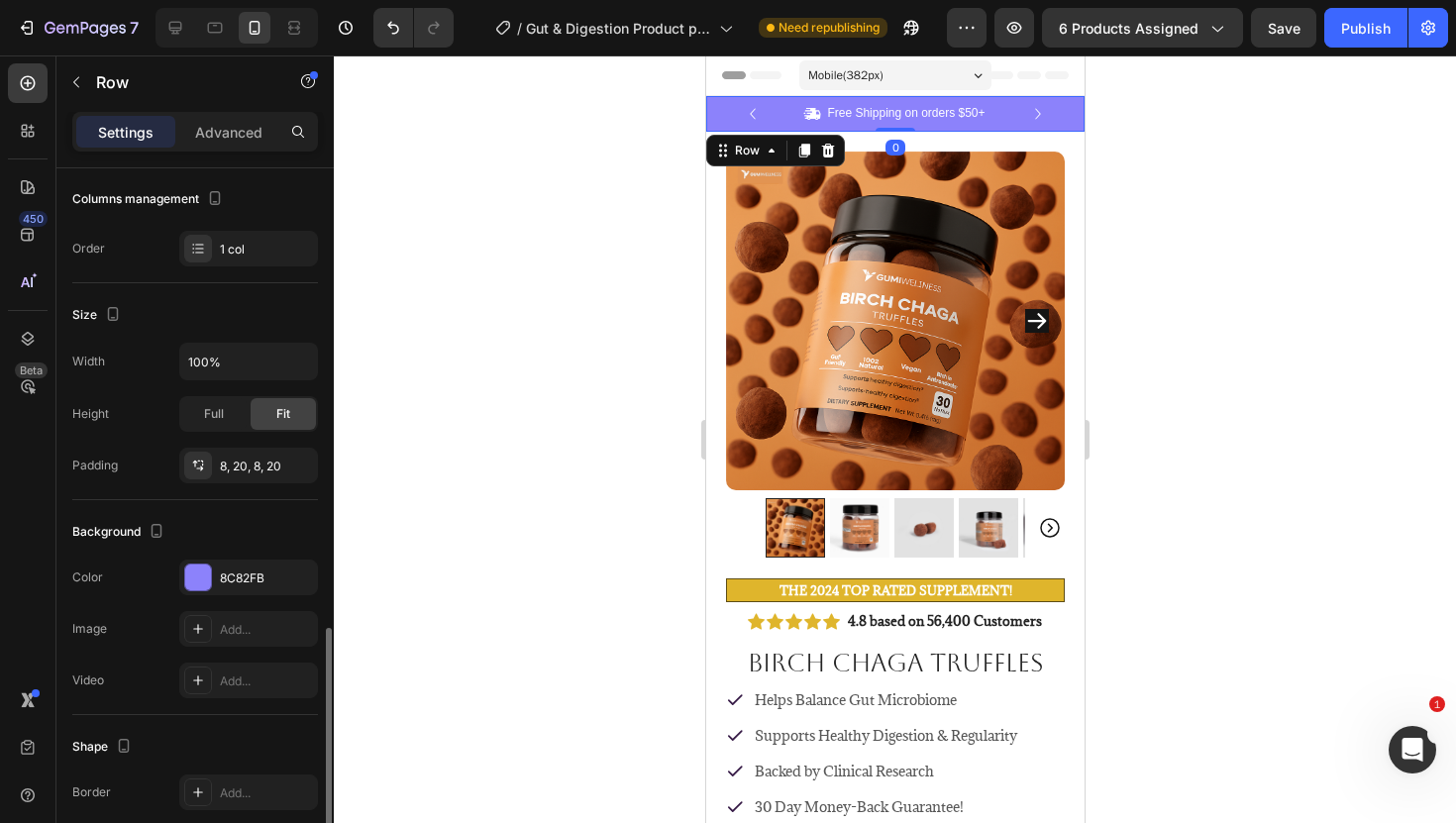 scroll, scrollTop: 446, scrollLeft: 0, axis: vertical 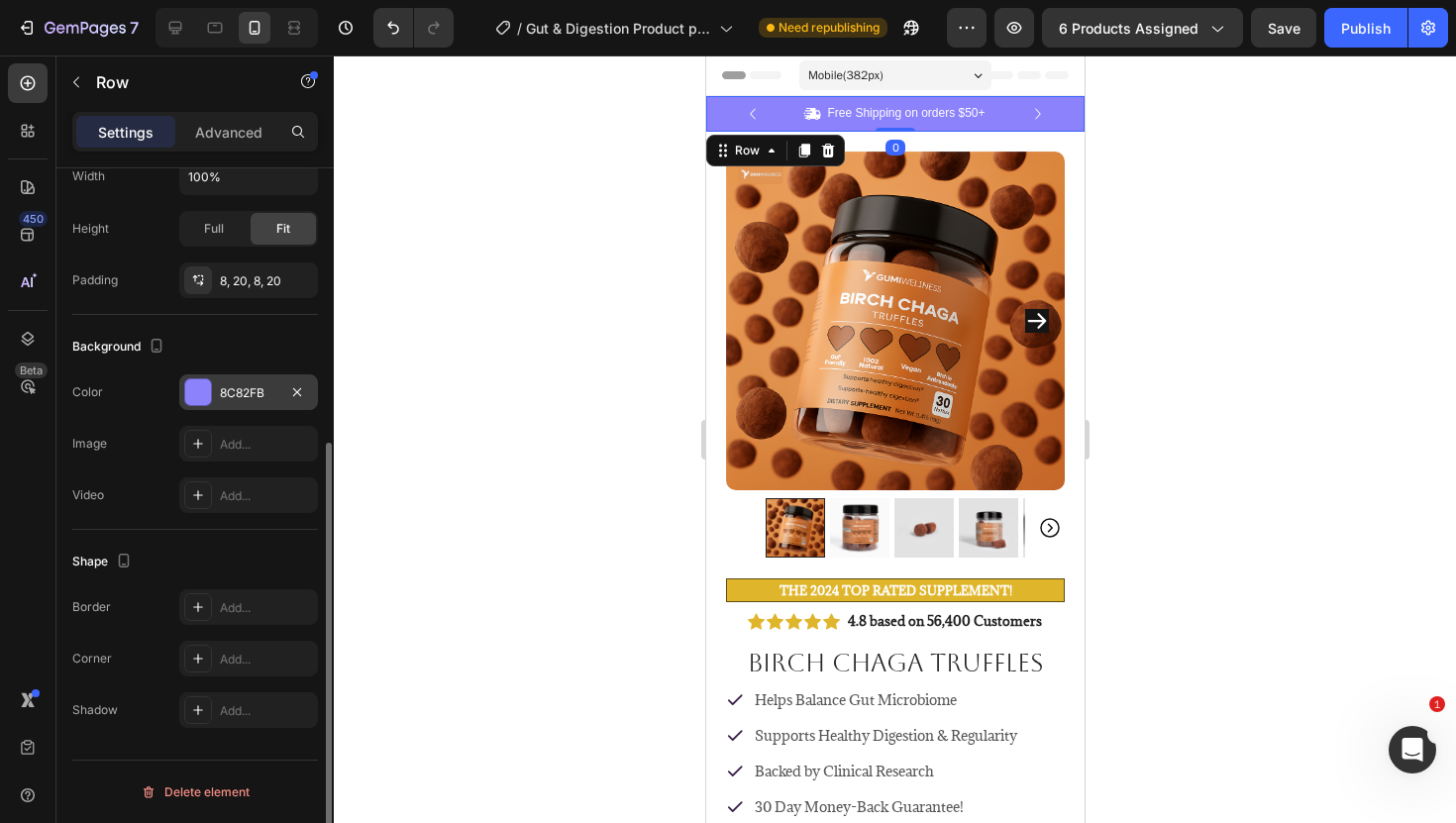 click on "8C82FB" at bounding box center (249, 393) 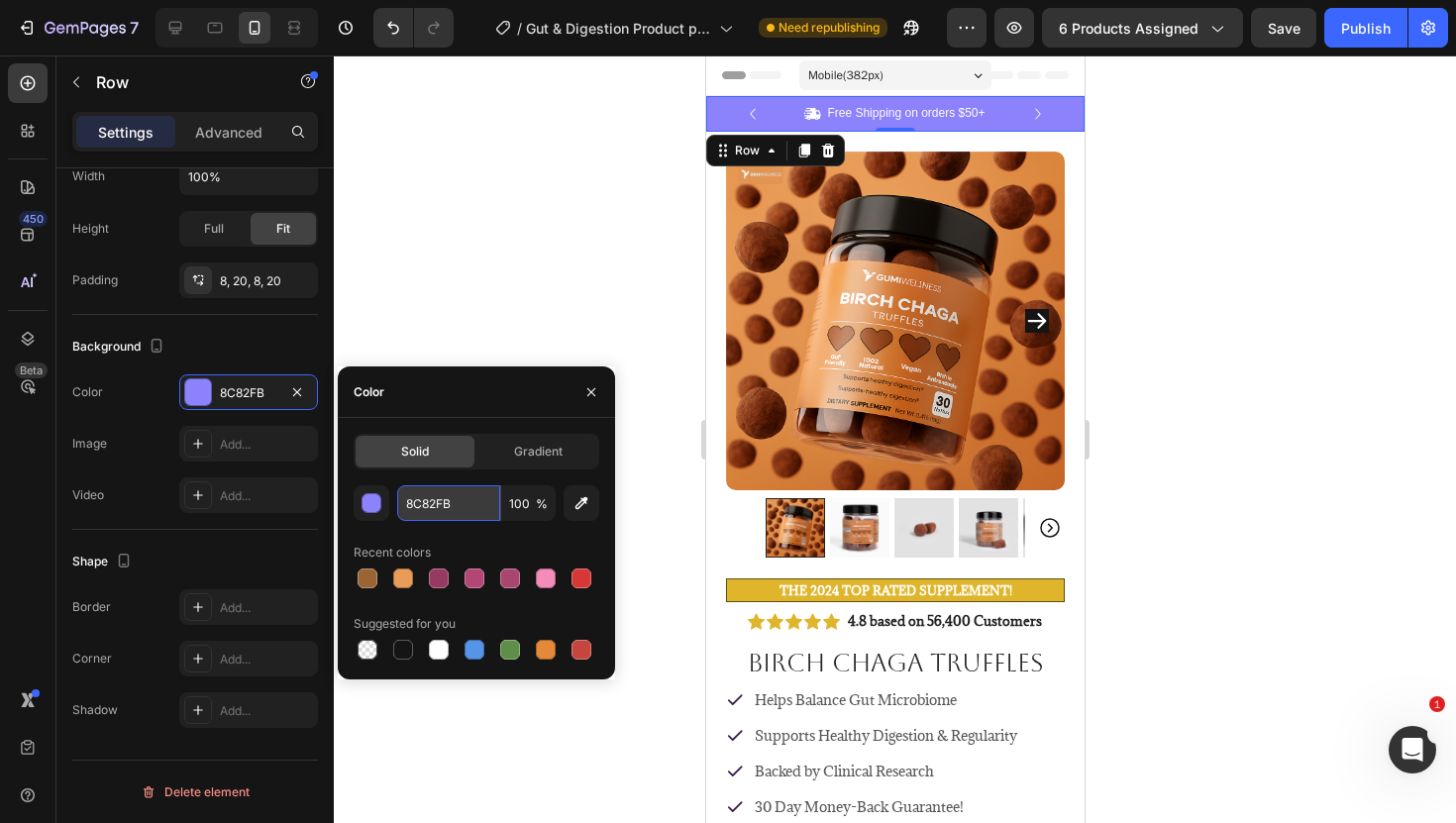 click on "8C82FB" at bounding box center (449, 503) 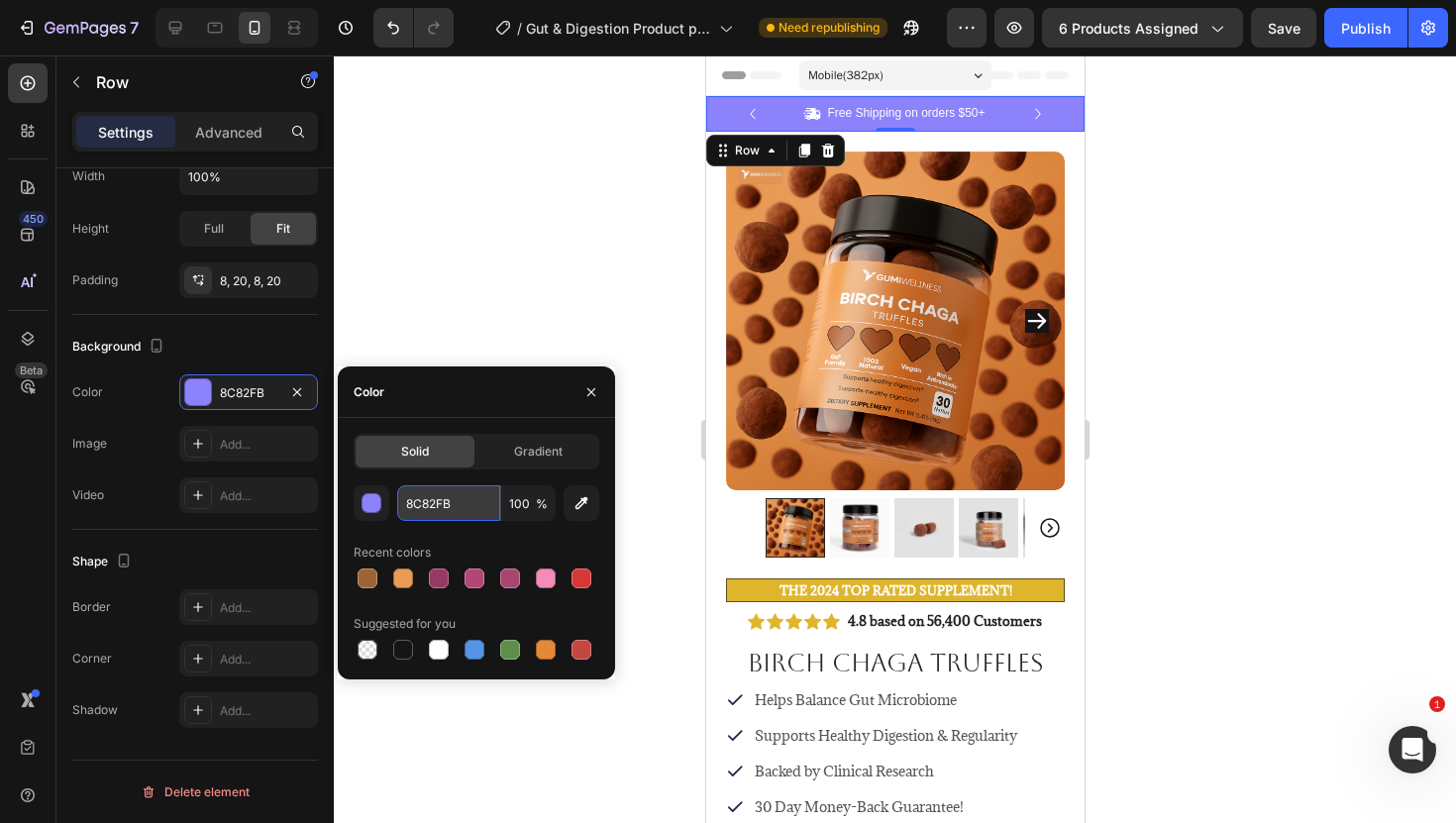 paste on "#e89c58" 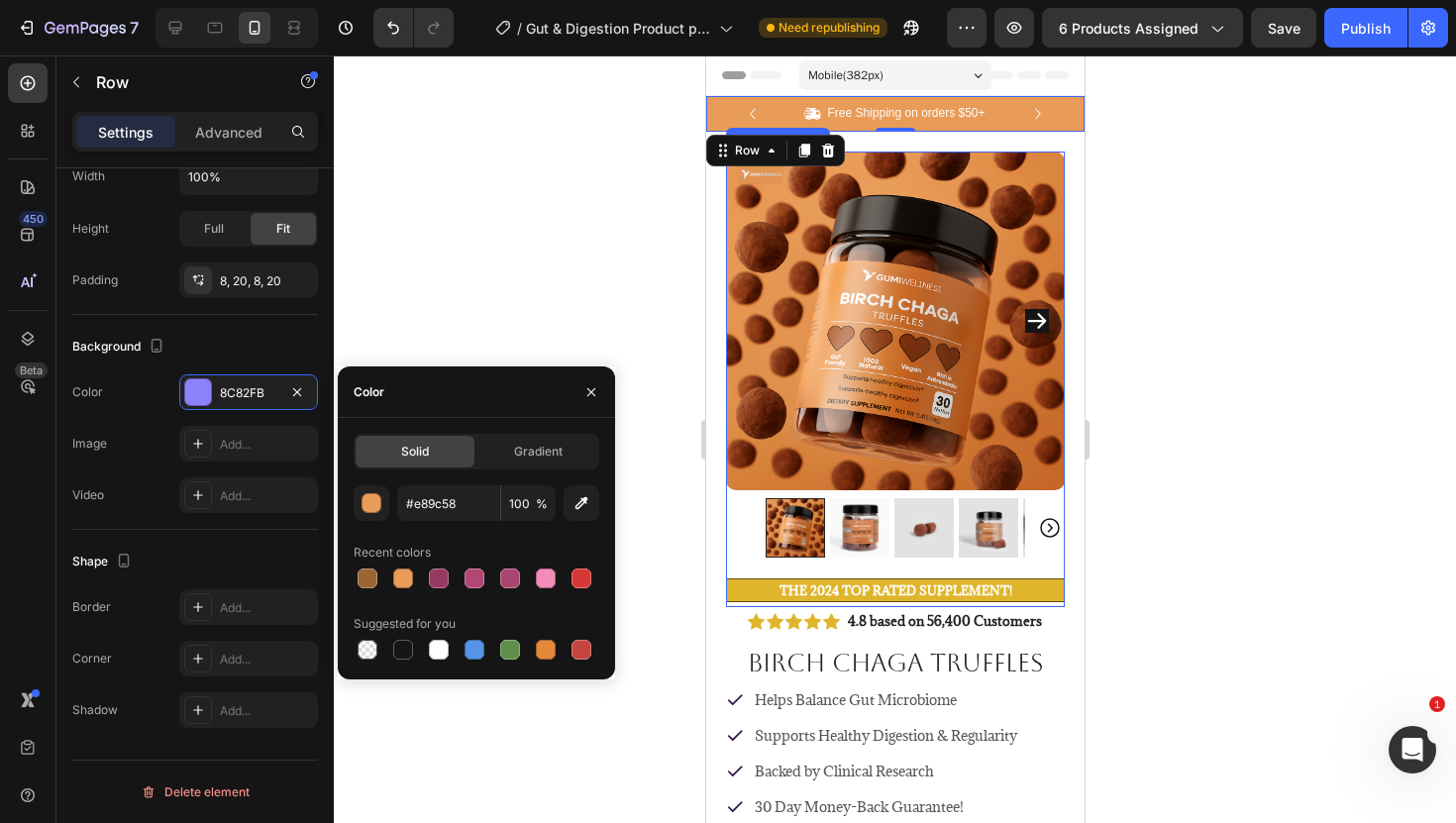 click 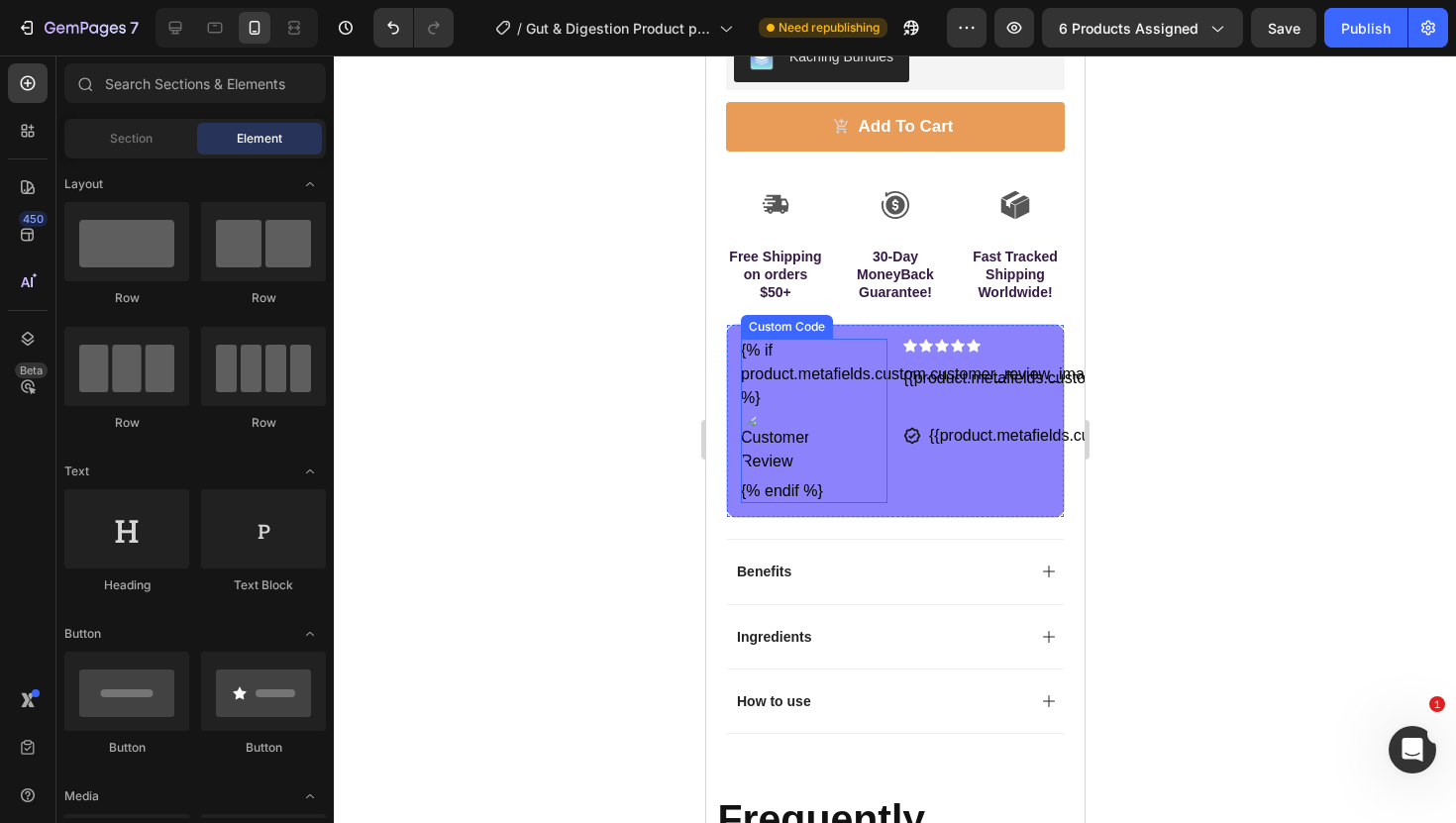 scroll, scrollTop: 876, scrollLeft: 0, axis: vertical 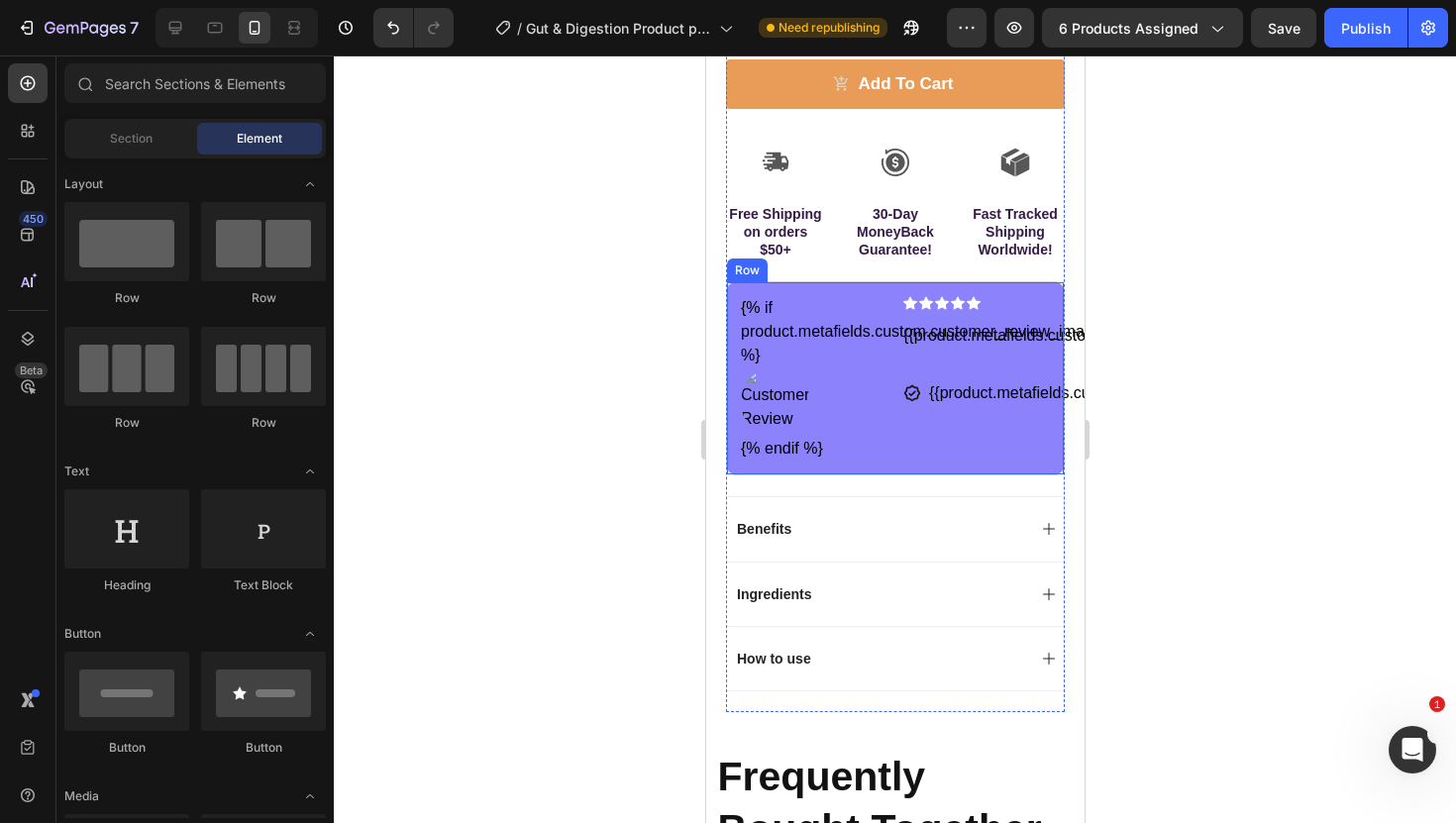 click on "{% if product.metafields.custom.customer_review_image_1 %}
{% endif %} Custom Code Icon Icon Icon Icon Icon Icon List {{product.metafields.custom.review_text_1}} Custom Code Text Block
Icon {{product.metafields.custom.review_name}} Custom Code Row Row" at bounding box center (894, 378) 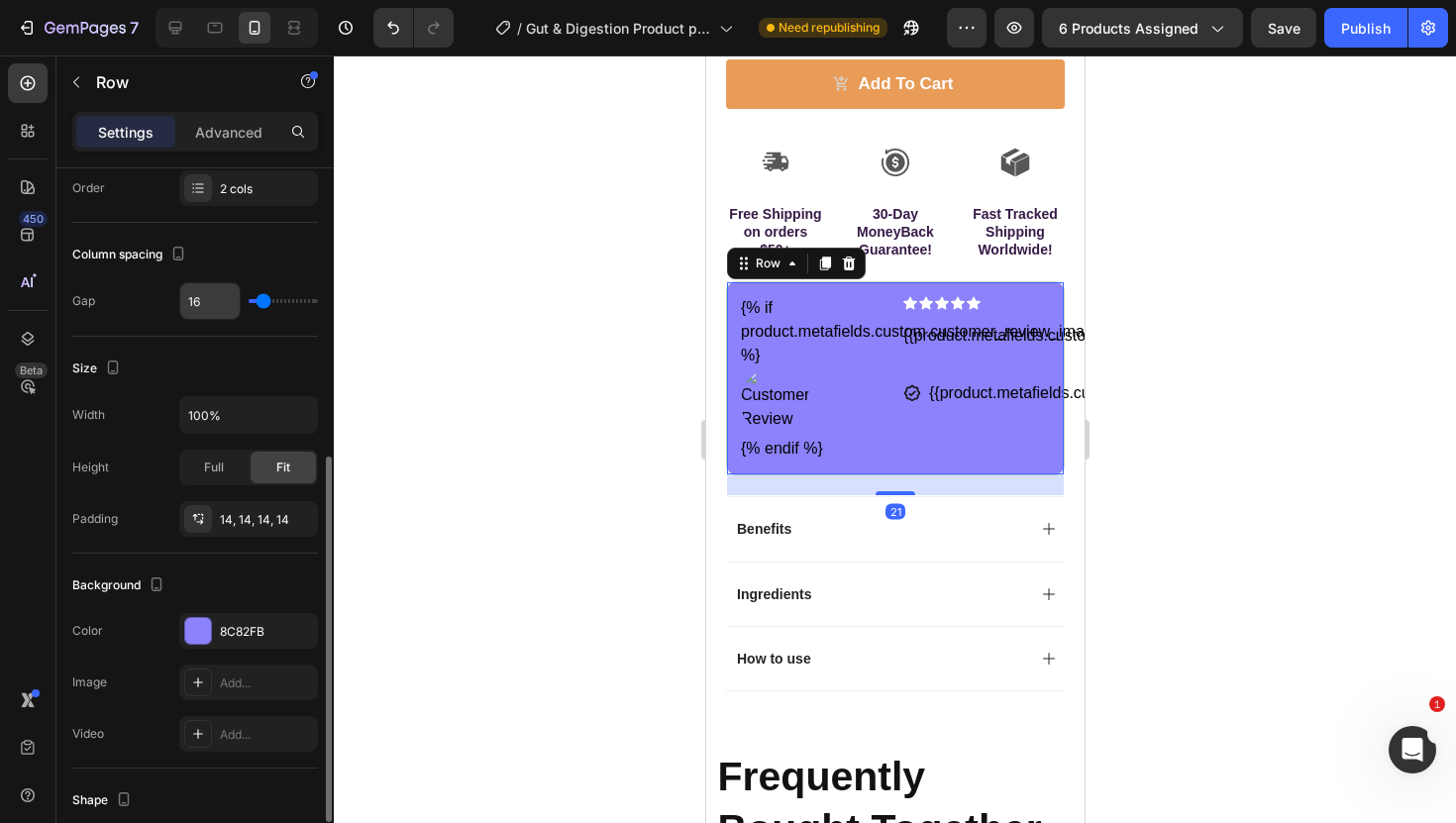 scroll, scrollTop: 671, scrollLeft: 0, axis: vertical 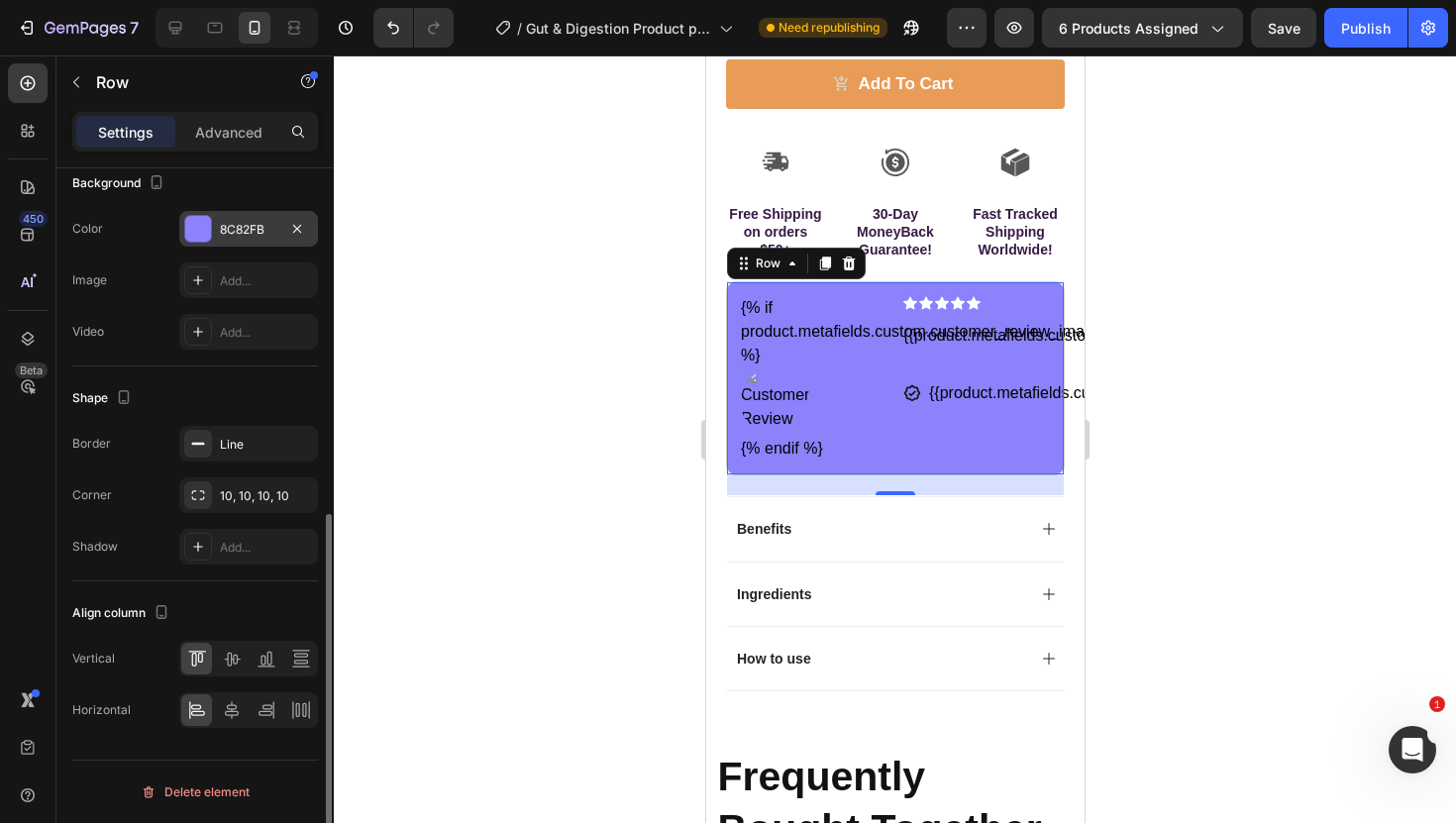 click on "8C82FB" at bounding box center (249, 230) 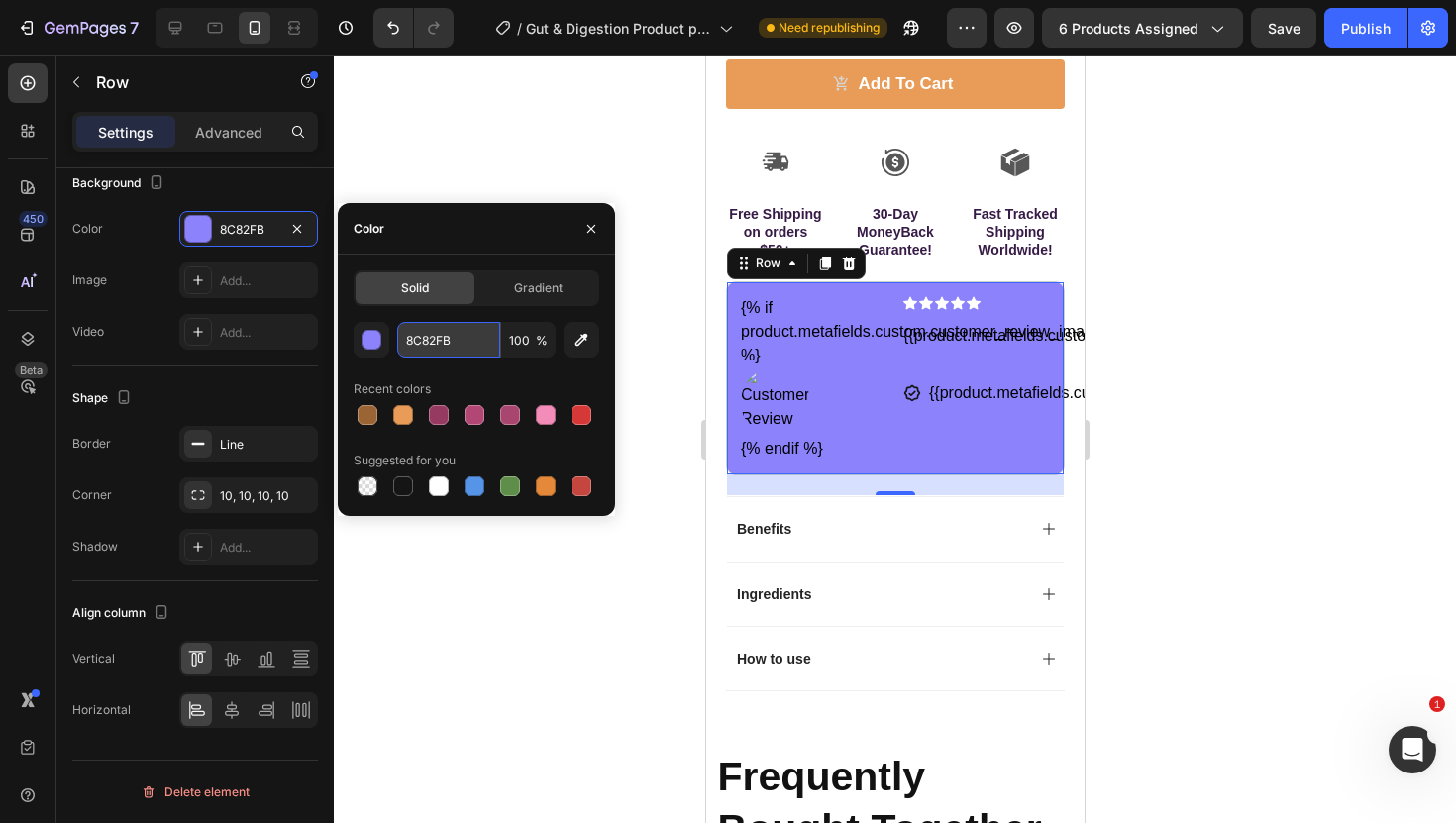 click on "8C82FB" at bounding box center [449, 340] 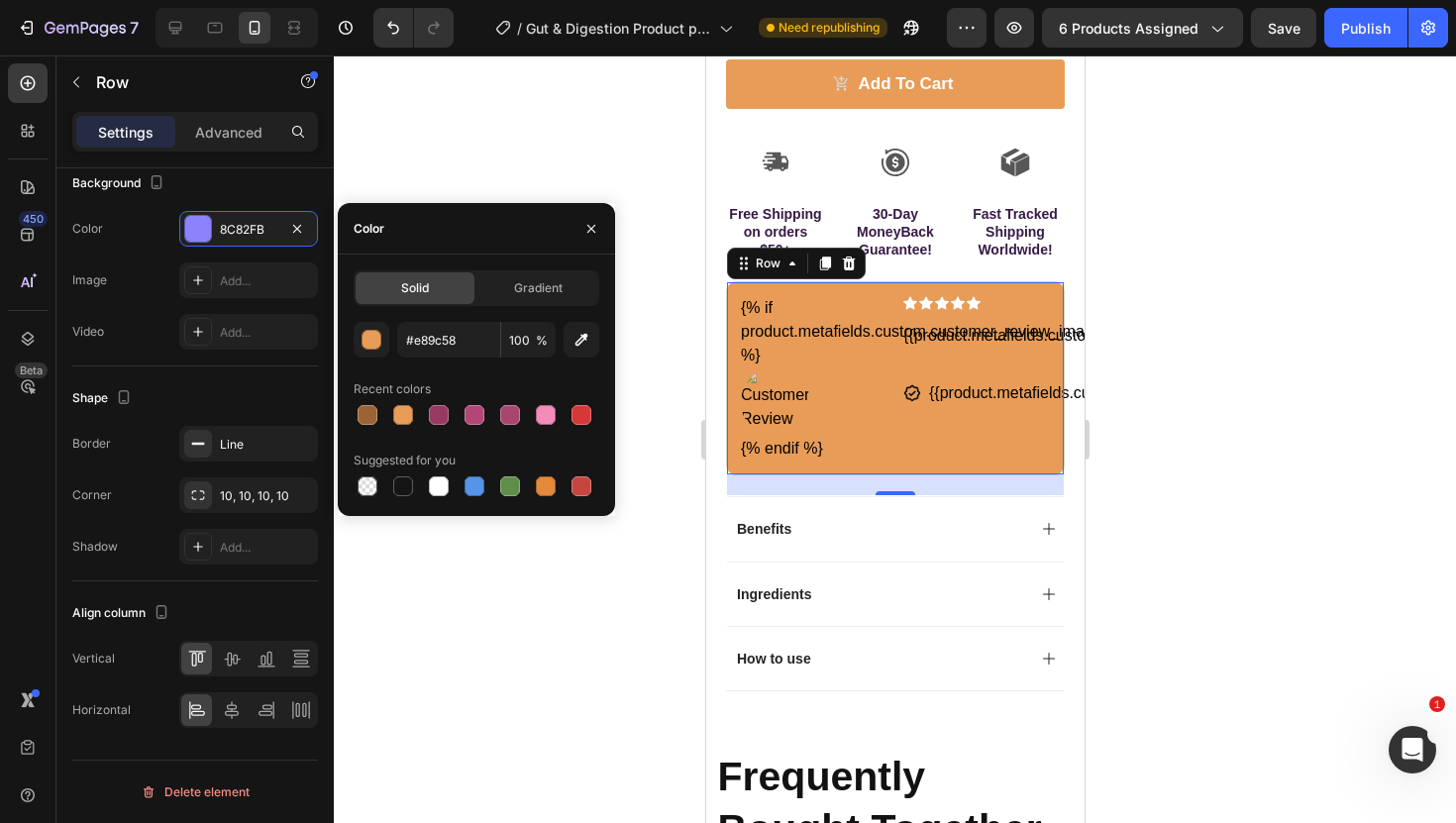 click 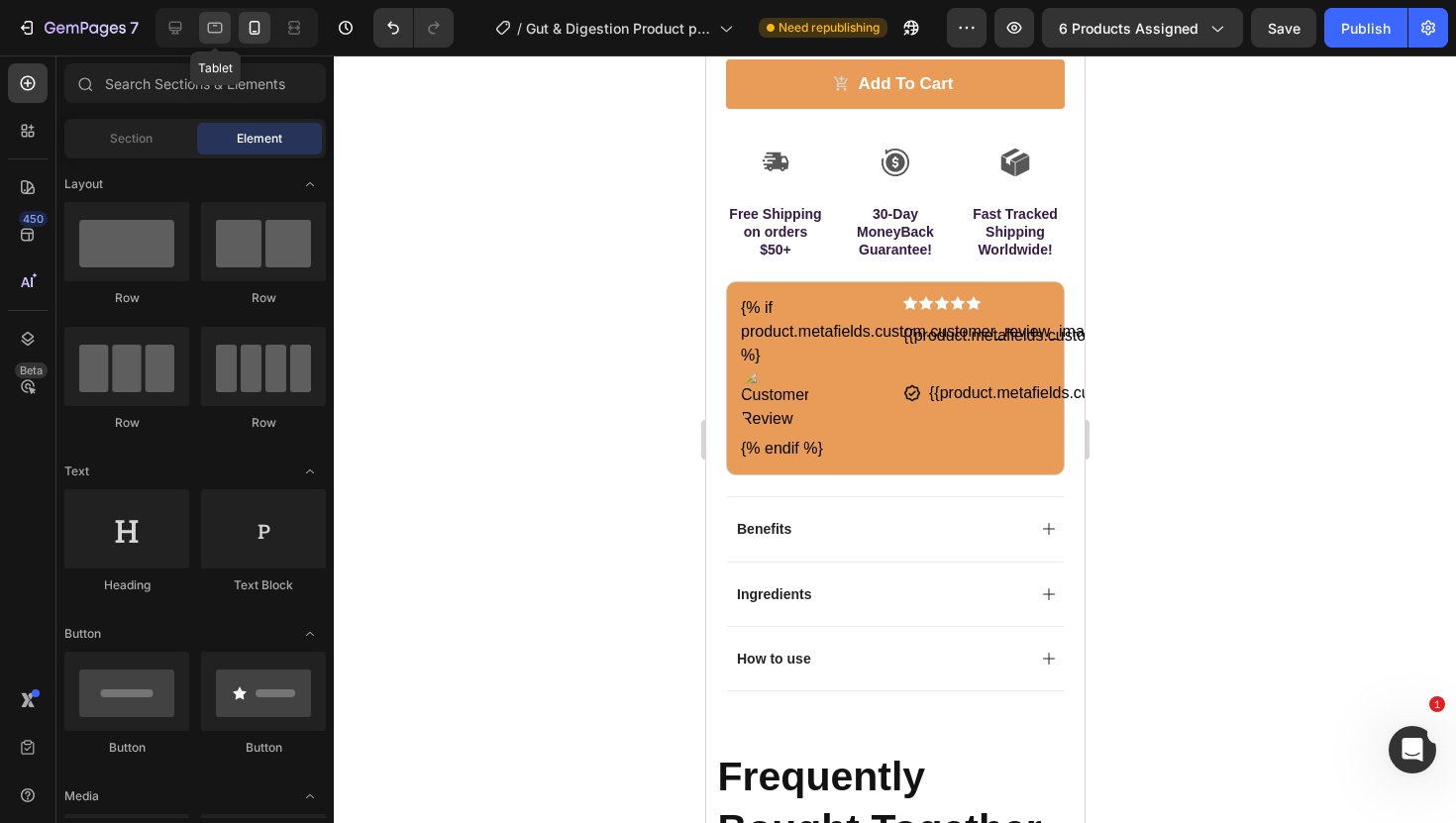 click 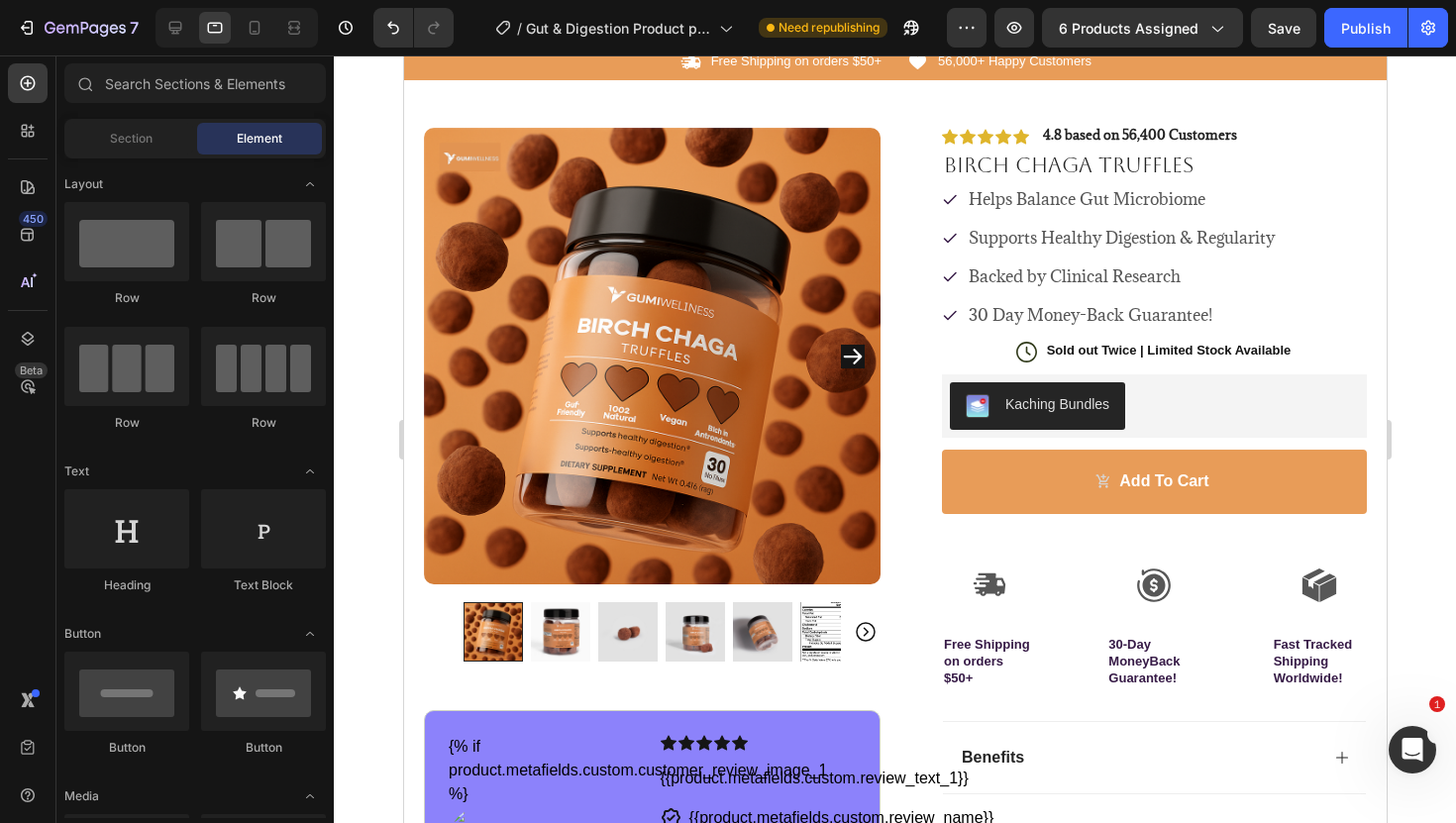 scroll, scrollTop: 0, scrollLeft: 0, axis: both 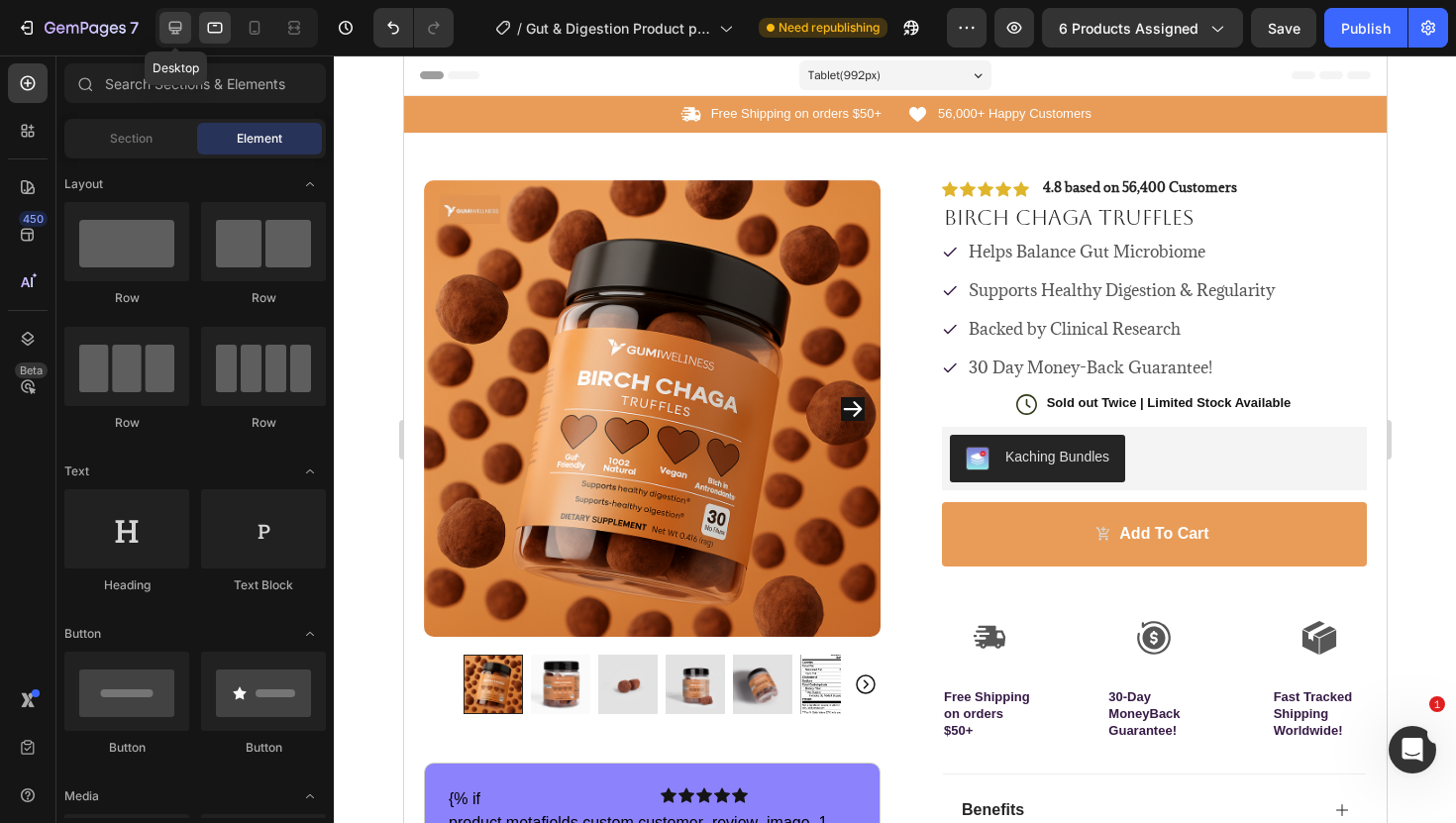 click 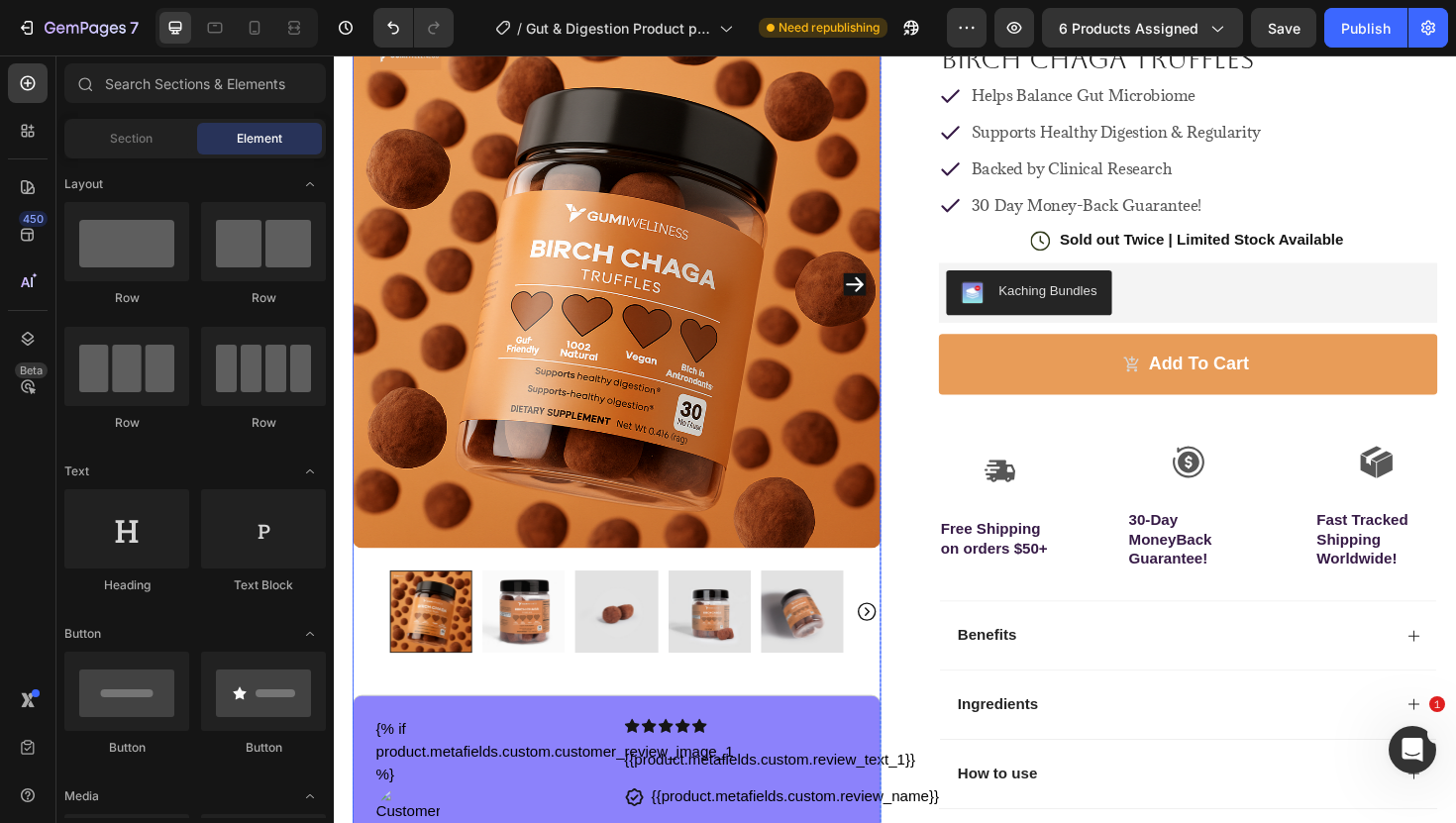 scroll, scrollTop: 455, scrollLeft: 0, axis: vertical 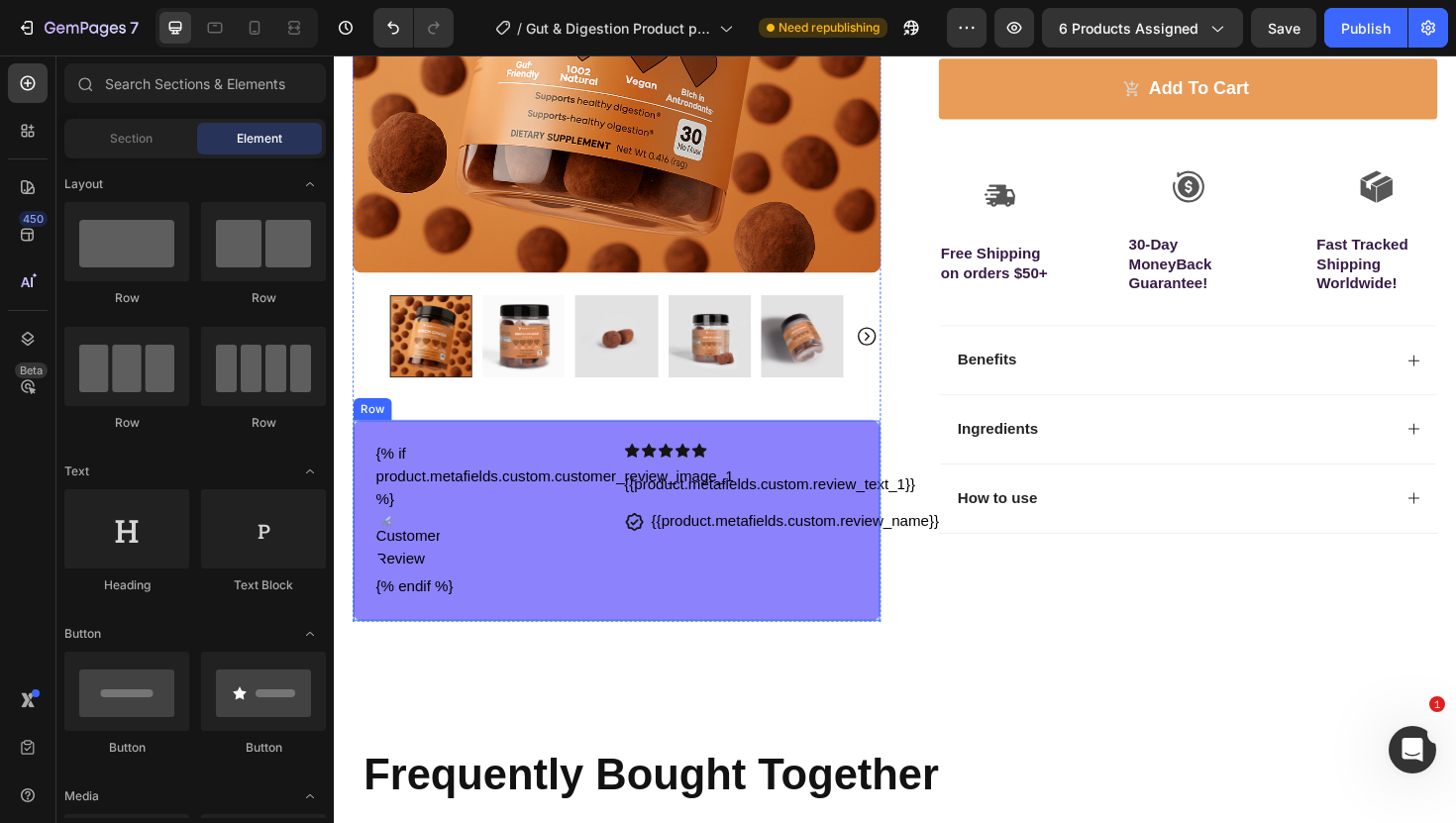click on "{% if product.metafields.custom.customer_review_image_1 %}
{% endif %} Custom Code Icon Icon Icon Icon Icon Icon List {{product.metafields.custom.review_text_1}} Custom Code
Icon {{product.metafields.custom.review_name}} Custom Code Row Row" at bounding box center (633, 548) 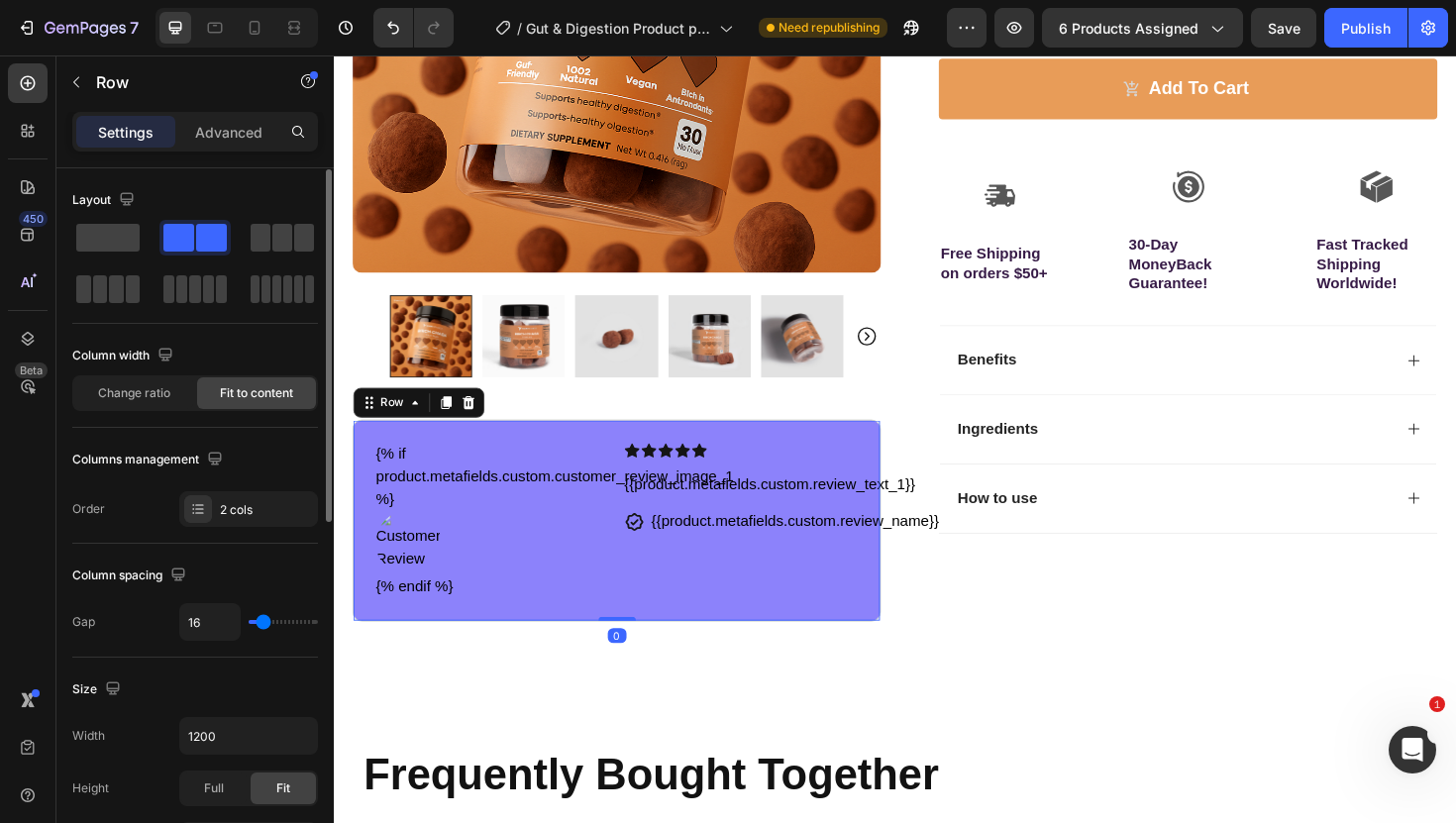scroll, scrollTop: 723, scrollLeft: 0, axis: vertical 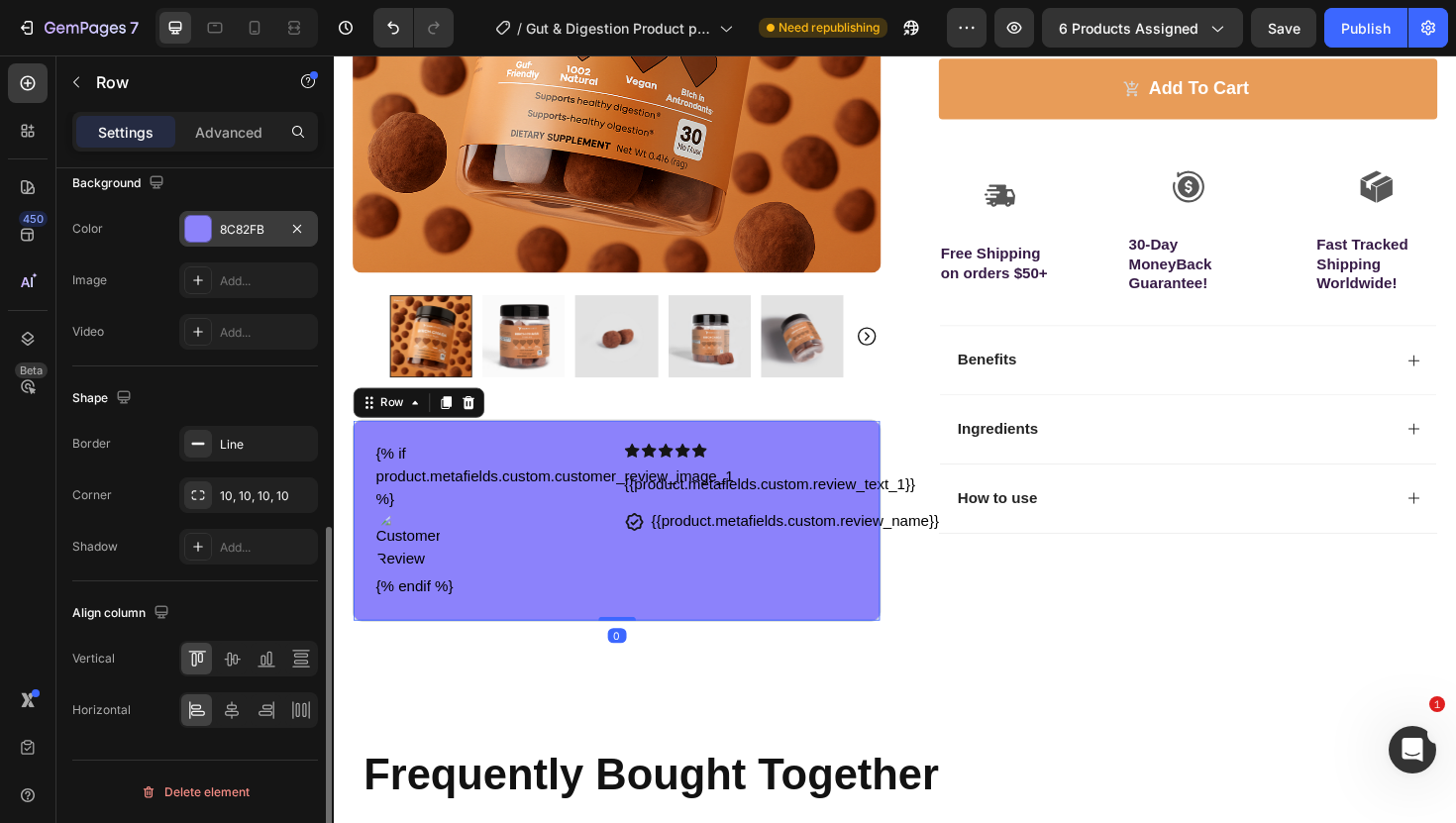 click on "8C82FB" at bounding box center [249, 230] 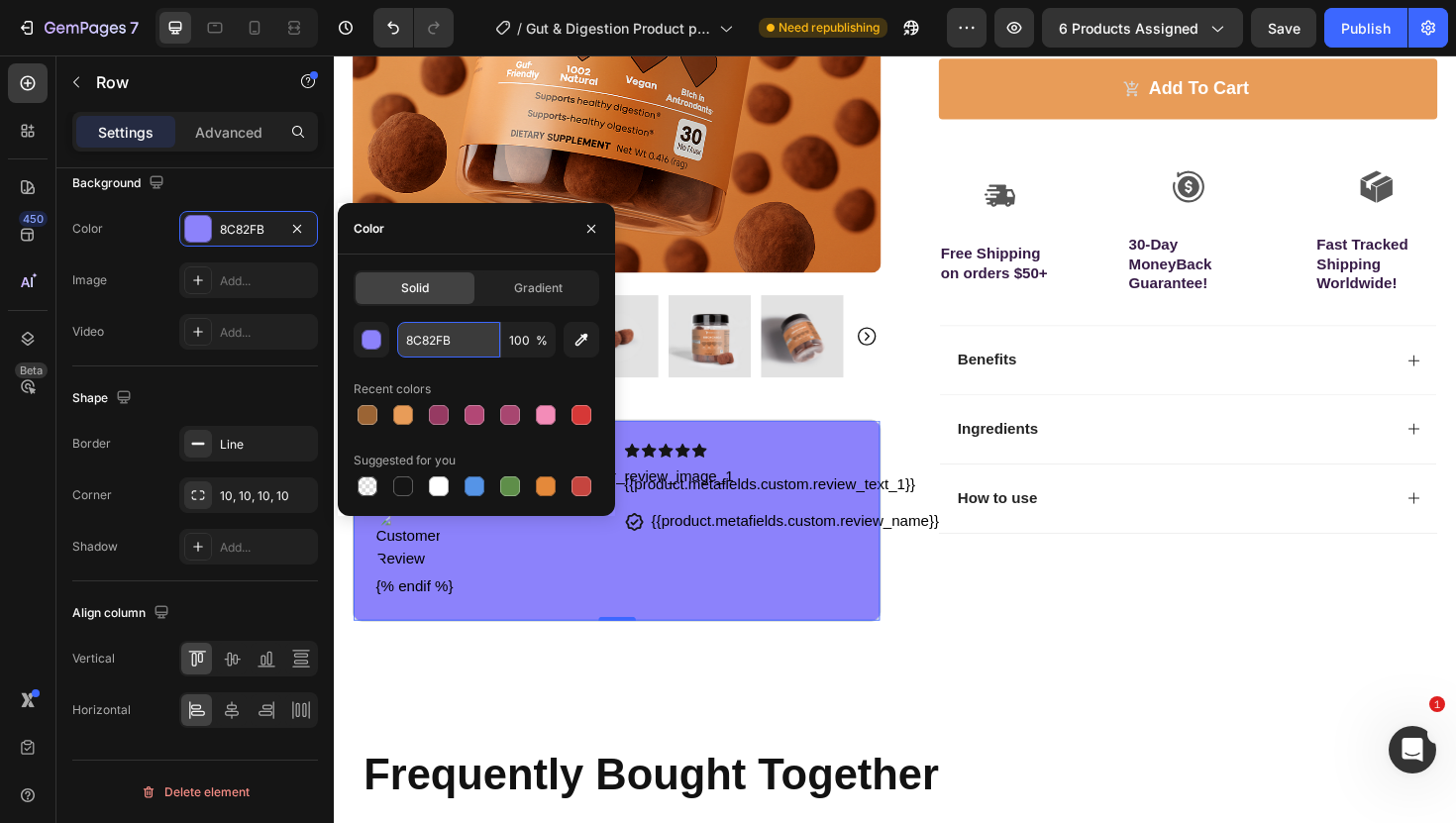 click on "8C82FB" at bounding box center [449, 340] 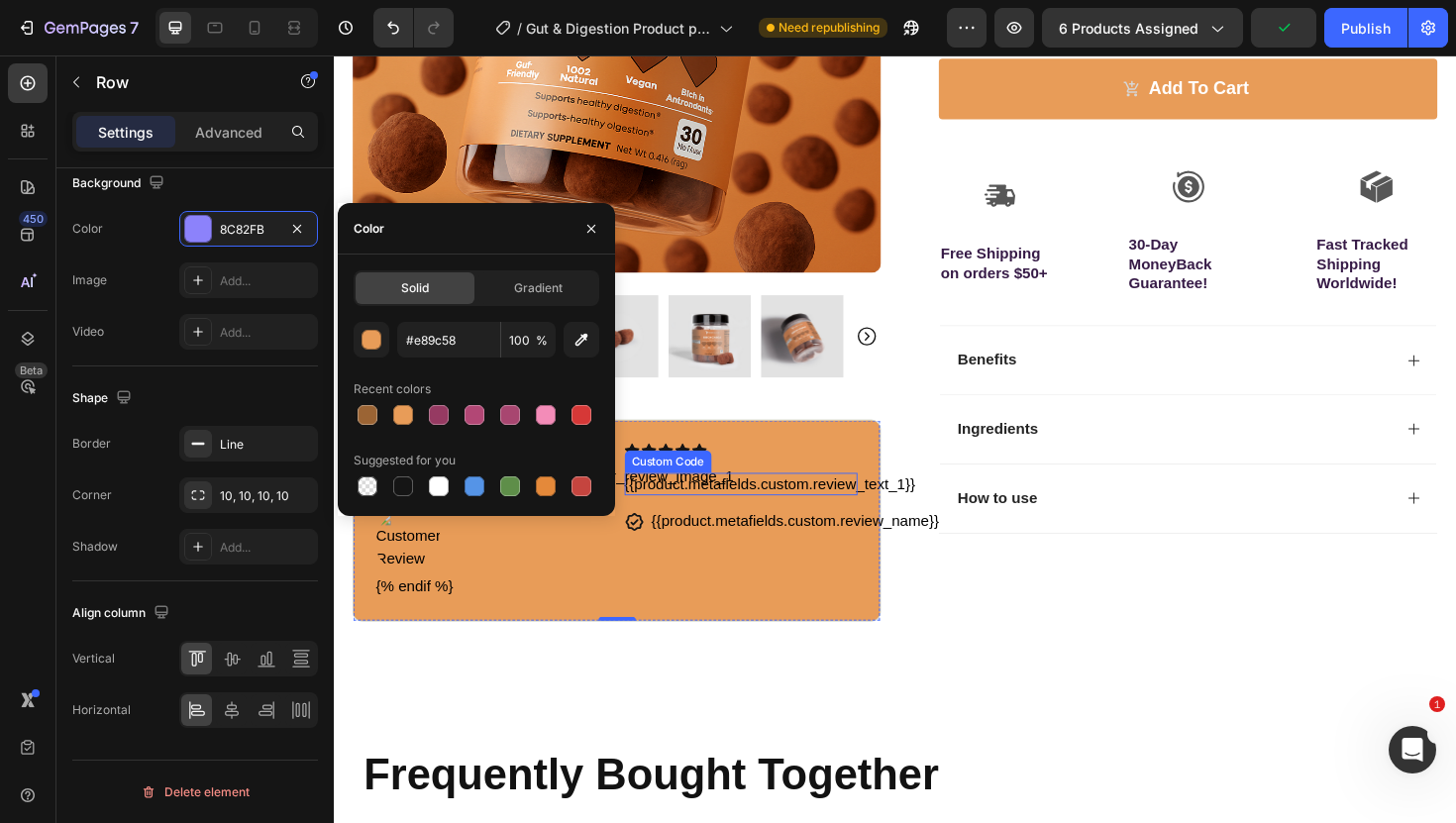 click on "{{product.metafields.custom.review_text_1}}" at bounding box center [766, 509] 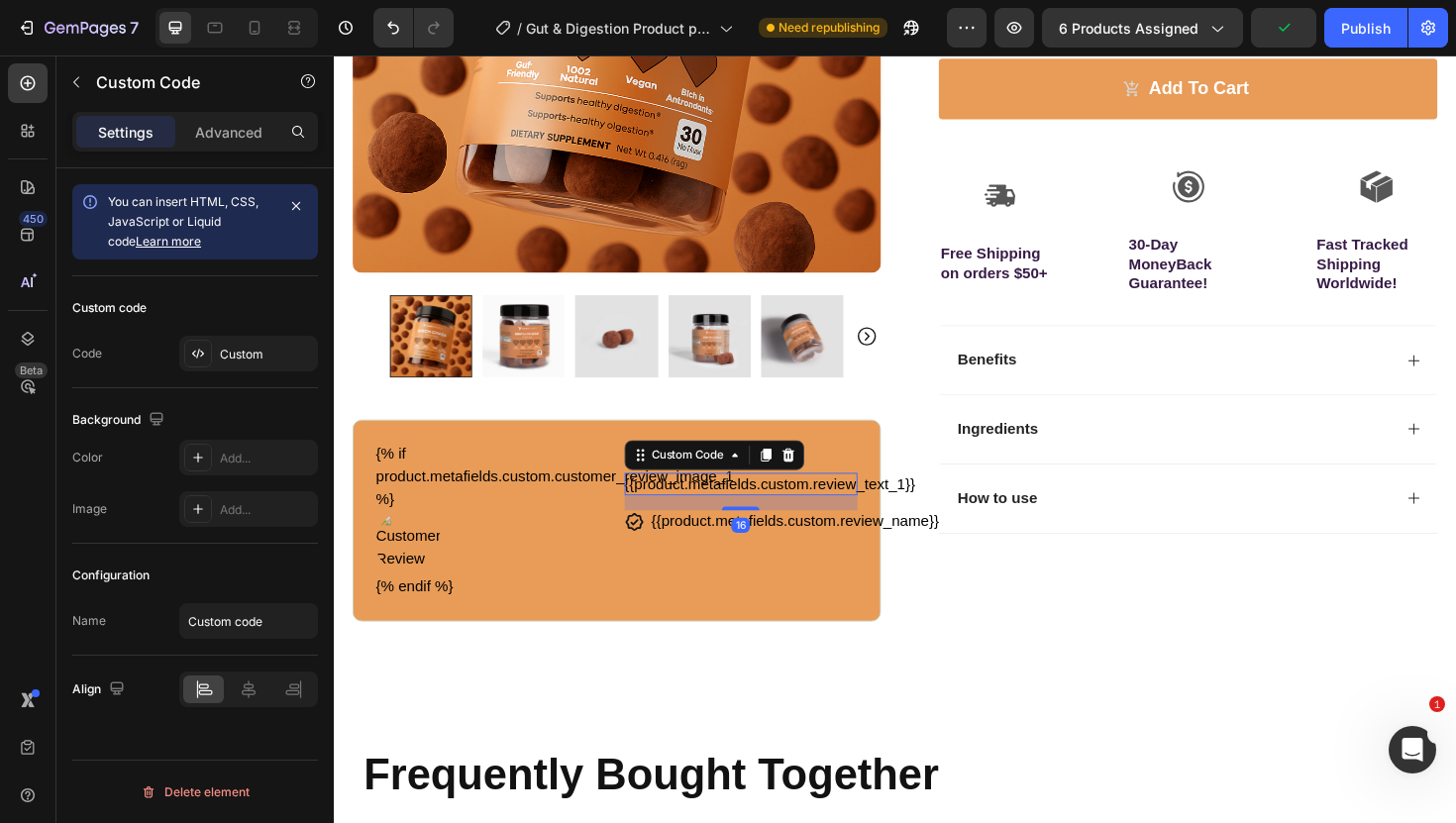 scroll, scrollTop: 0, scrollLeft: 0, axis: both 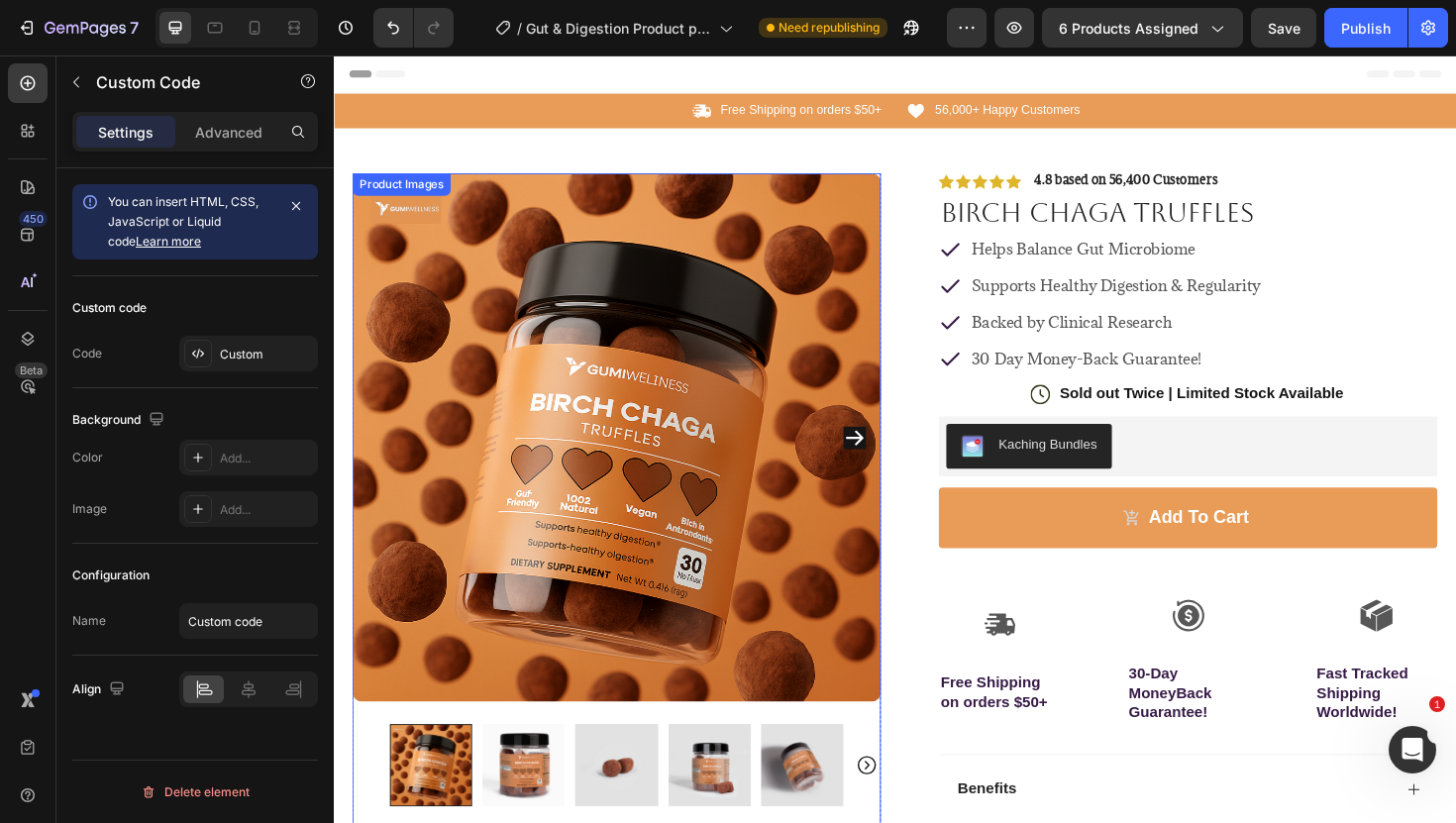 click at bounding box center (535, 807) 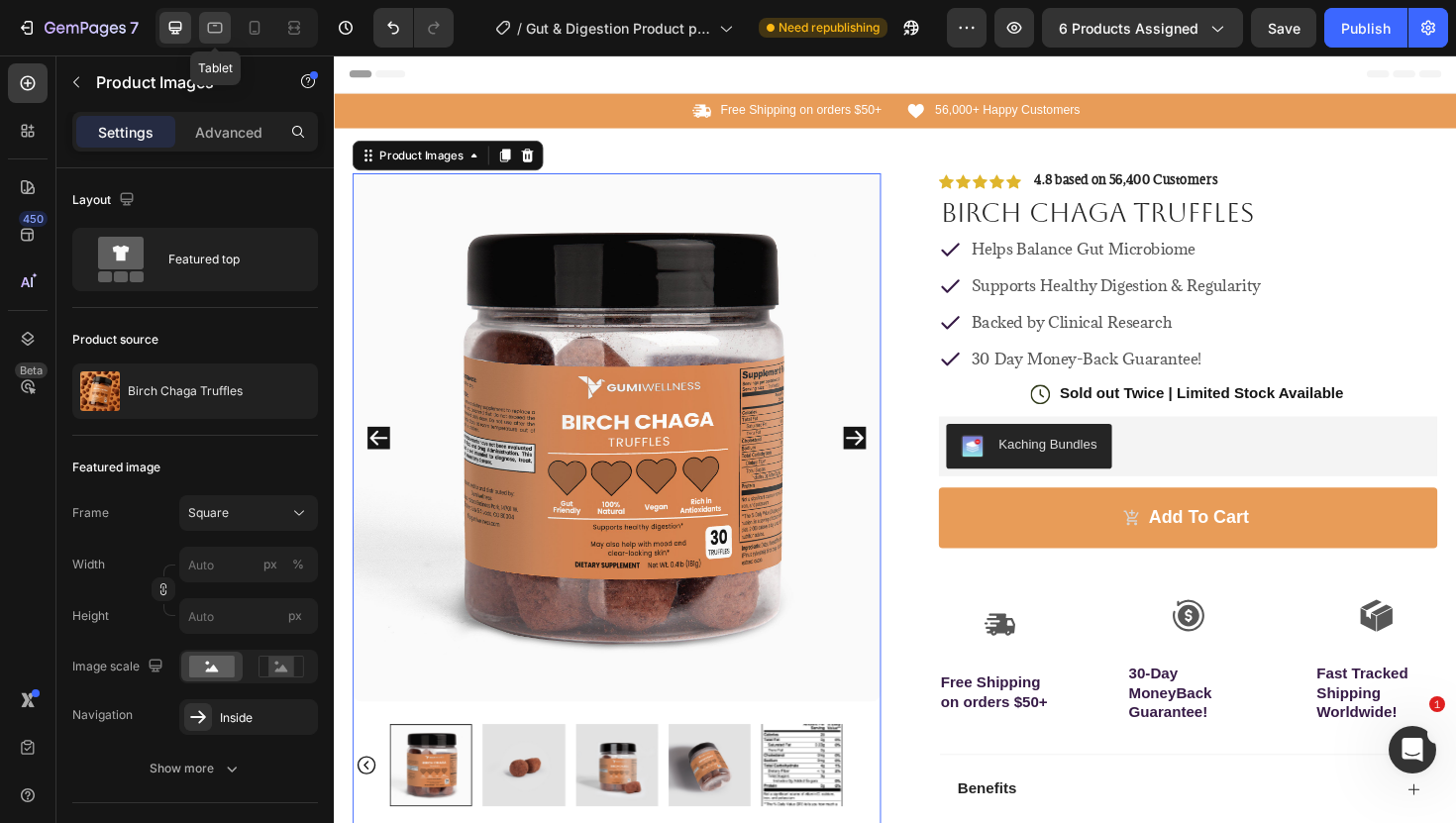 click 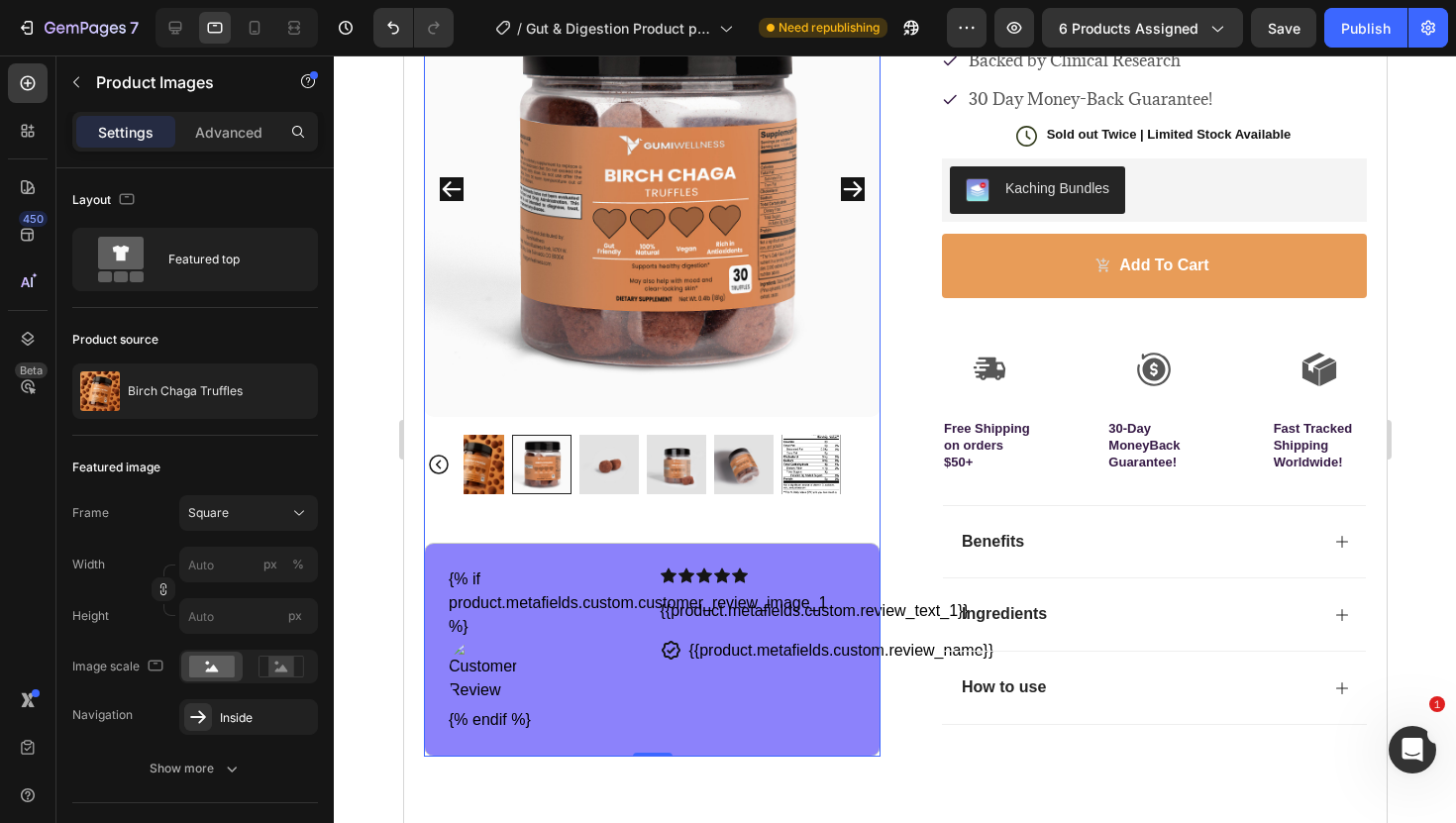 scroll, scrollTop: 287, scrollLeft: 0, axis: vertical 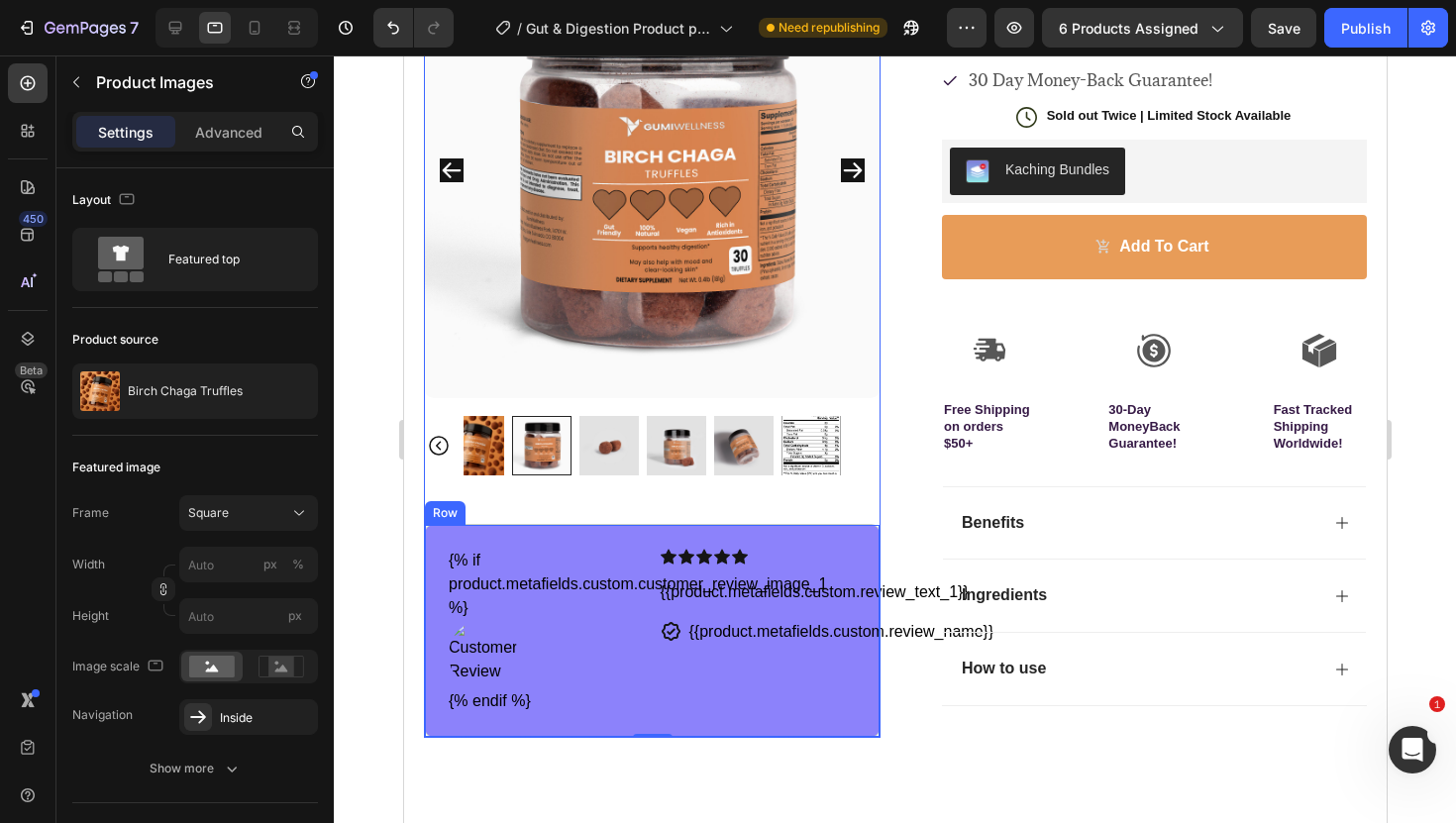 click on "{% if product.metafields.custom.customer_review_image_1 %}
{% endif %} Custom Code Icon Icon Icon Icon Icon Icon List {{product.metafields.custom.review_text_1}} Custom Code
Icon {{product.metafields.custom.review_name}} Custom Code Row Row" at bounding box center (651, 631) 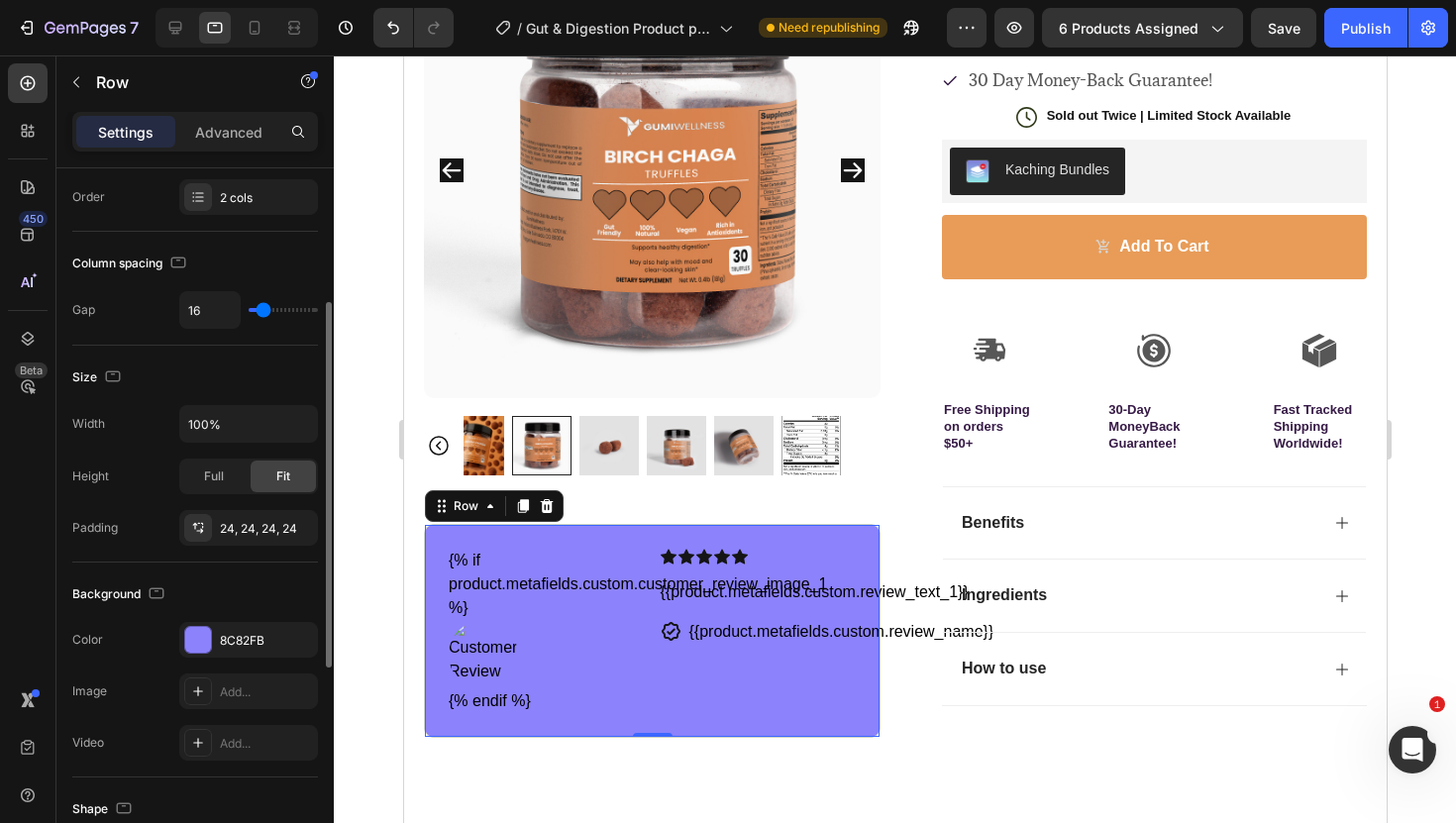 scroll, scrollTop: 290, scrollLeft: 0, axis: vertical 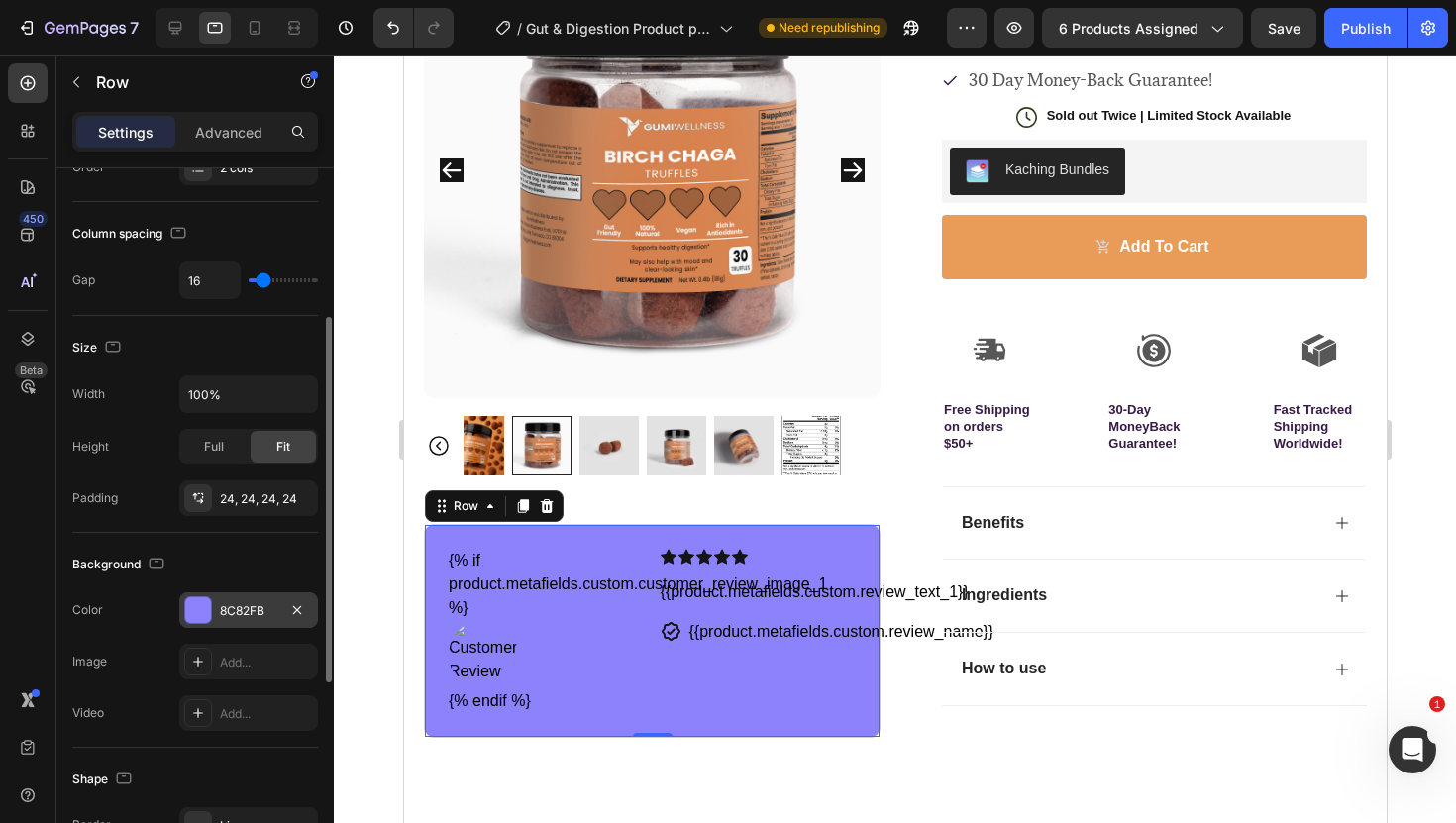 click on "8C82FB" at bounding box center (249, 610) 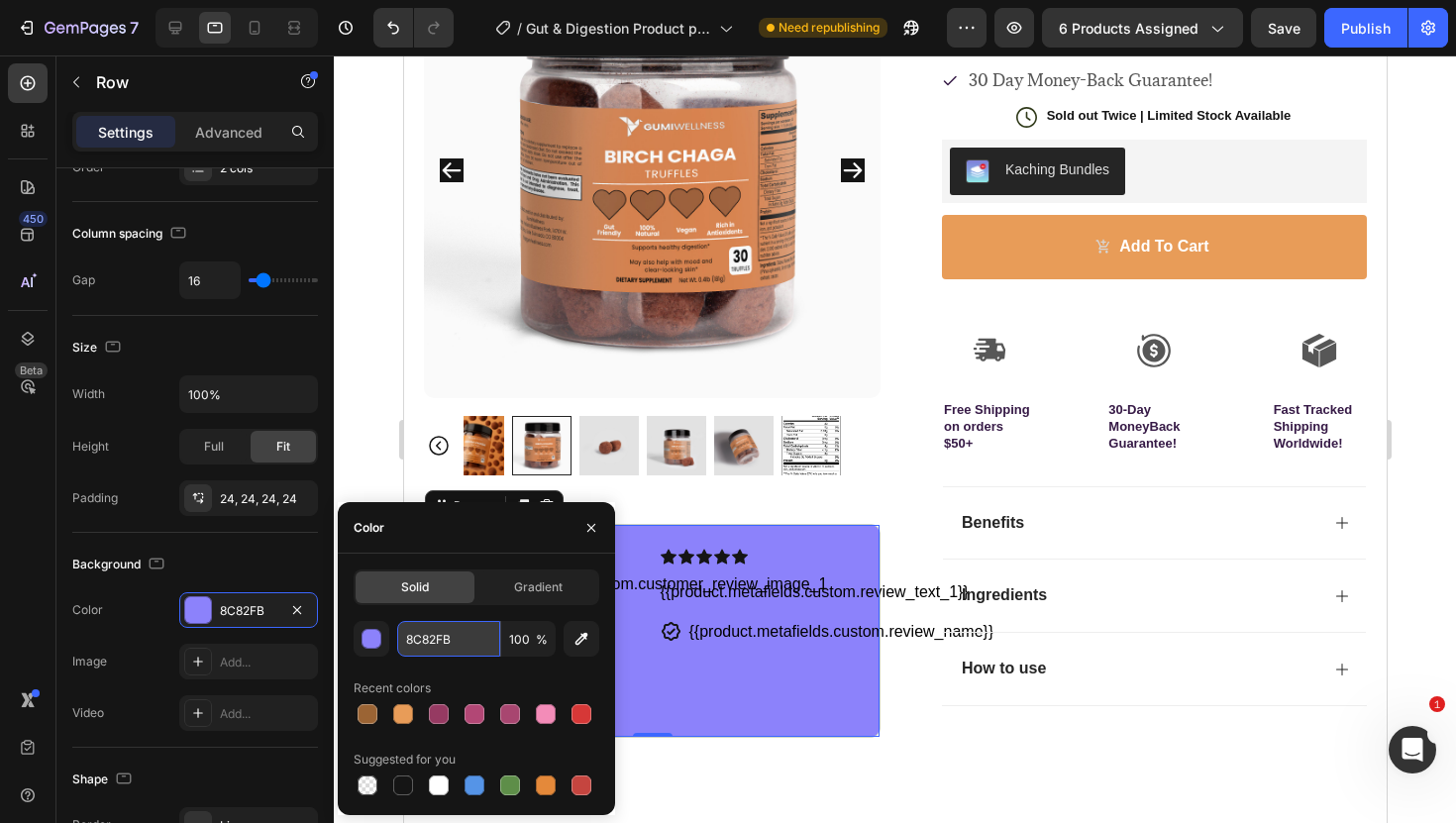 click on "8C82FB" at bounding box center (449, 639) 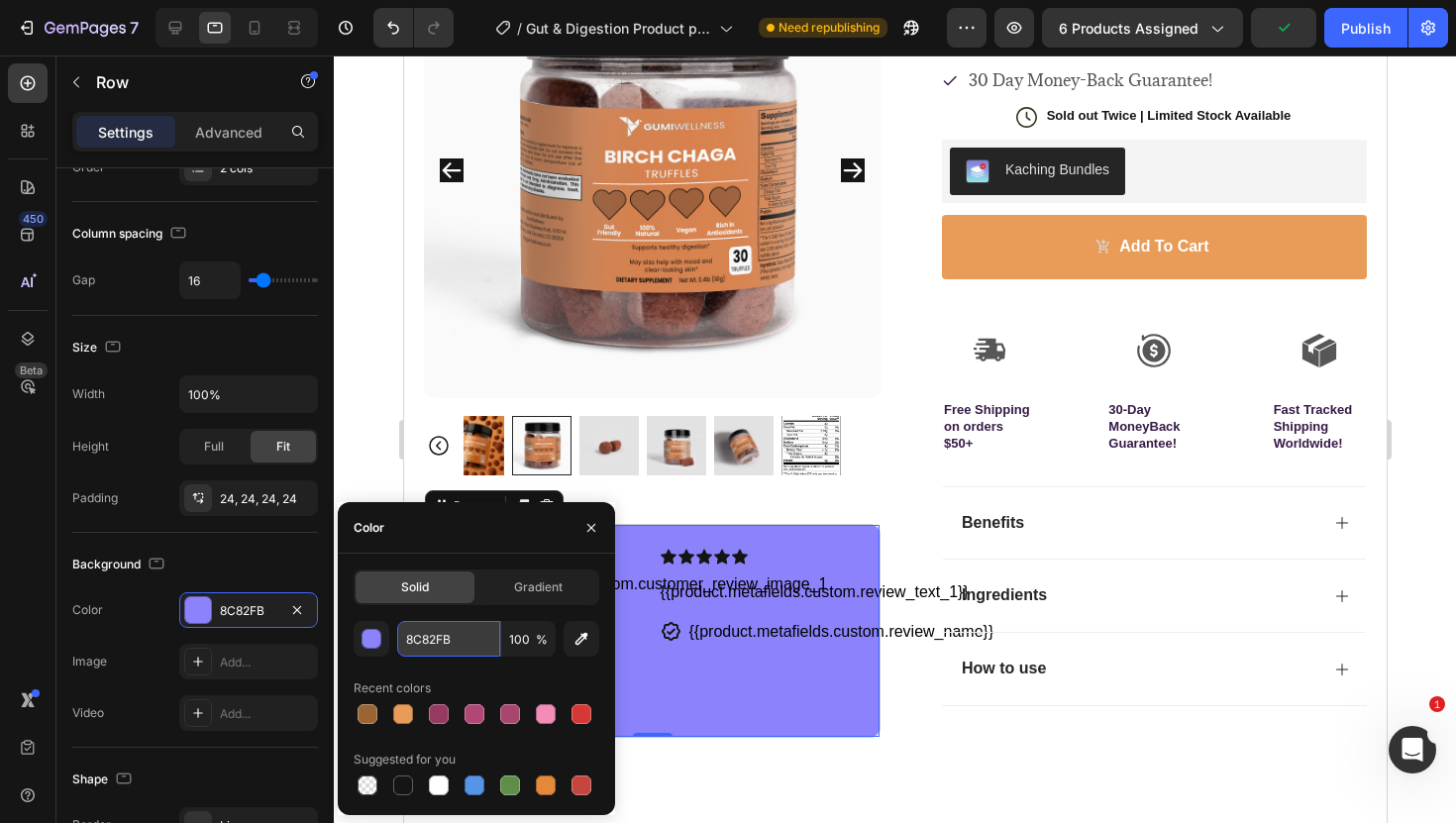 paste on "#e89c58" 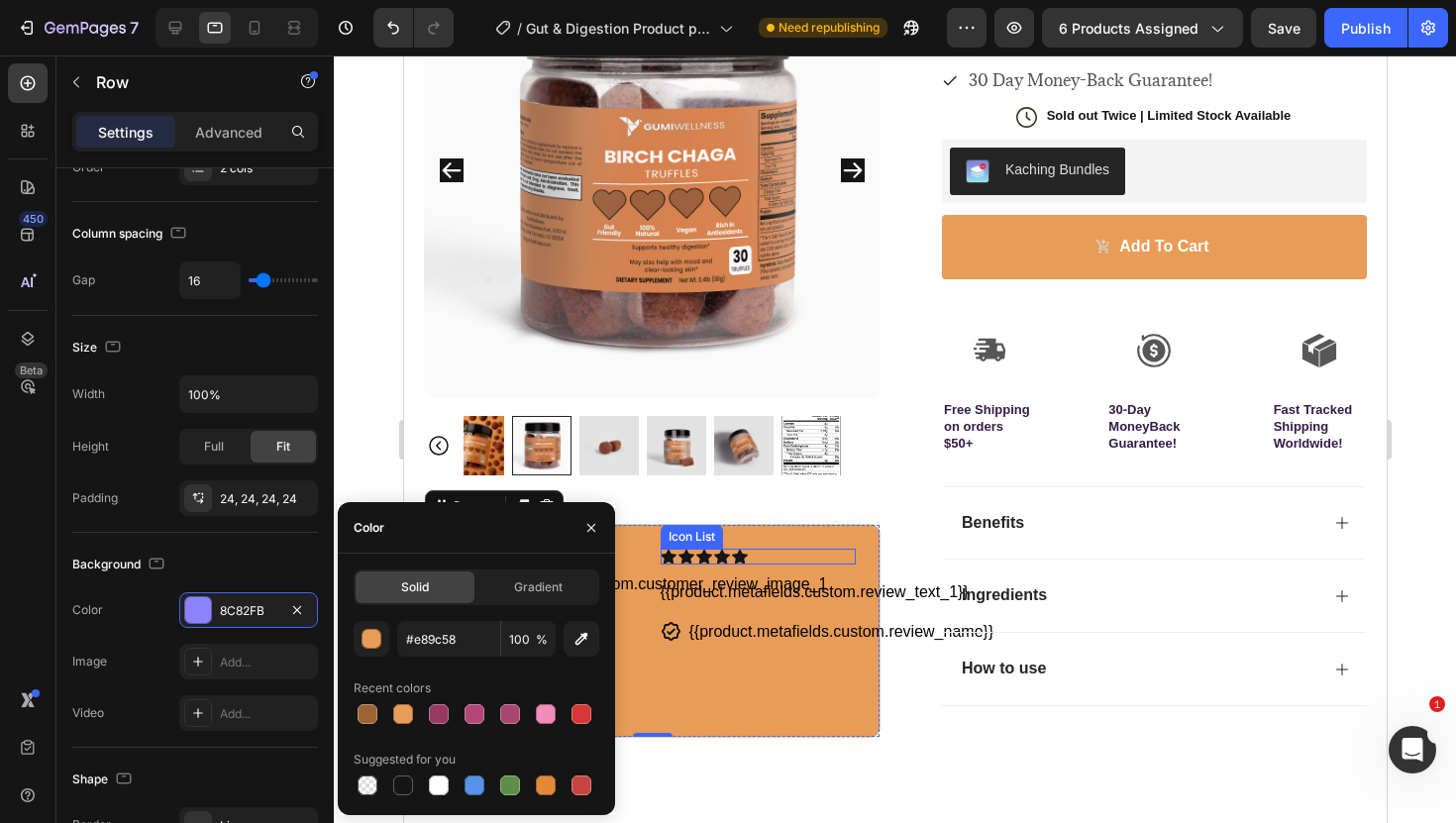 click on "{% if product.metafields.custom.customer_review_image_1 %}
{% endif %} Custom Code Icon Icon Icon Icon Icon Icon List {{product.metafields.custom.review_text_1}} Custom Code
Icon {{product.metafields.custom.review_name}} Custom Code Row Row   0" at bounding box center [651, 631] 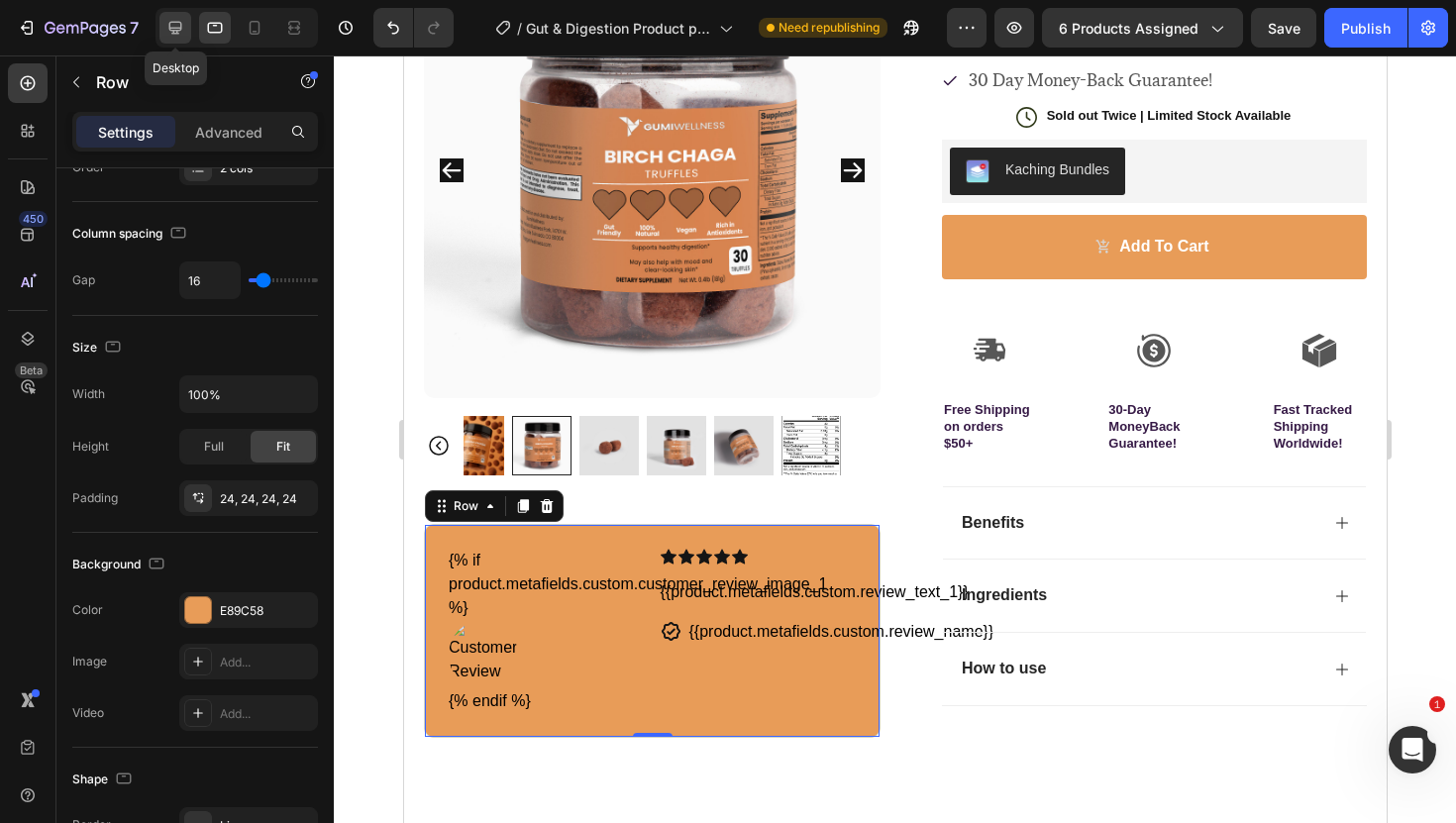 click 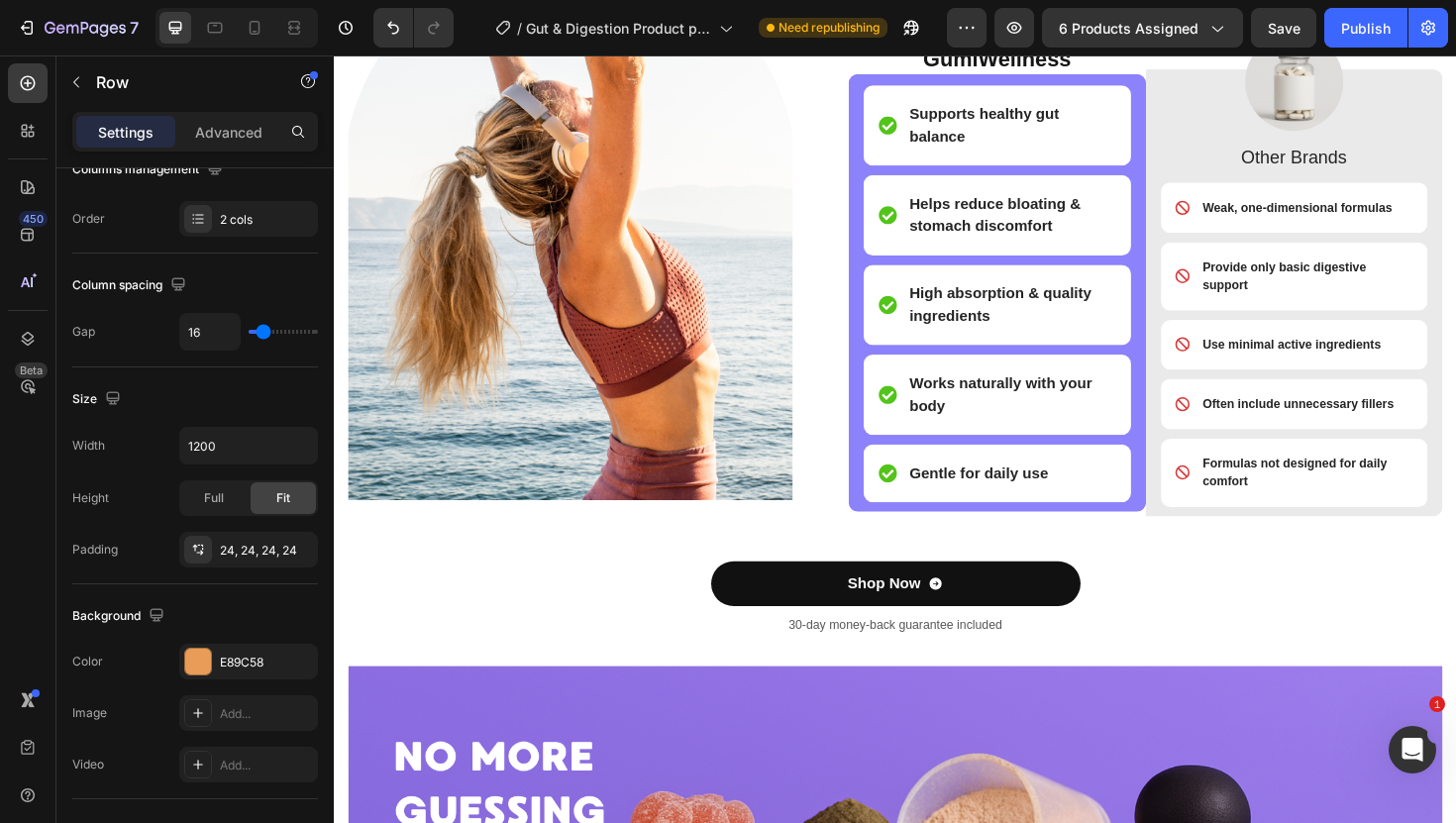 scroll, scrollTop: 2141, scrollLeft: 0, axis: vertical 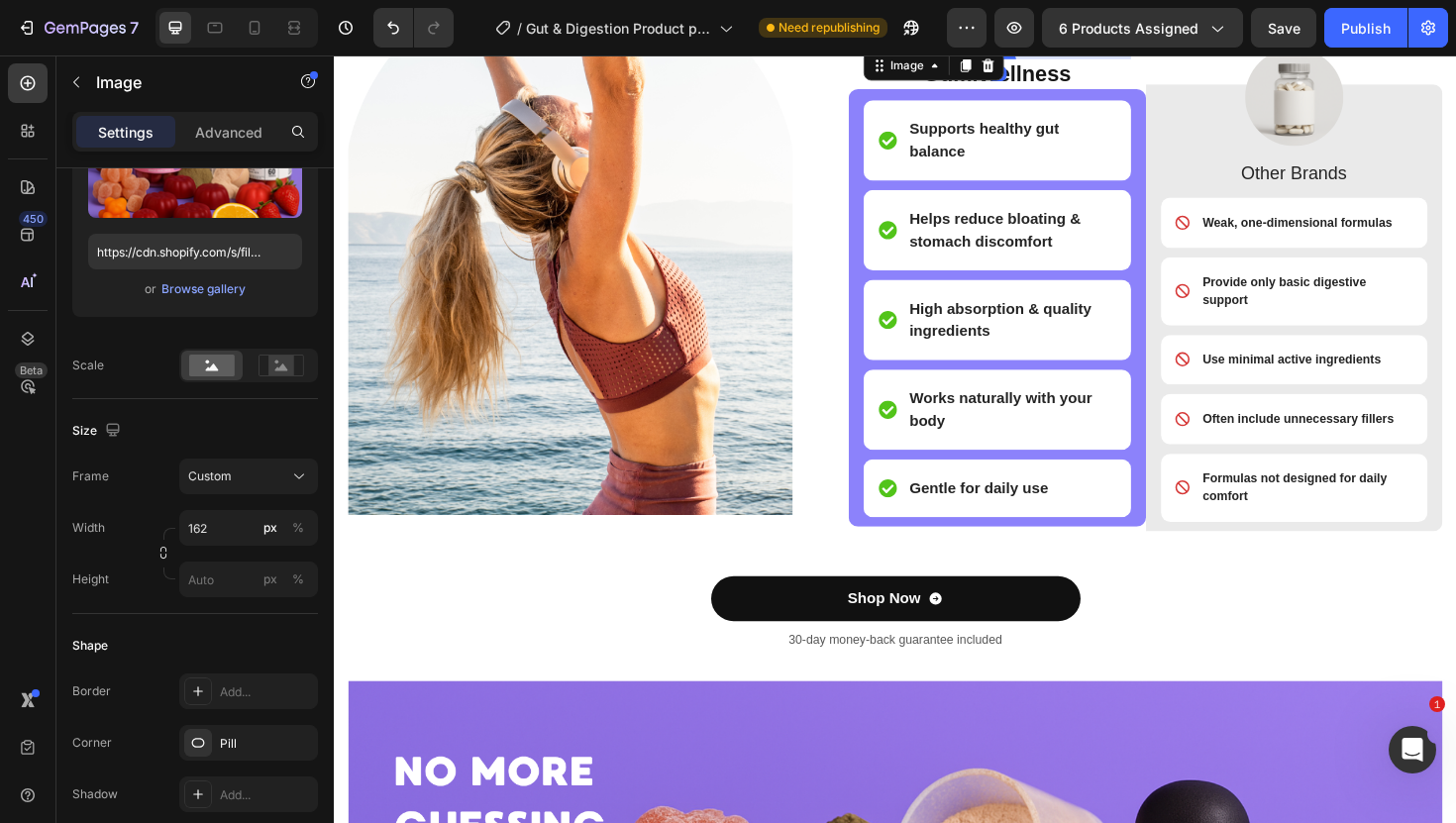 click at bounding box center (1036, 47) 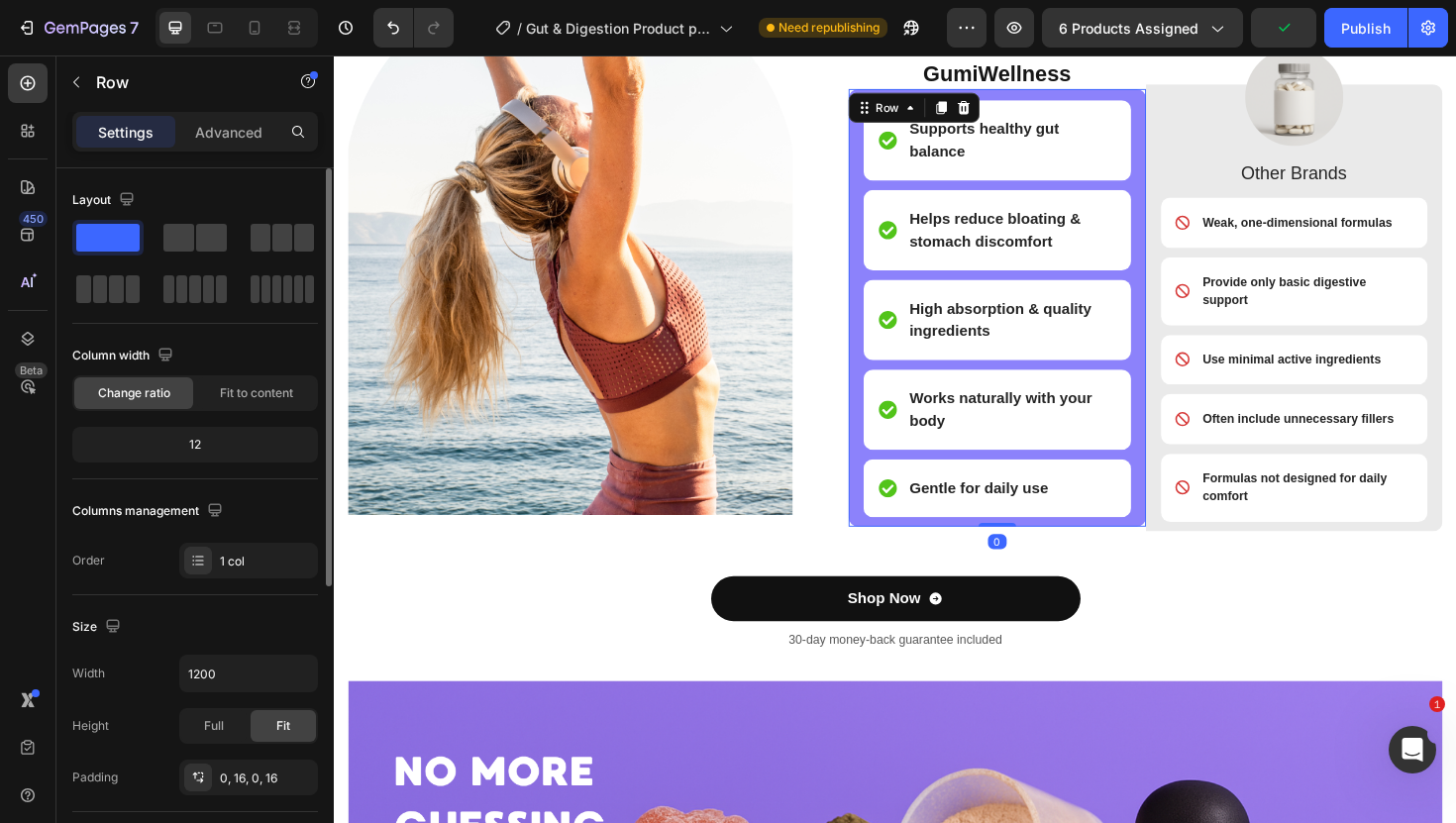 click on "Image GumiWellness Text Block Supports healthy gut balance Item List Helps reduce bloating & stomach discomfort Item List High absorption & quality ingredients Item List Works naturally with your body Item List Gentle for daily use Item List Row   0" at bounding box center [1036, 323] 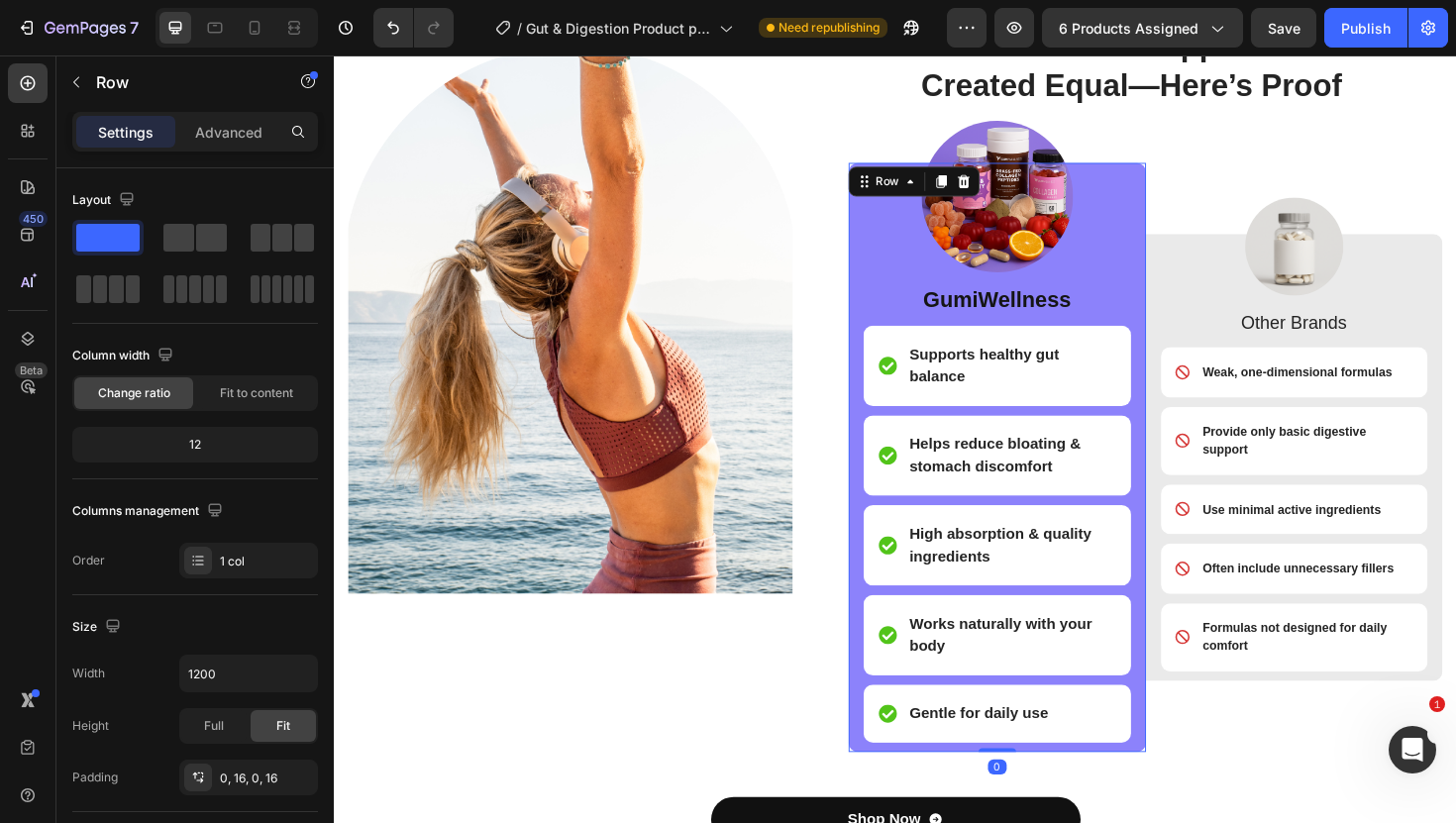 scroll, scrollTop: 2057, scrollLeft: 0, axis: vertical 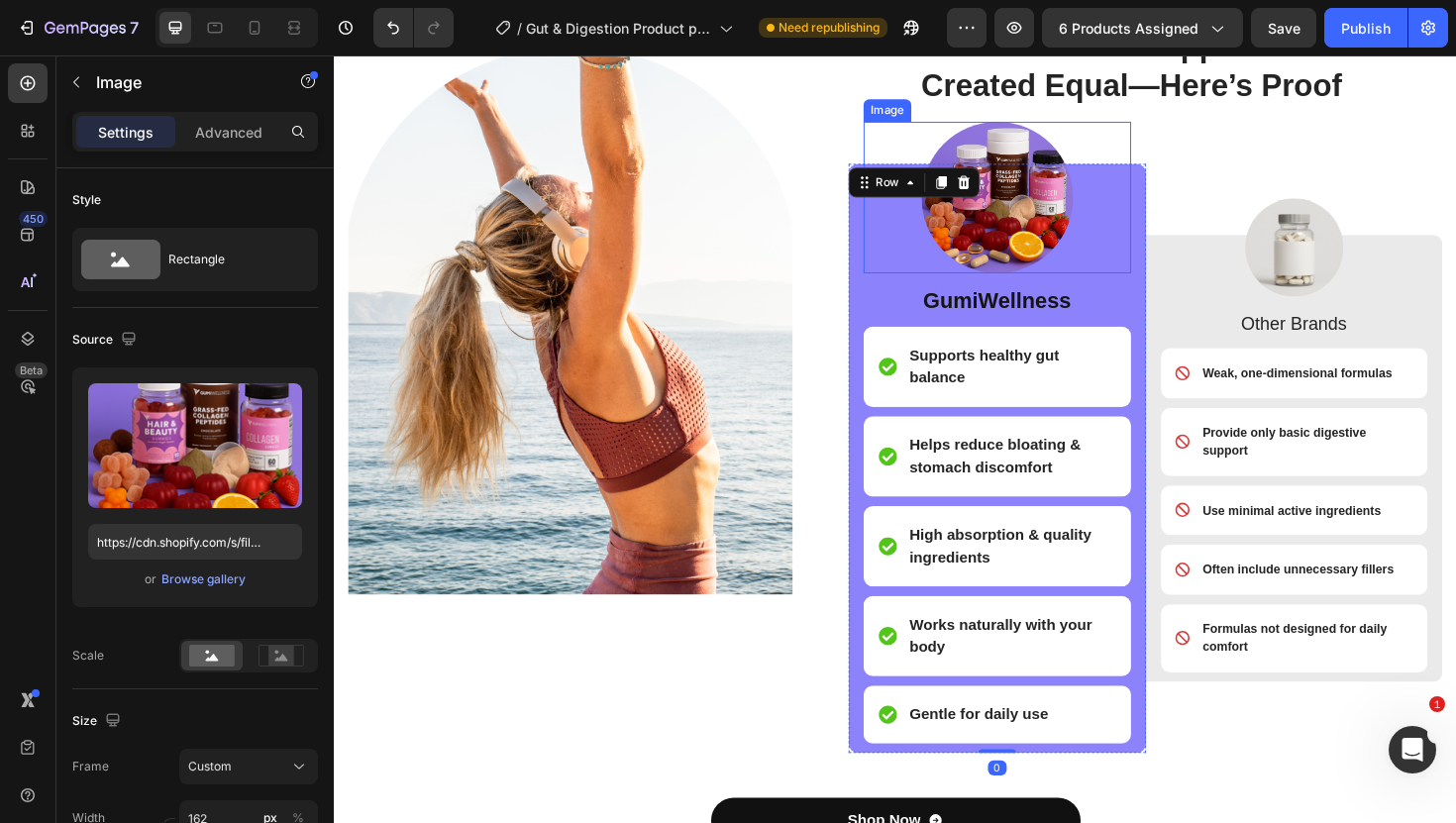 click at bounding box center [1036, 206] 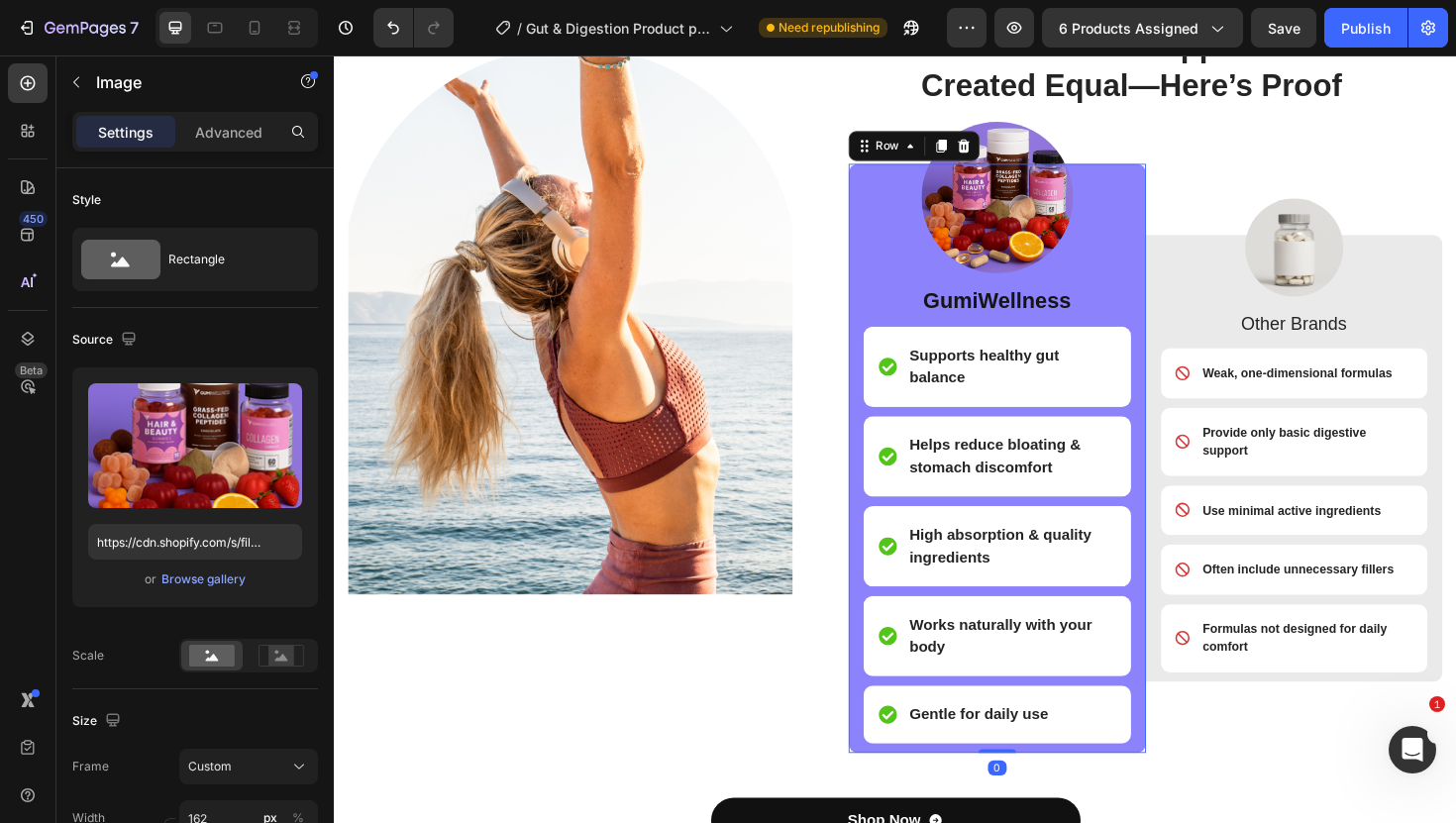 click on "Image GumiWellness Text Block Supports healthy gut balance Item List Helps reduce bloating & stomach discomfort Item List High absorption & quality ingredients Item List Works naturally with your body Item List Gentle for daily use Item List Row   0" at bounding box center (1036, 482) 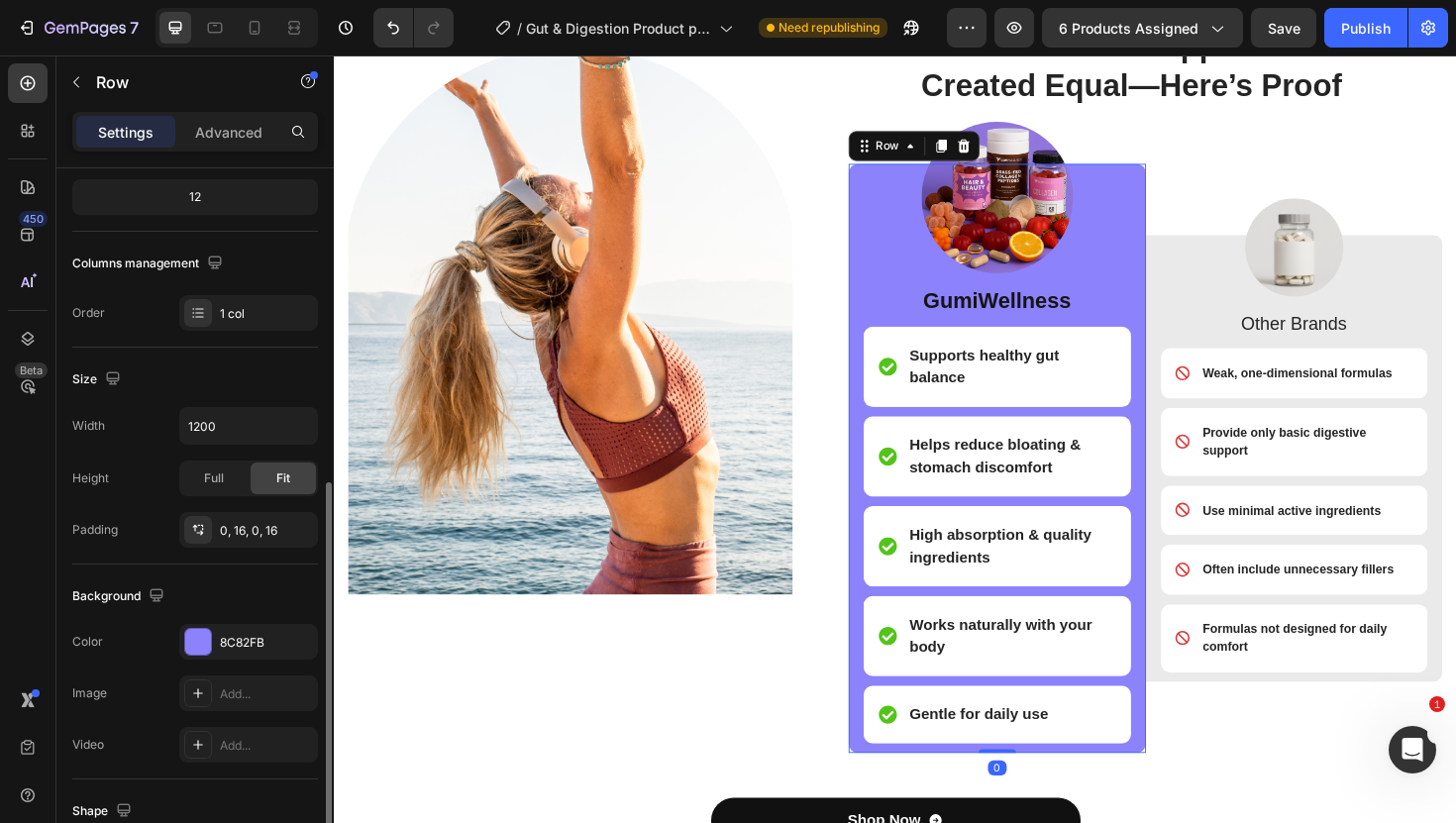 scroll, scrollTop: 497, scrollLeft: 0, axis: vertical 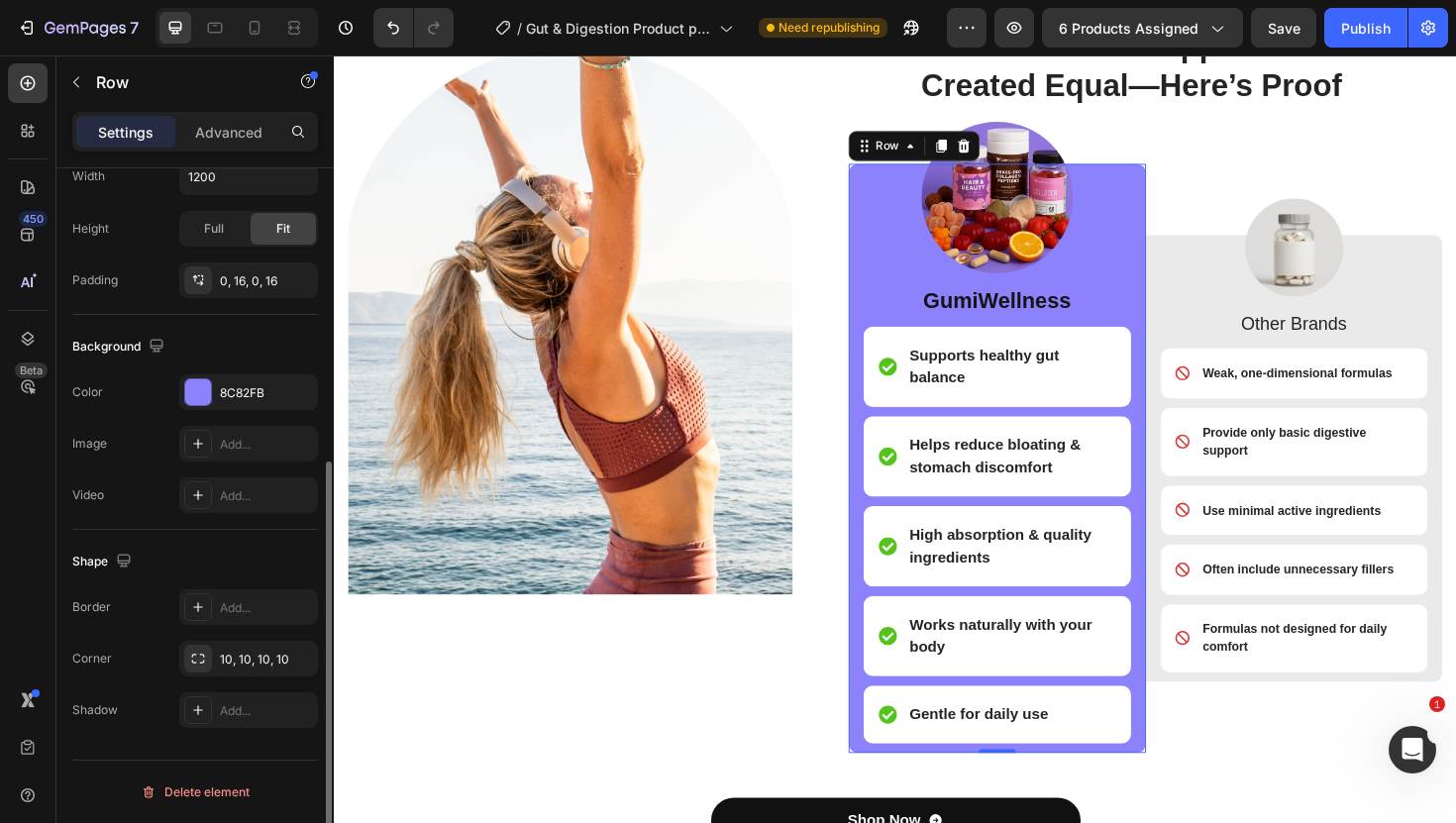 click on "The changes might be hidden by  the video. Color 8C82FB Image Add... Video Add..." 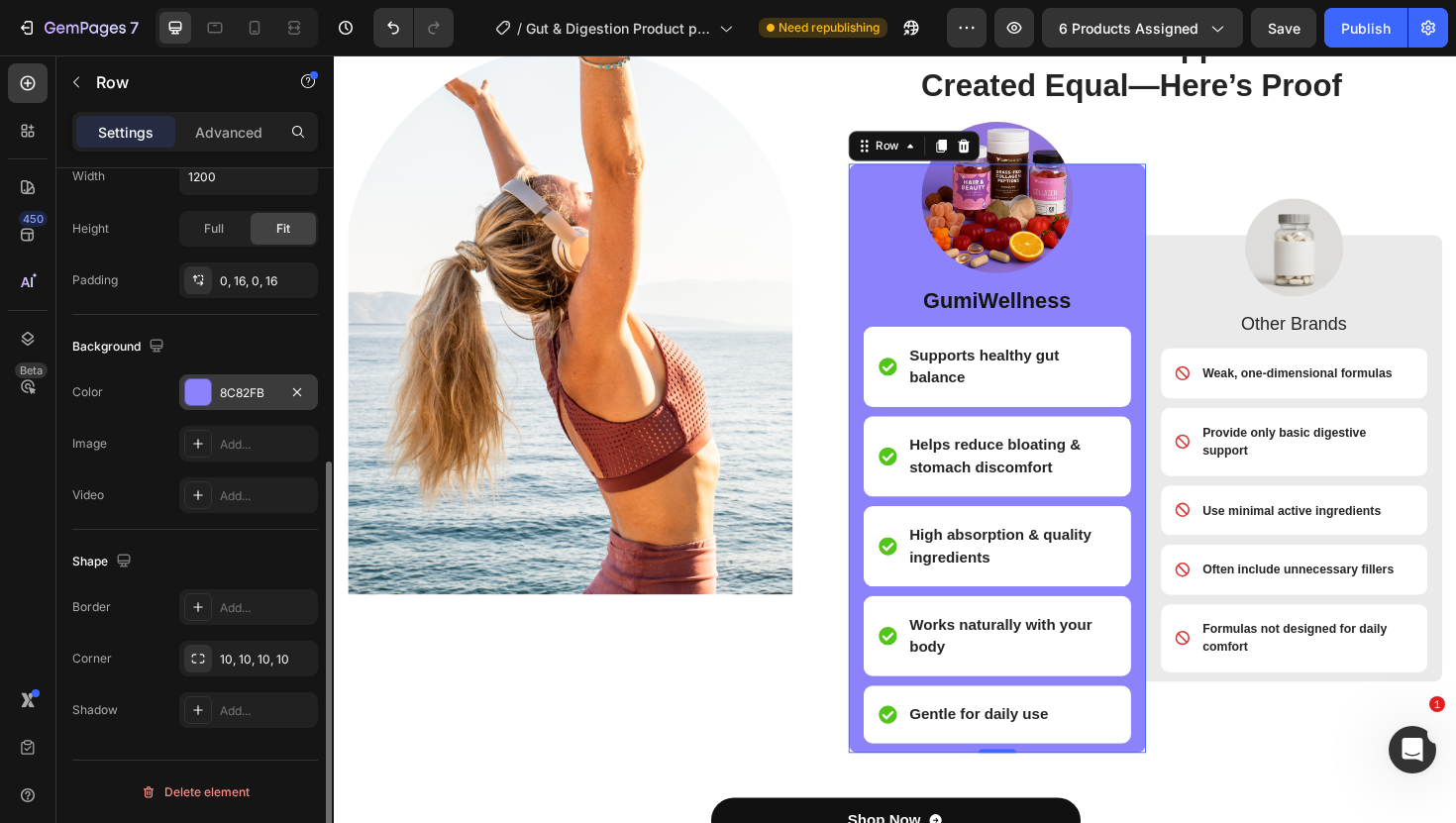 click on "8C82FB" at bounding box center [249, 393] 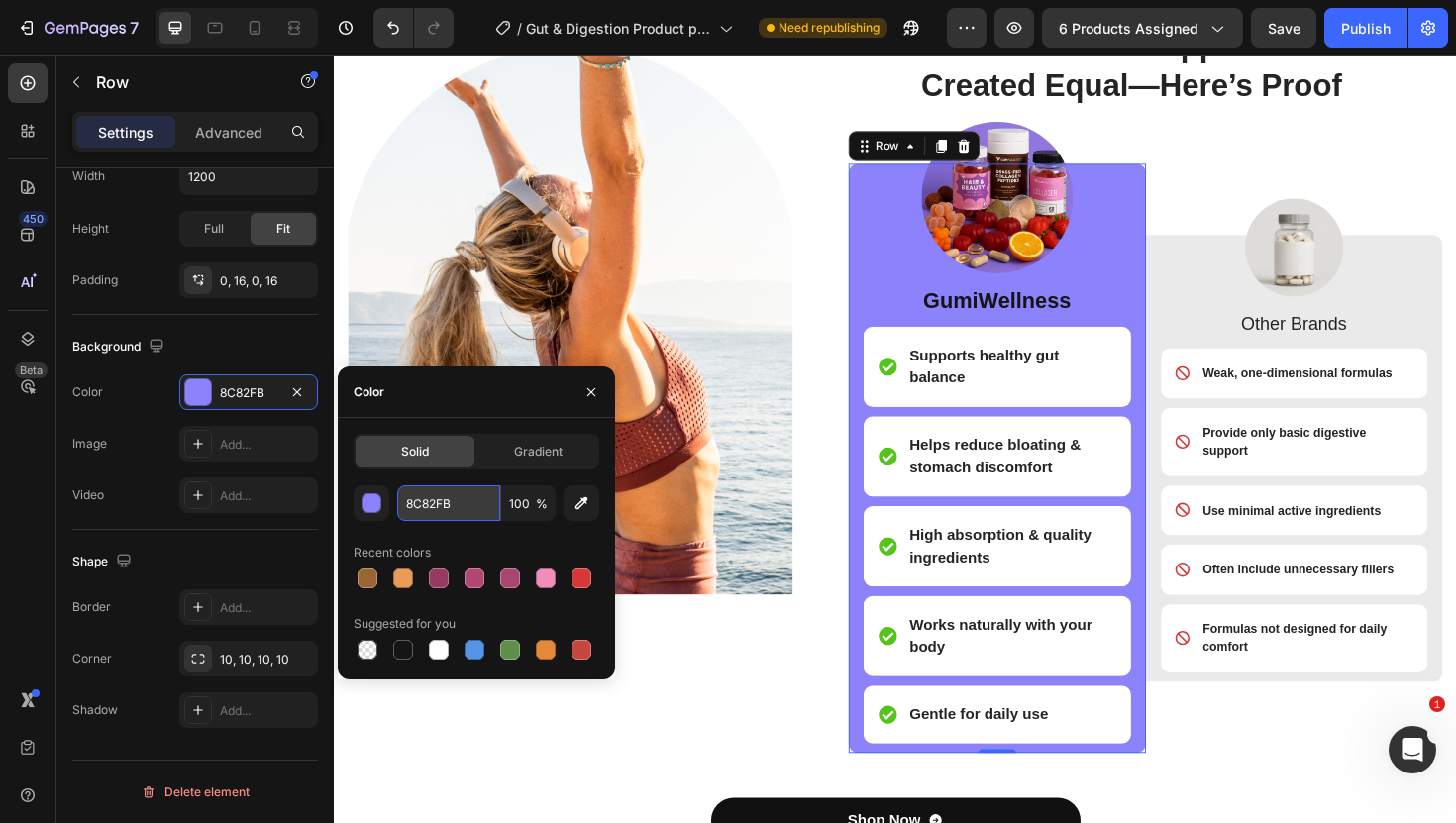 click on "8C82FB" at bounding box center (449, 503) 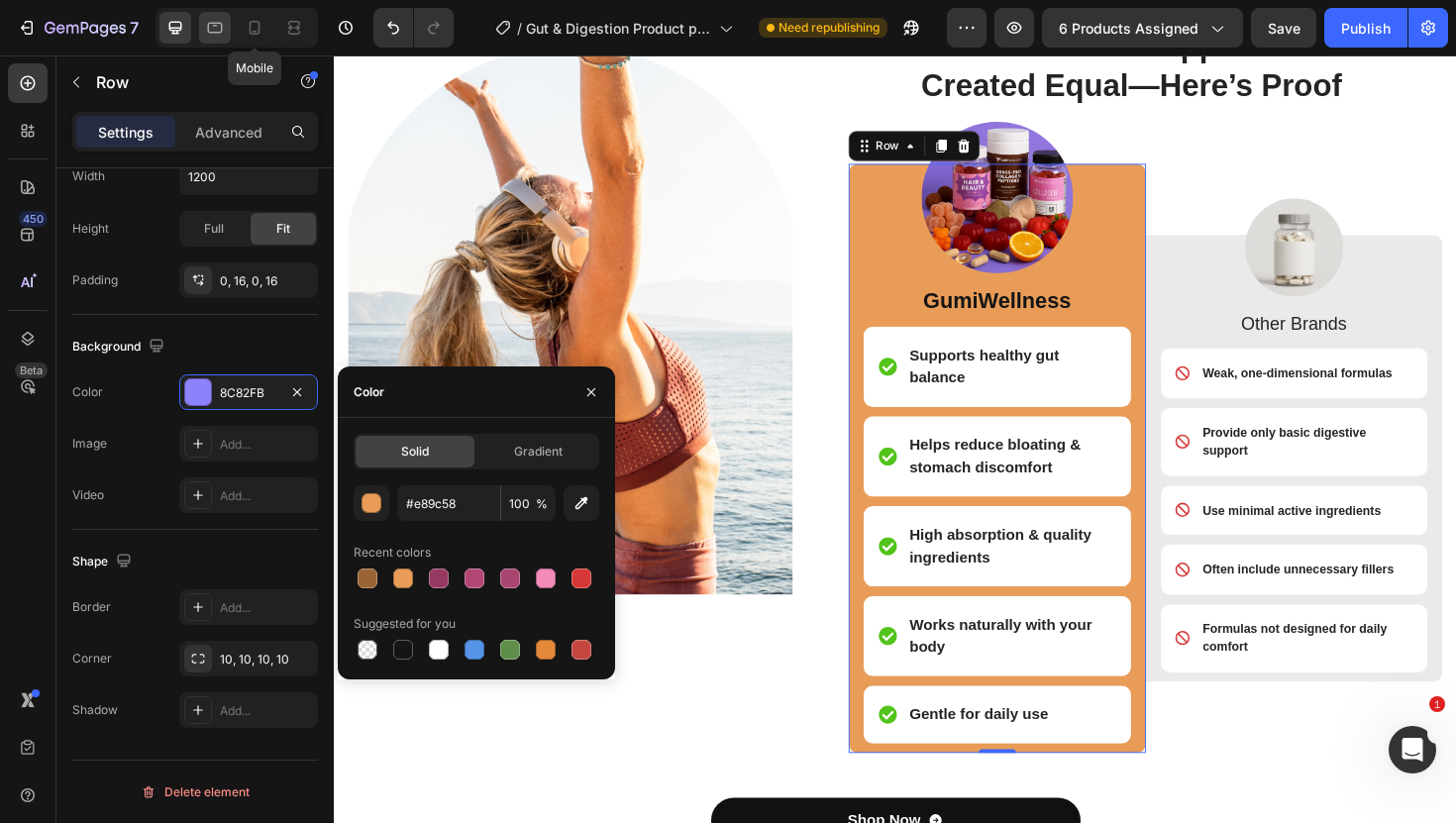 click 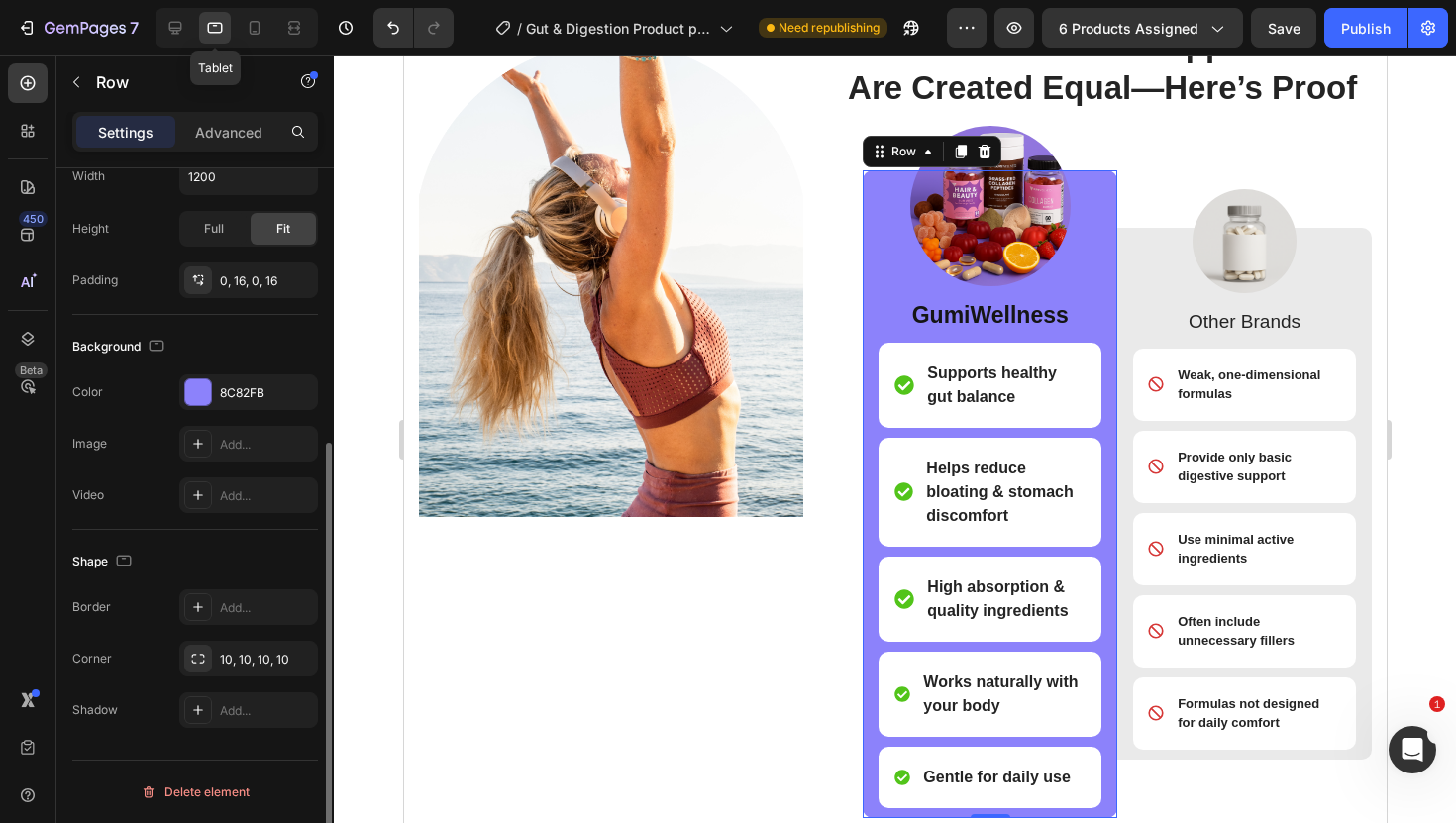 type on "100%" 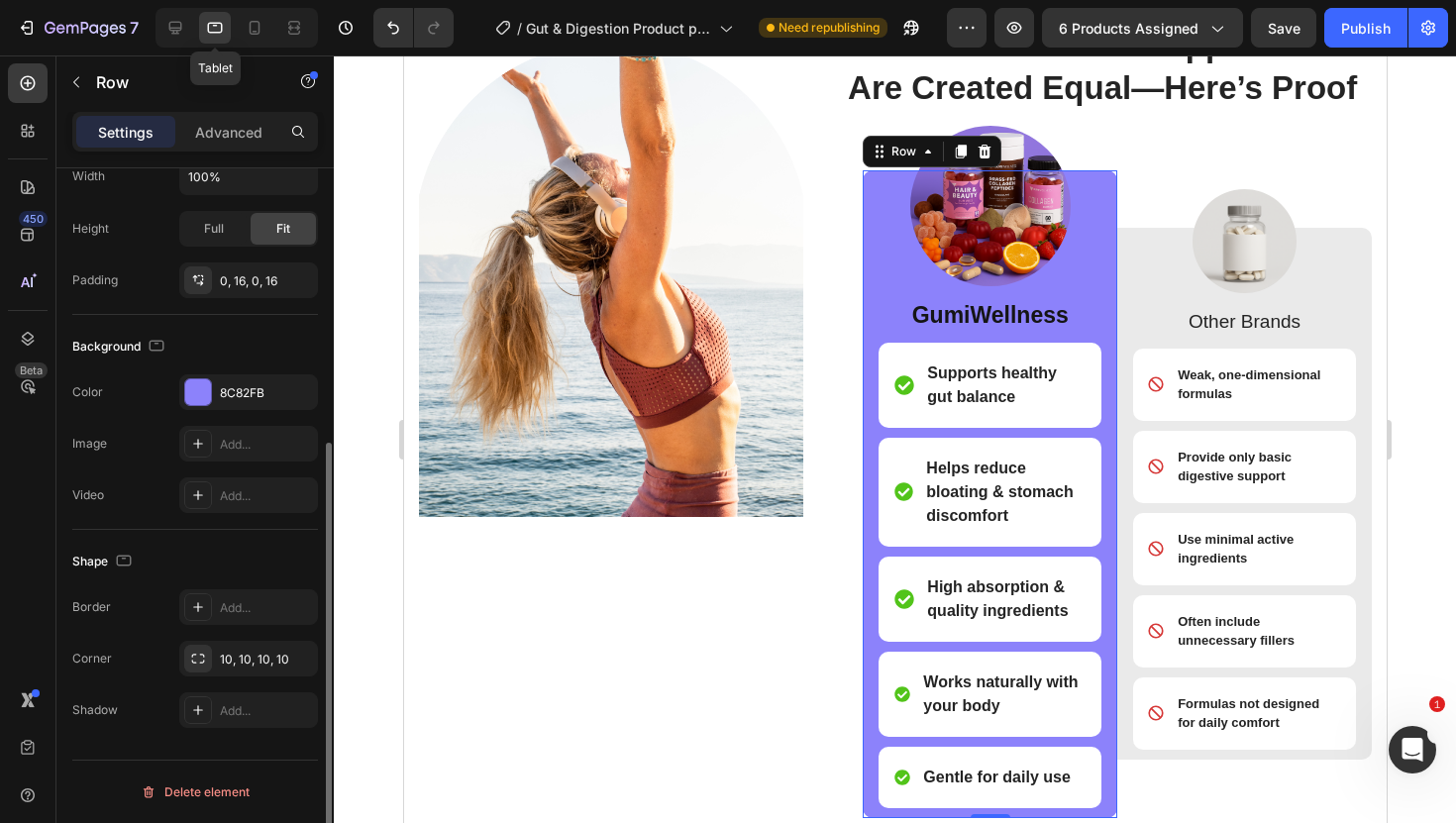 scroll, scrollTop: 446, scrollLeft: 0, axis: vertical 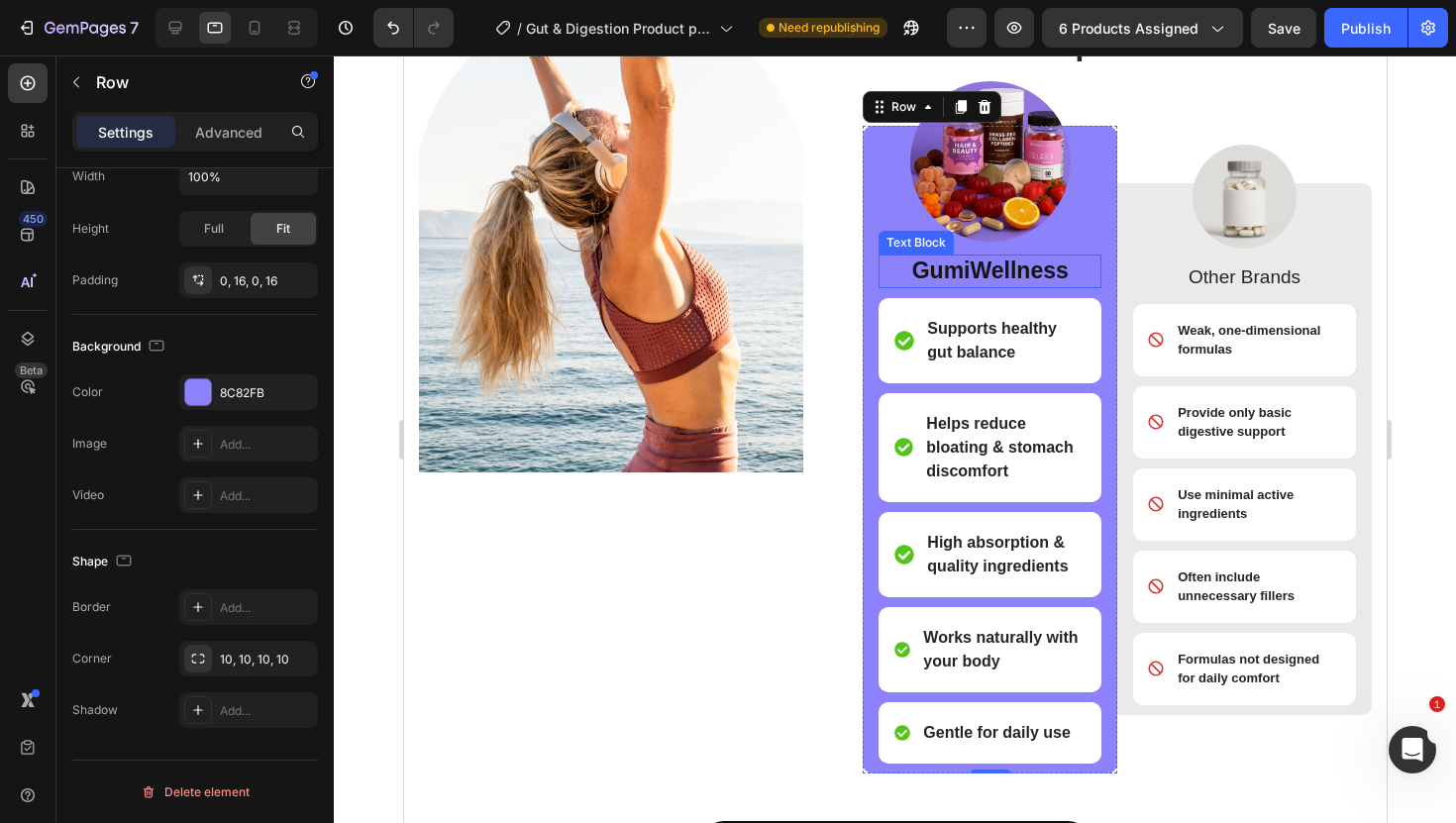 click on "GumiWellness" at bounding box center [988, 271] 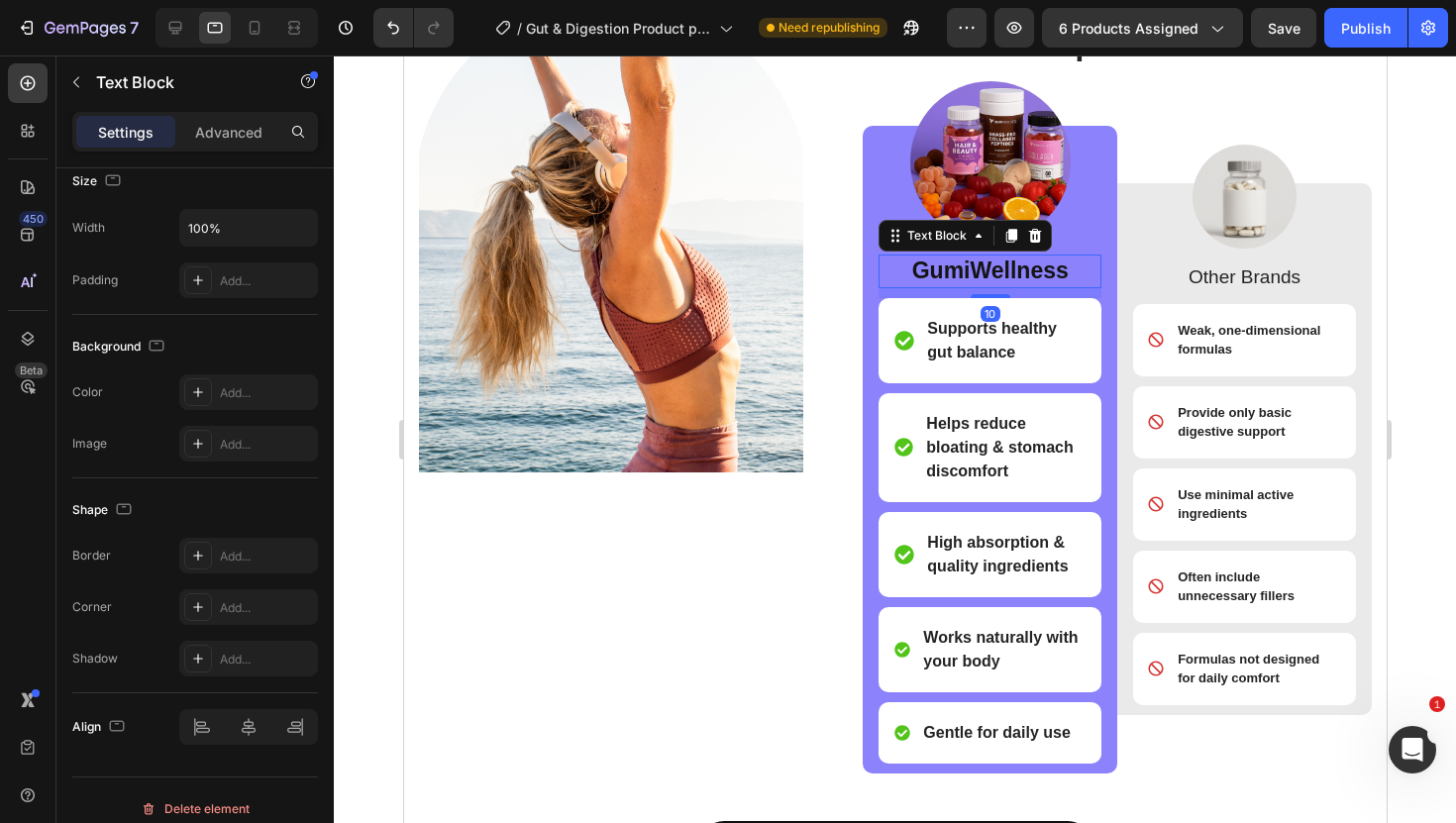 scroll, scrollTop: 0, scrollLeft: 0, axis: both 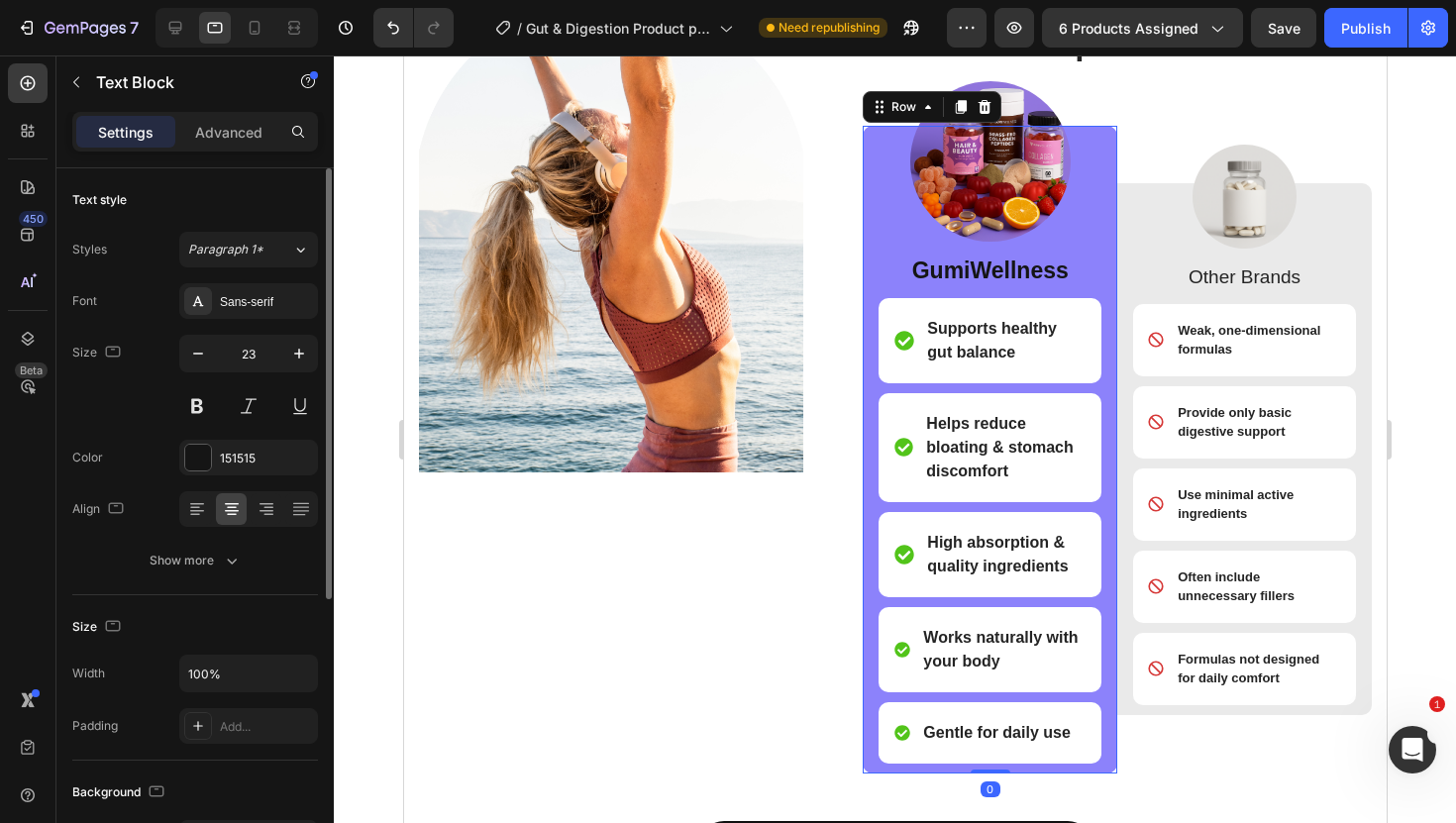 click on "Image GumiWellness Text Block Supports healthy gut balance Item List Helps reduce bloating & stomach discomfort Item List High absorption & quality ingredients Item List Works naturally with your body Item List Gentle for daily use Item List Row   0" at bounding box center [988, 450] 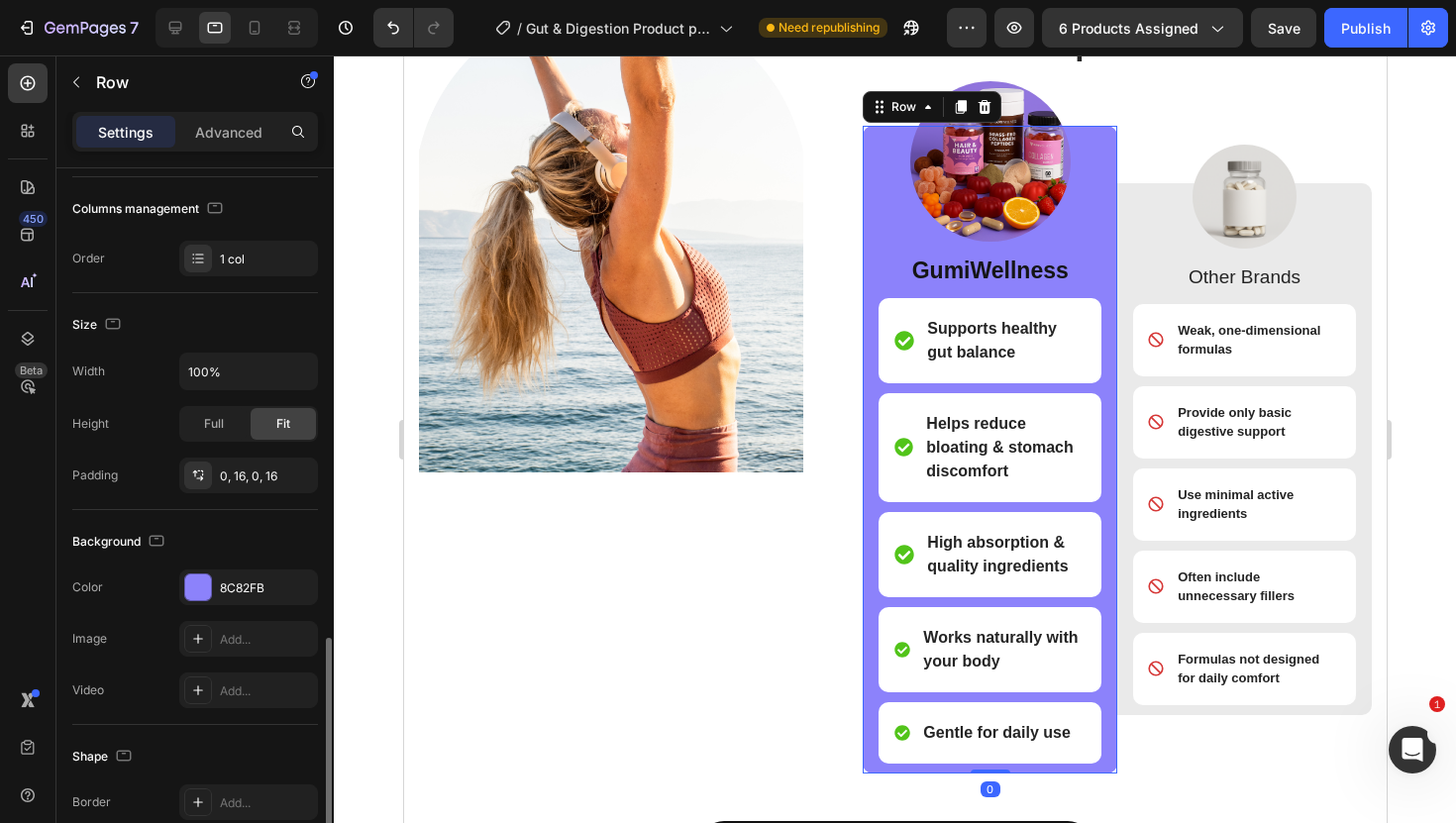 scroll, scrollTop: 446, scrollLeft: 0, axis: vertical 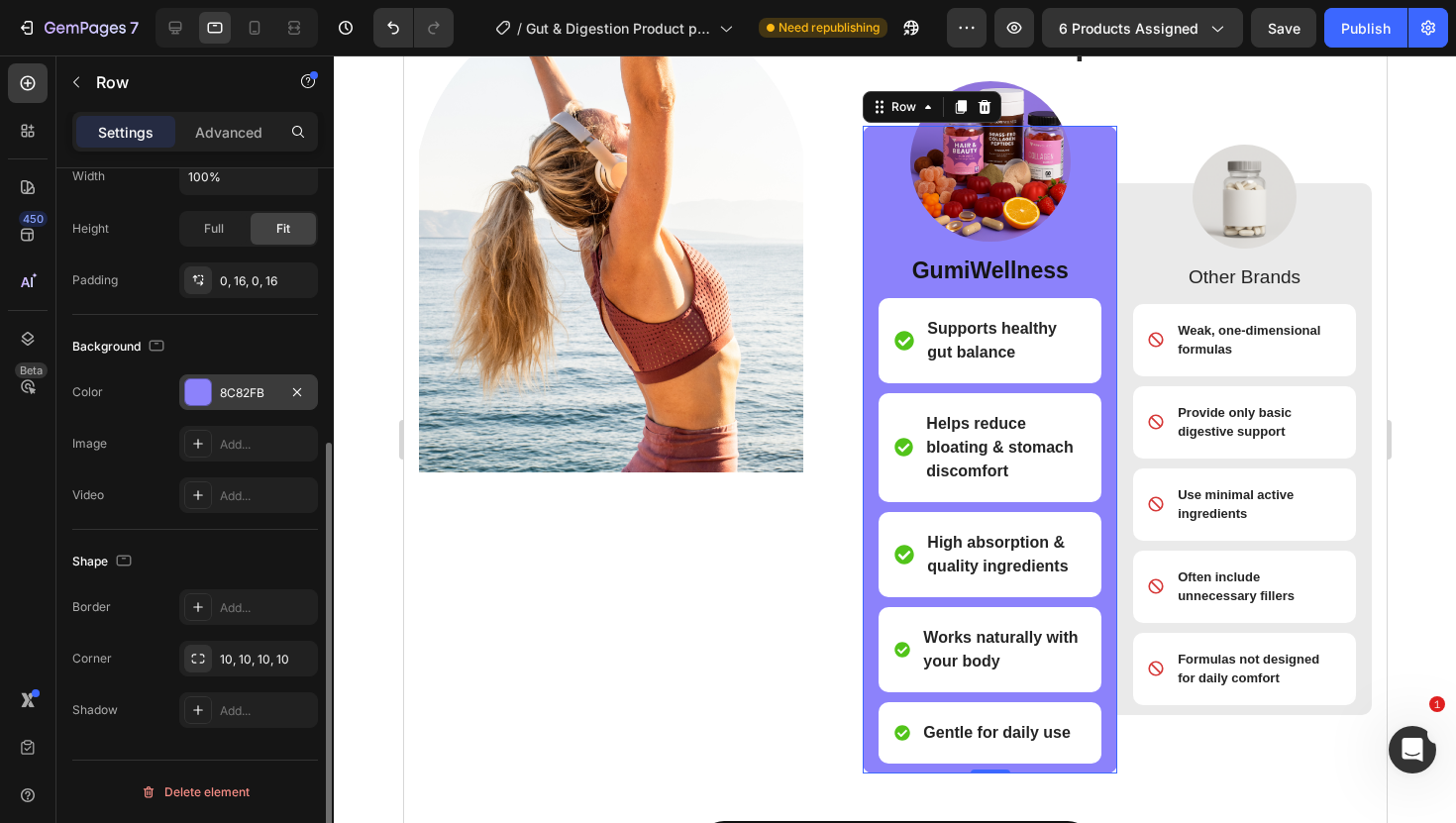 click on "8C82FB" at bounding box center (249, 393) 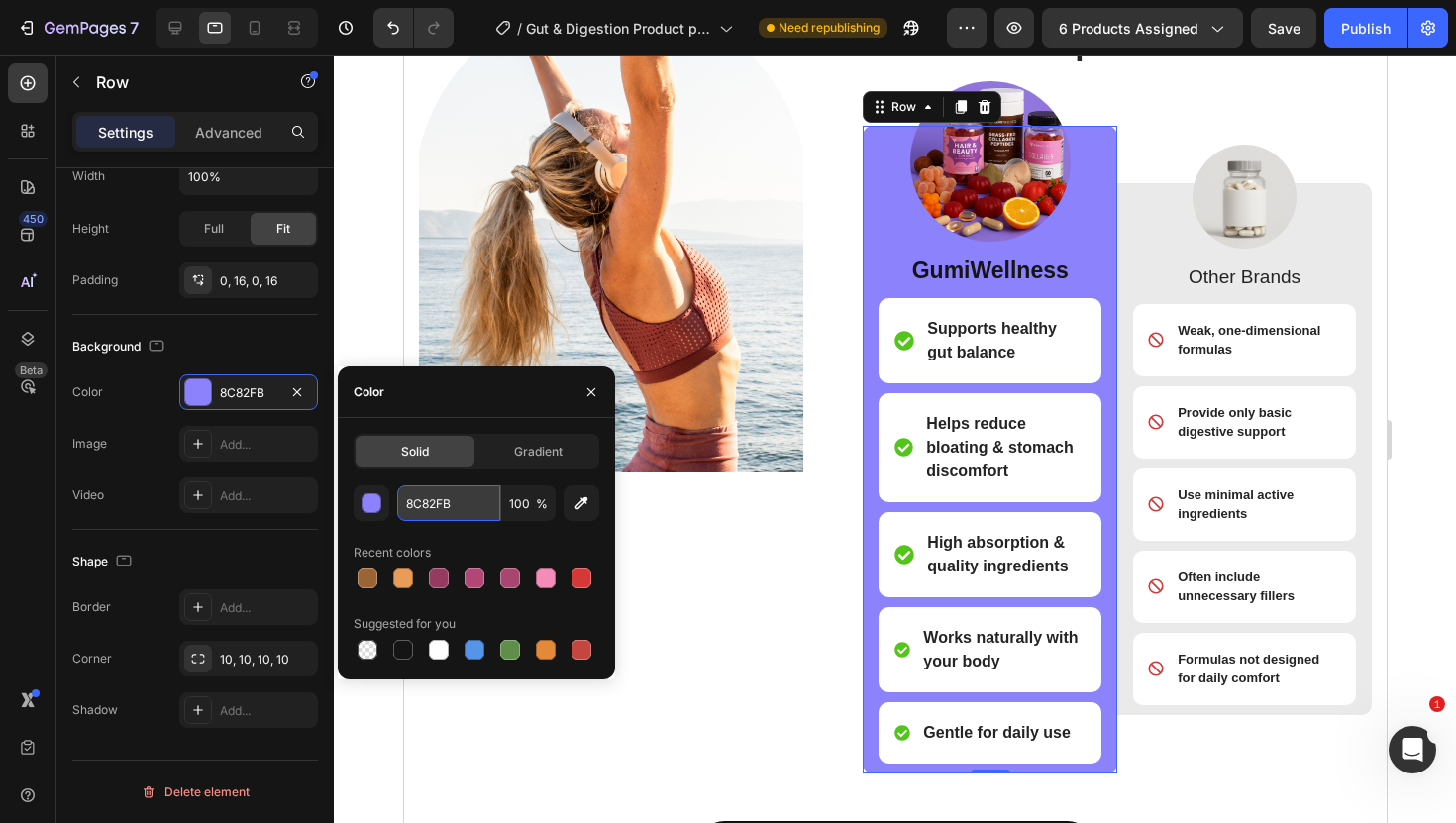 click on "8C82FB" at bounding box center (449, 503) 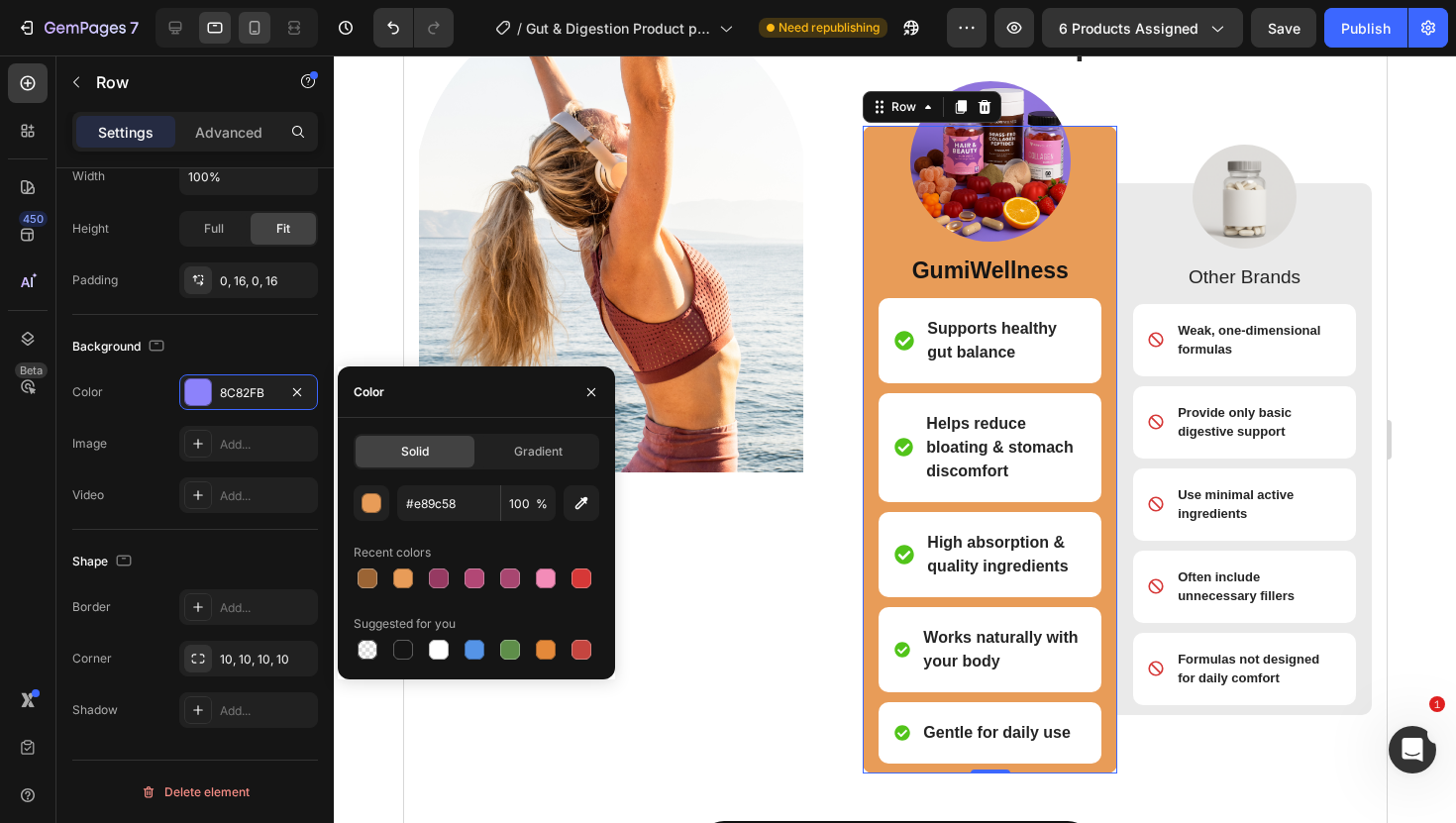 click 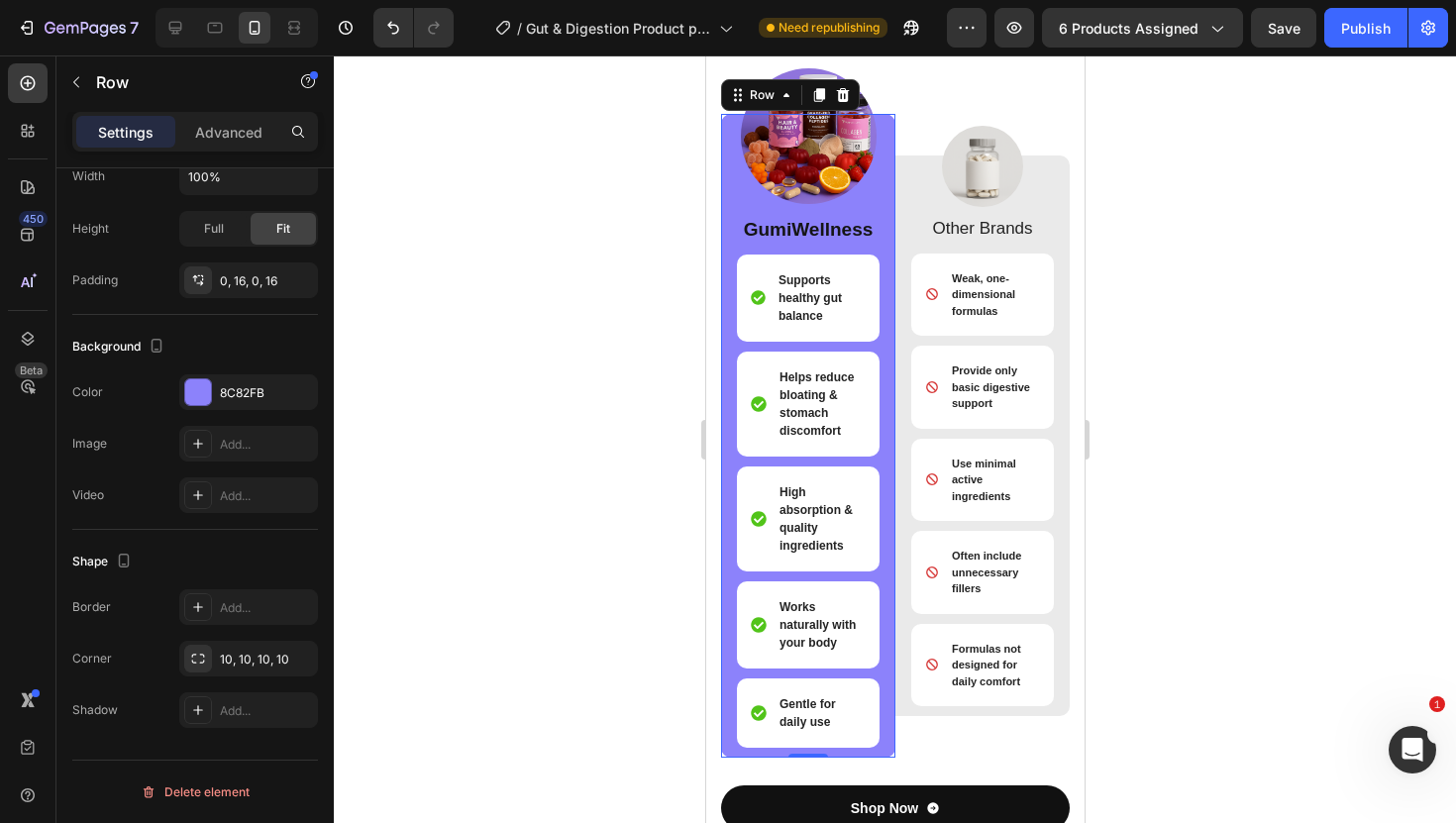 scroll, scrollTop: 2549, scrollLeft: 0, axis: vertical 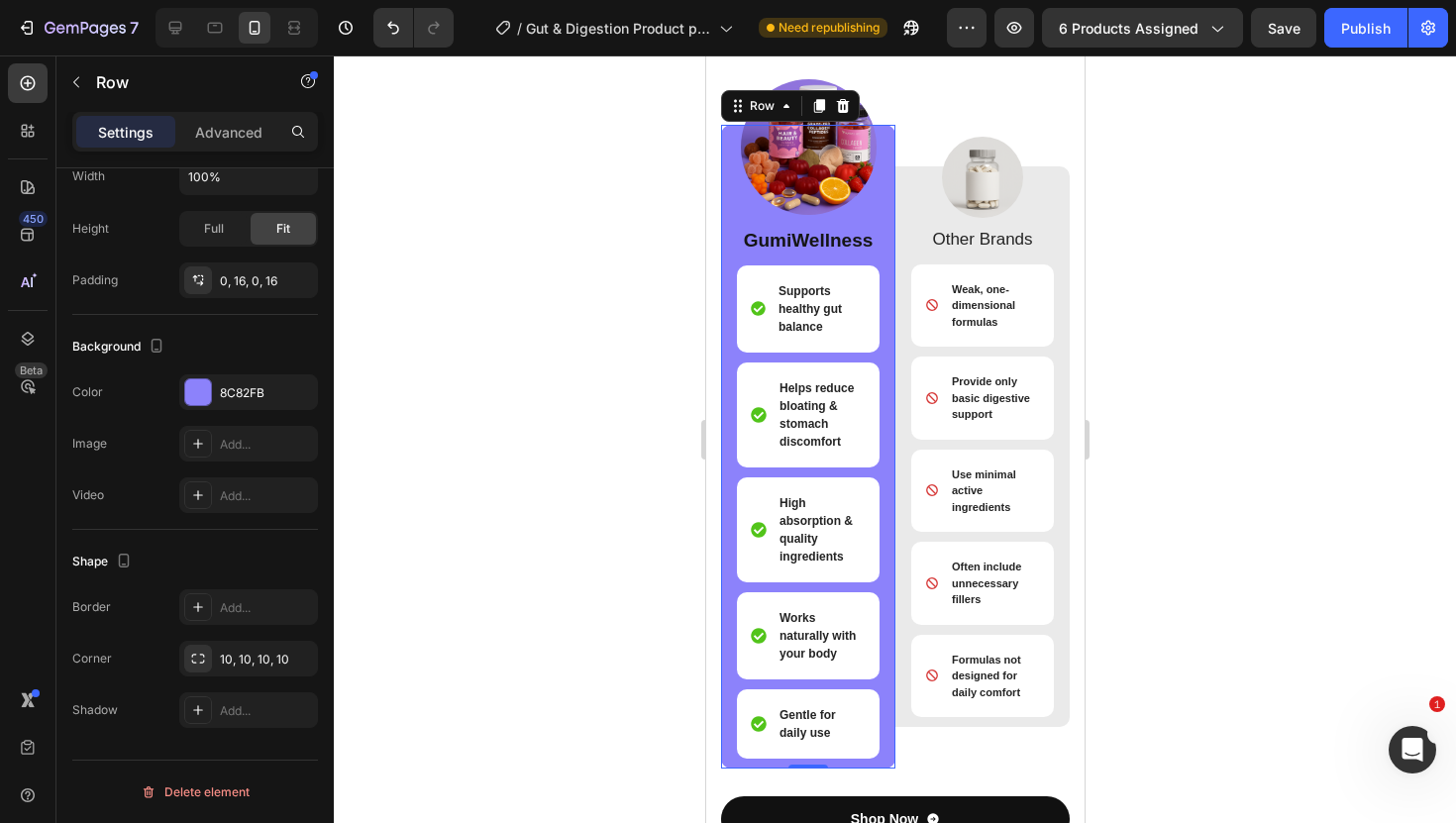 click on "Image GumiWellness Text Block Supports healthy gut balance Item List Helps reduce bloating & stomach discomfort Item List High absorption & quality ingredients Item List Works naturally with your body Item List Gentle for daily use Item List Row   0" at bounding box center [807, 447] 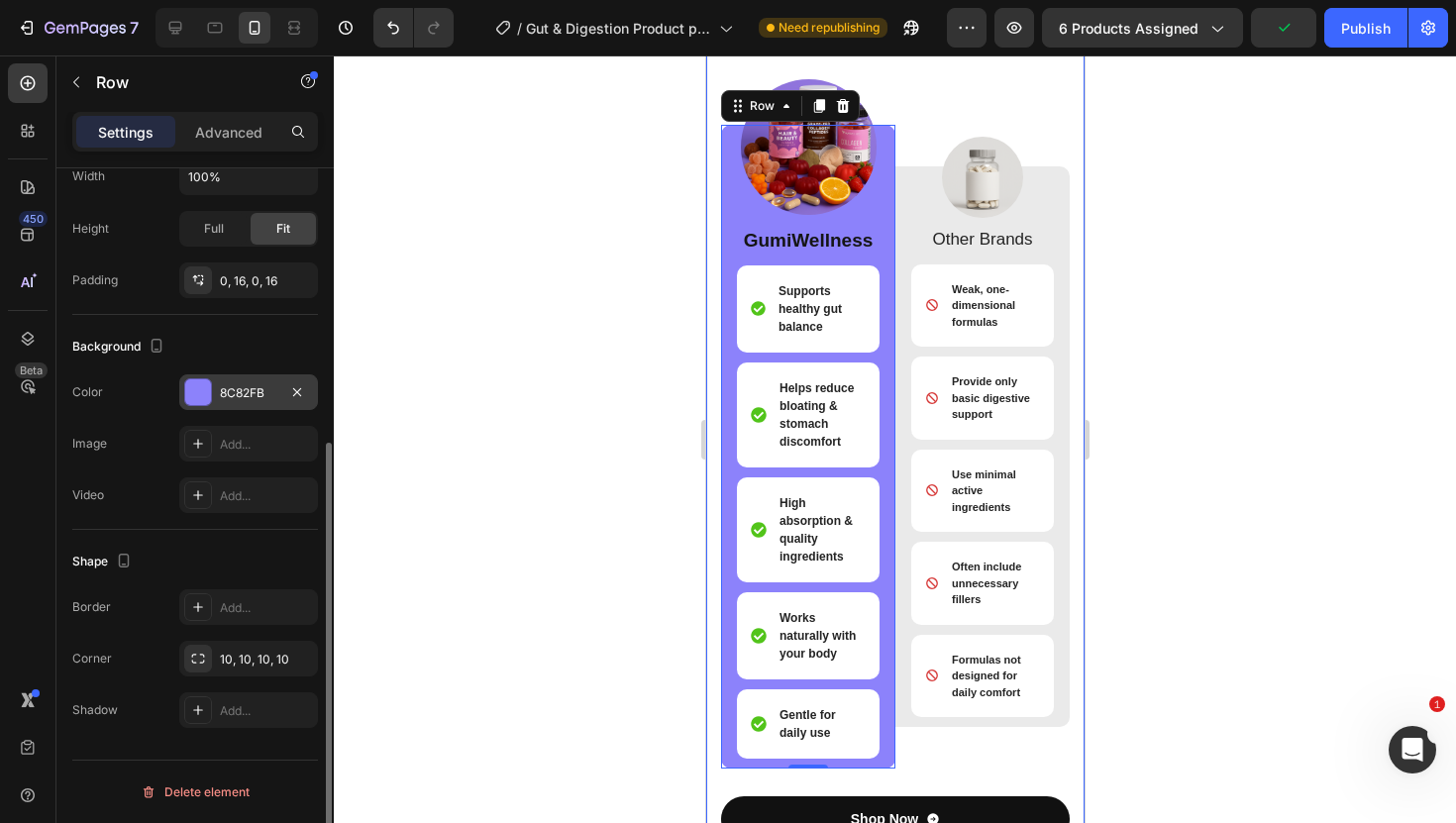 click on "8C82FB" at bounding box center (249, 393) 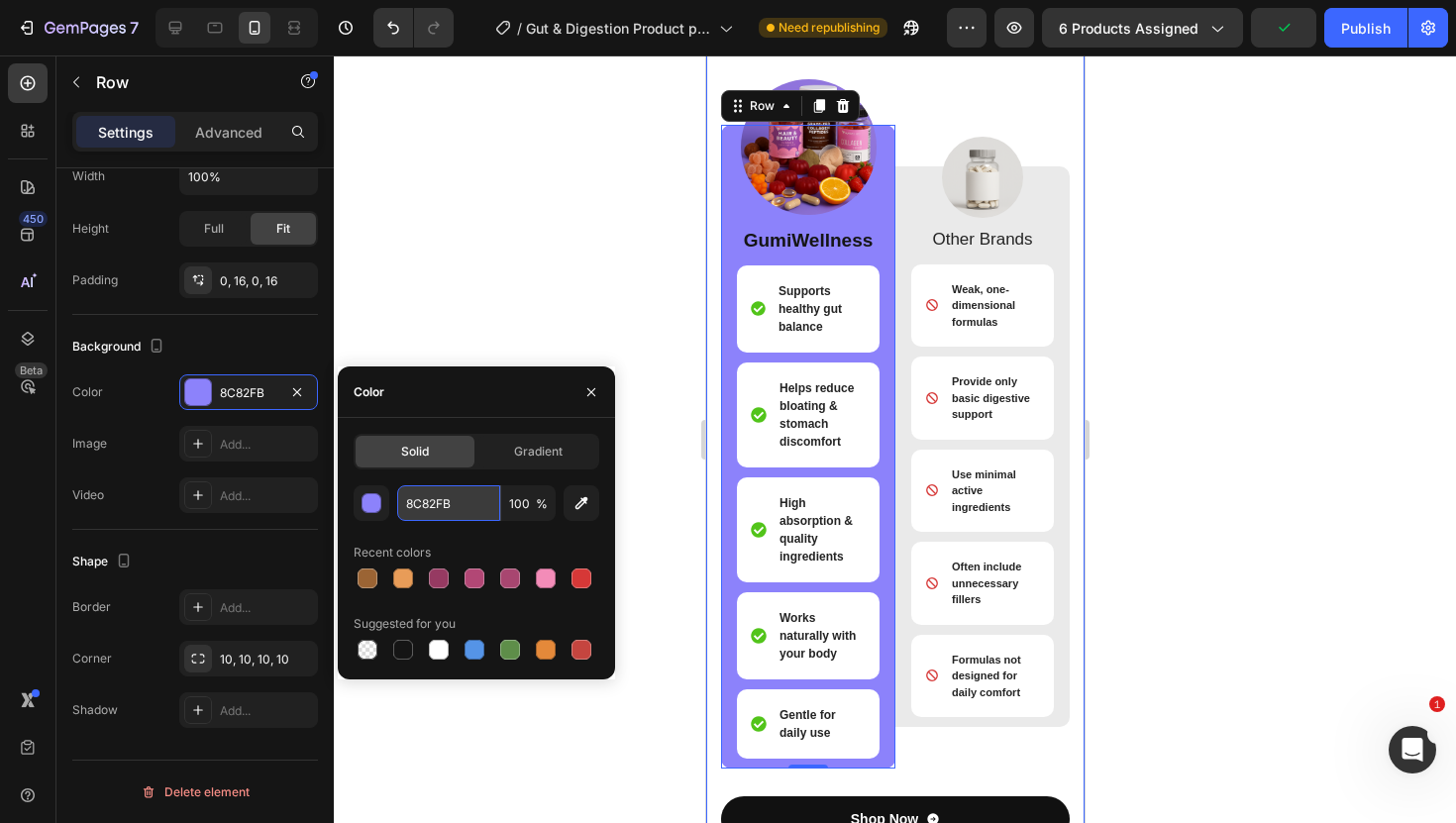 click on "8C82FB" at bounding box center [449, 503] 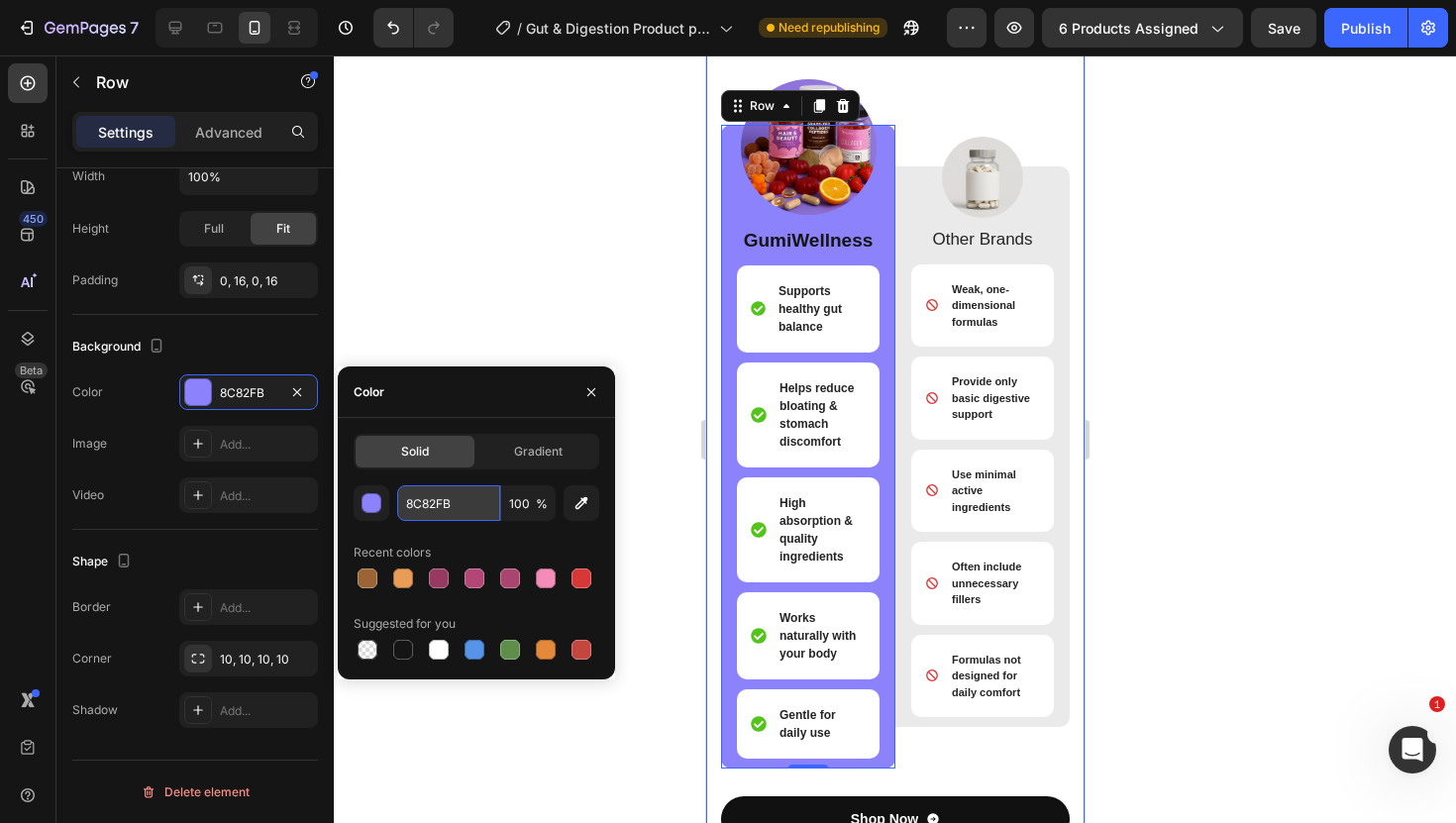 paste on "#e89c58" 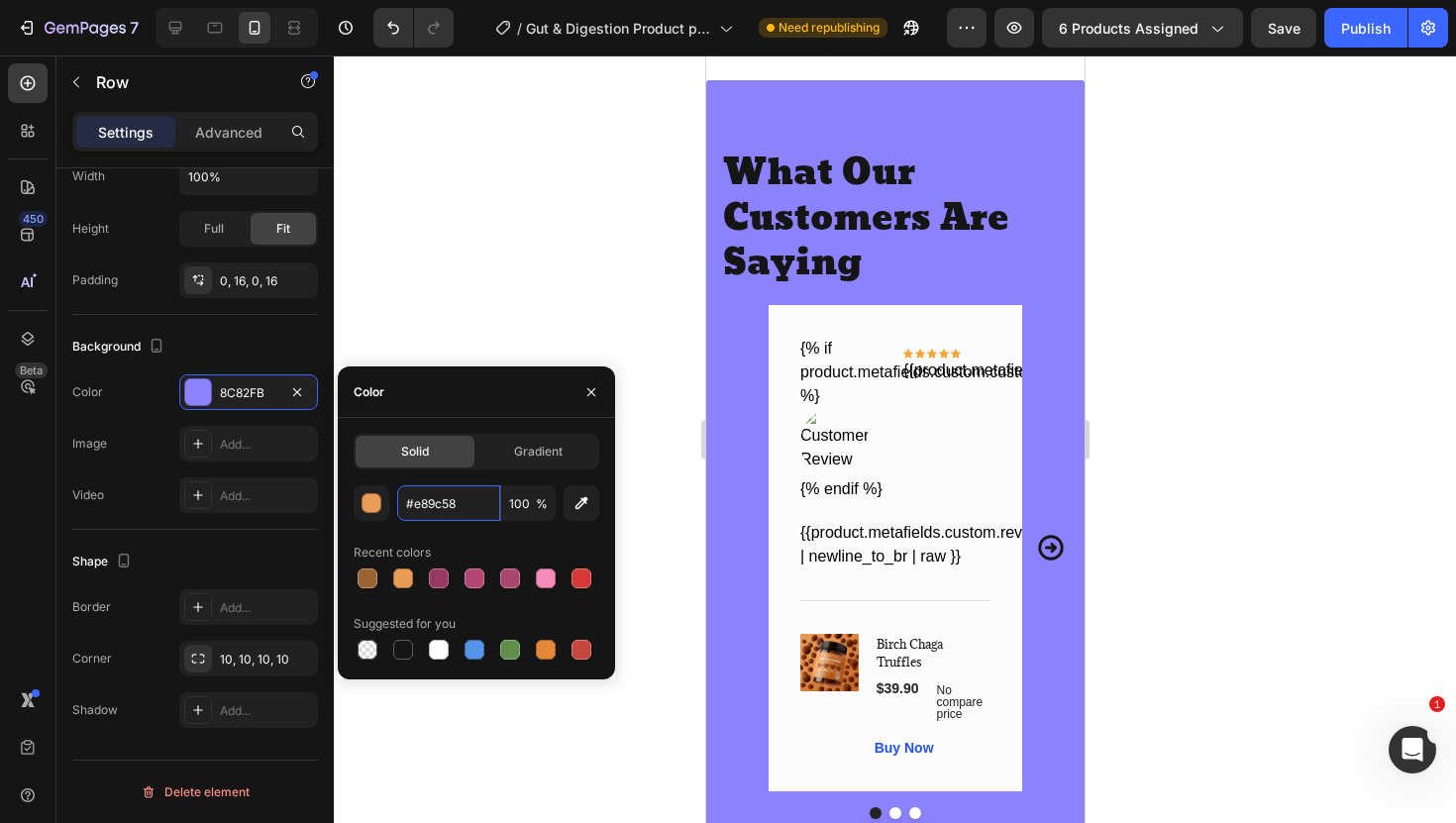 scroll, scrollTop: 3873, scrollLeft: 0, axis: vertical 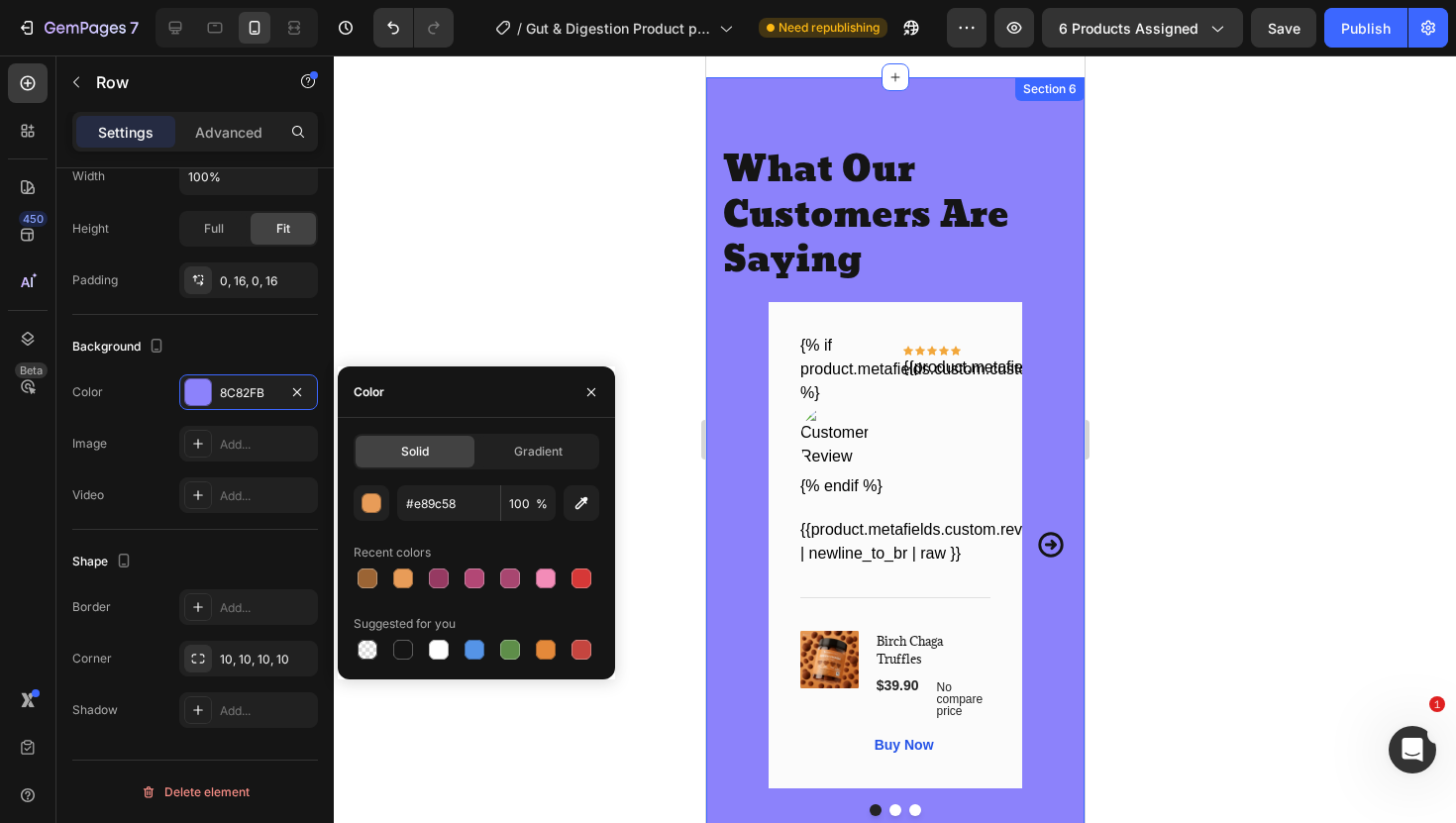 click on "What Our Customers Are Saying Heading
{% if product.metafields.custom.customer_review_image_2 %}
{% endif %} Custom Code
Icon
Icon
Icon
Icon
Icon Row {{product.metafields.custom.customer_review_name_2}} Custom Code Row Text block {{product.metafields.custom.review_text_2 | newline_to_br | raw }} Custom Code                Title Line (P) Images & Gallery Birch Chaga Truffles (P) Title $39.90 (P) Price (P) Price No compare price (P) Price Row Buy Now (P) Cart Button Product Row {% if product.metafields.custom.customer_review_image_3 %}
{% endif %} Custom Code
Icon
Icon
Icon
Icon
Icon Row {{product.metafields.custom.customer_review_name_3}} Custom Code Row Text block {{product.metafields.custom.review_text_3 | newline_to_br | raw }} Custom Code                Title Line (P) Images & Gallery Birch Chaga Truffles (P) Title $39.90 Row" at bounding box center (894, 481) 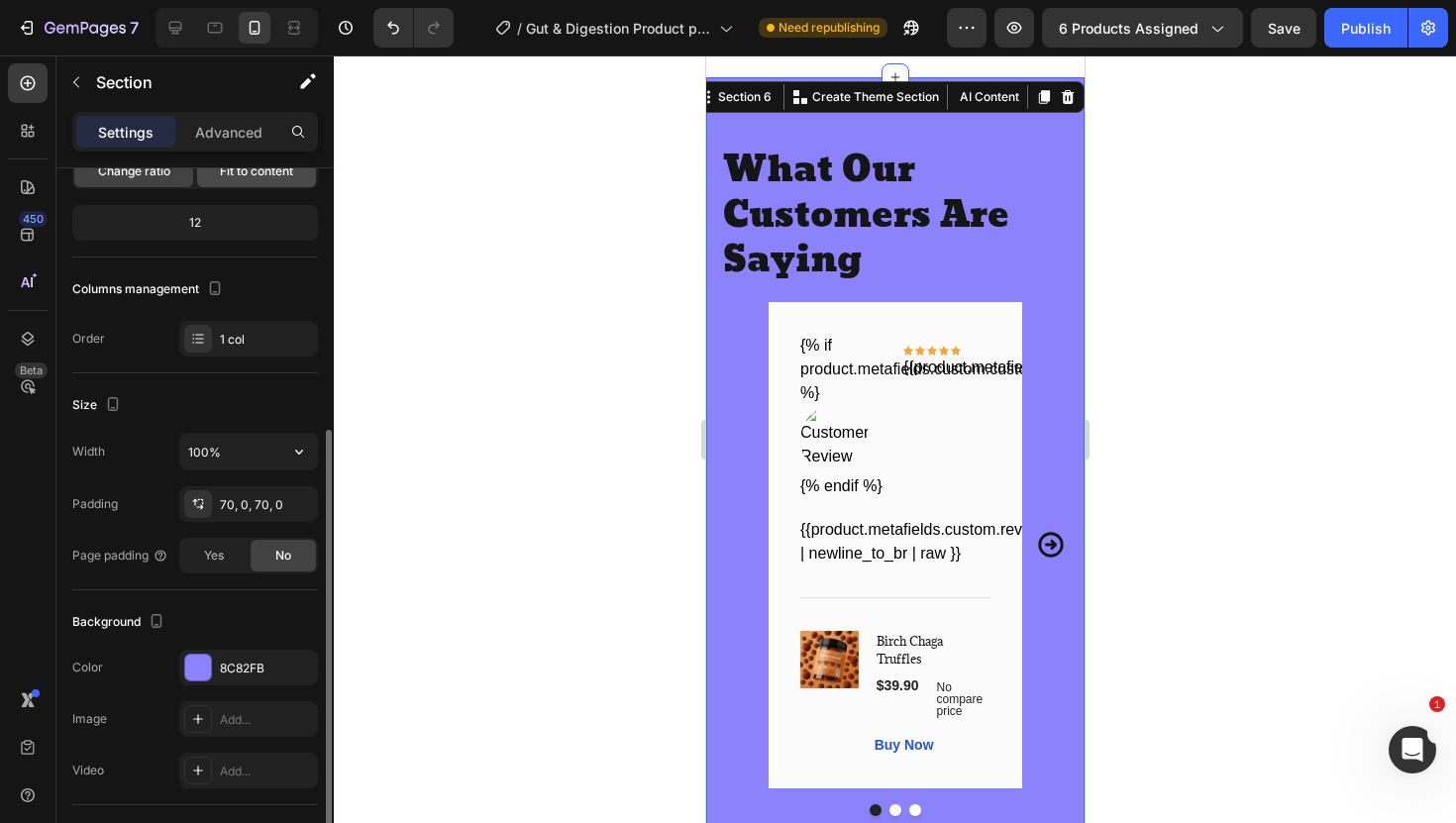 scroll, scrollTop: 446, scrollLeft: 0, axis: vertical 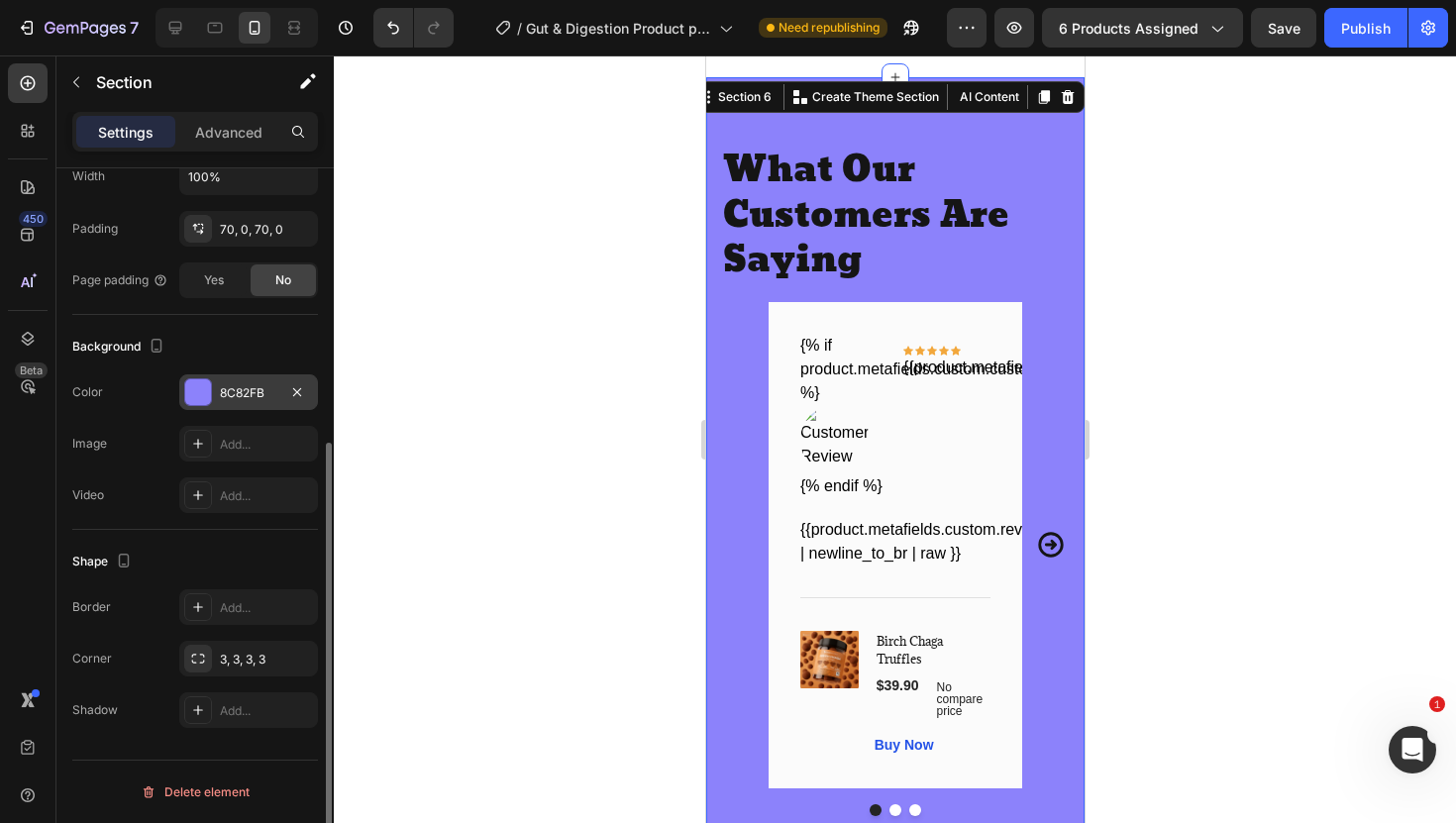 click on "8C82FB" at bounding box center (249, 393) 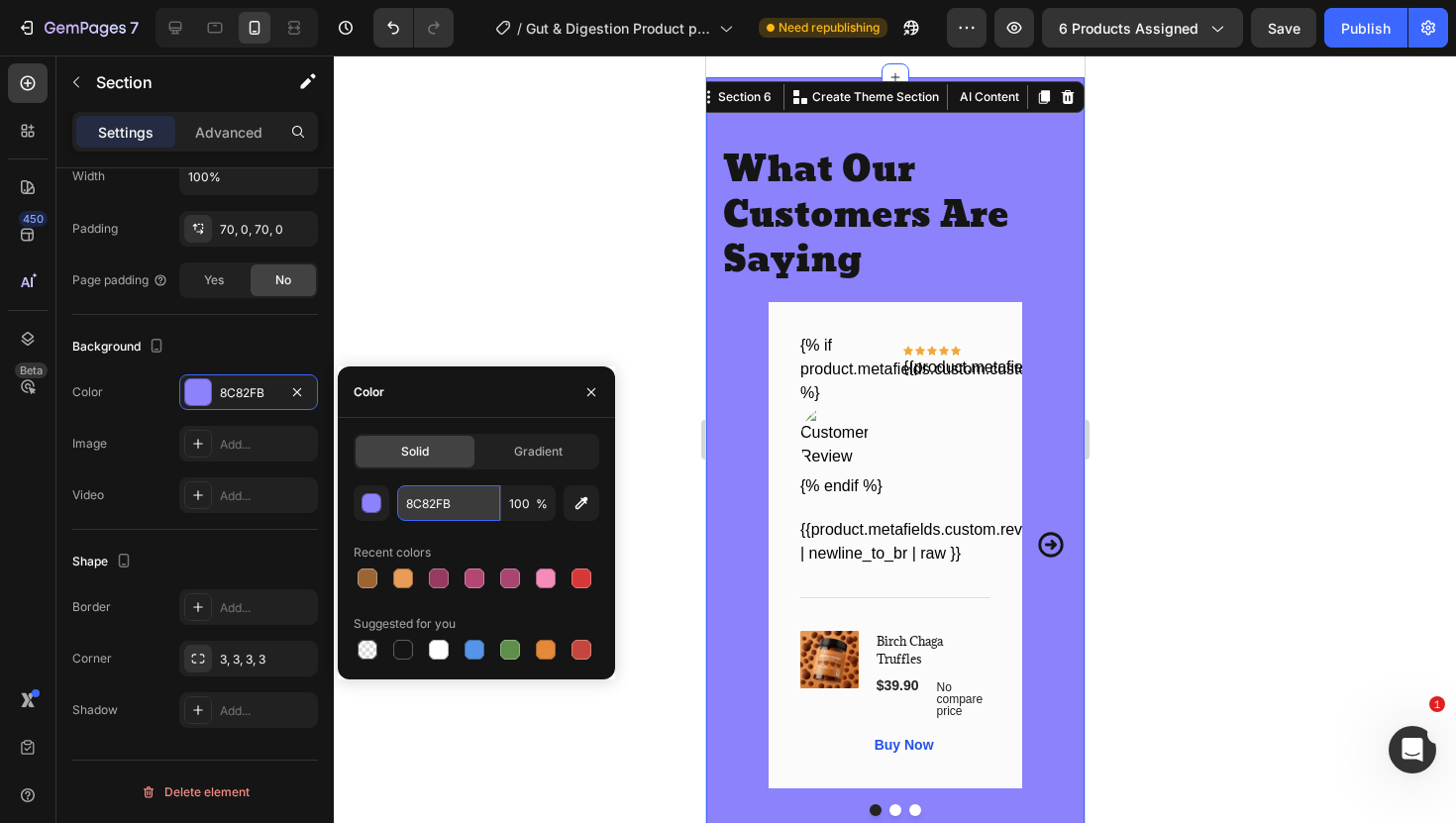 click on "8C82FB" at bounding box center (449, 503) 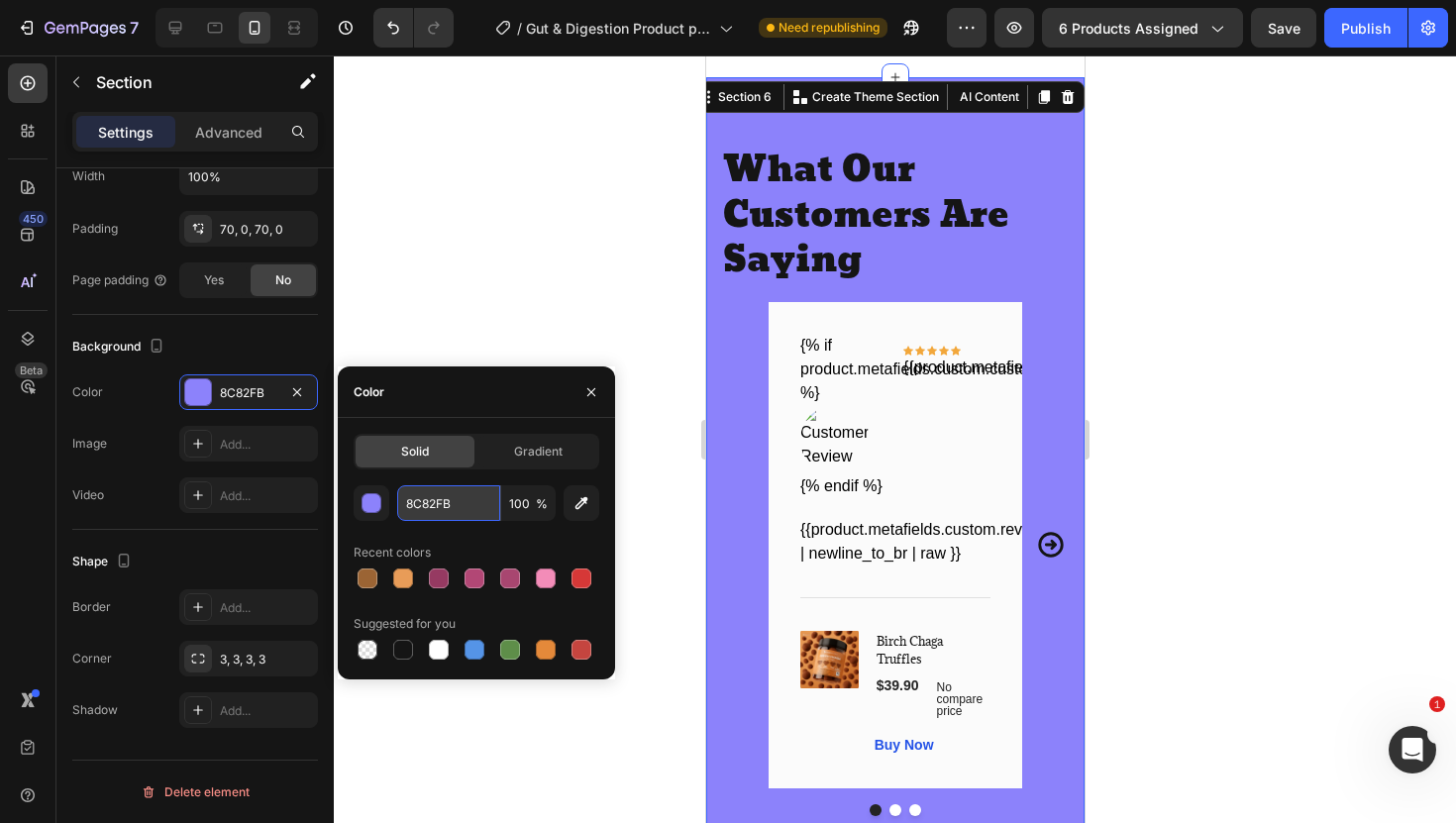 paste on "#e89c58" 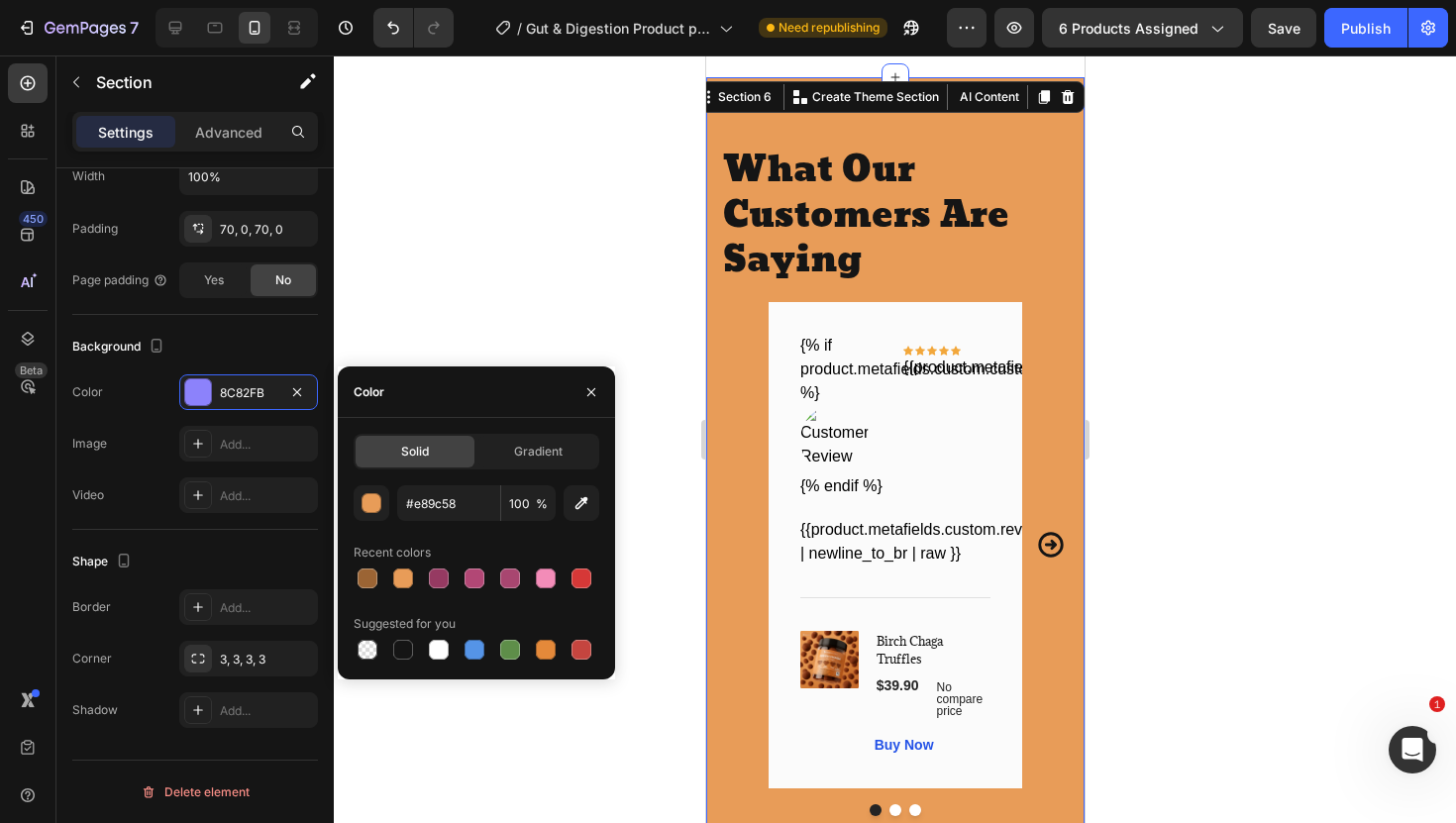 click 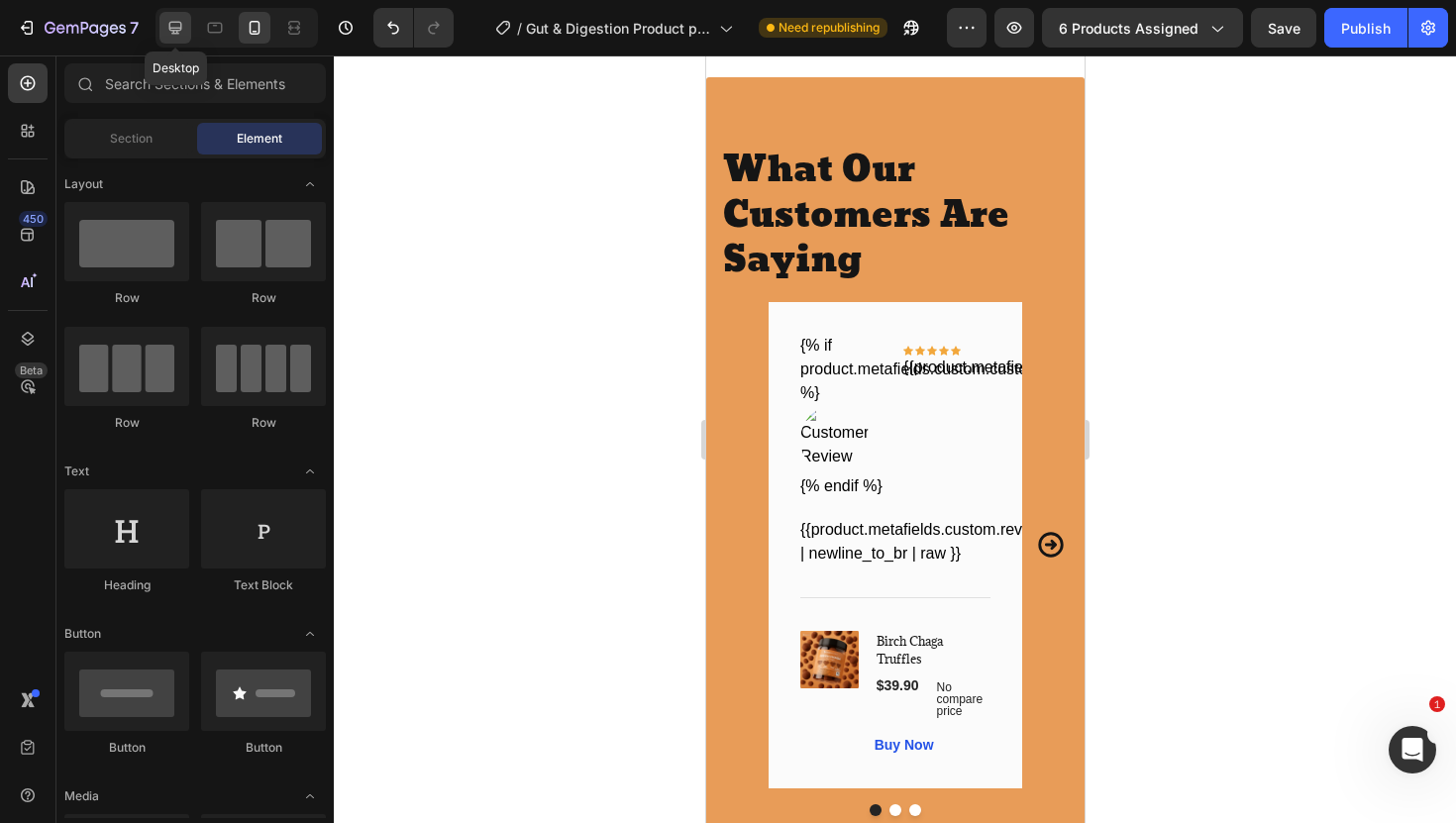 click 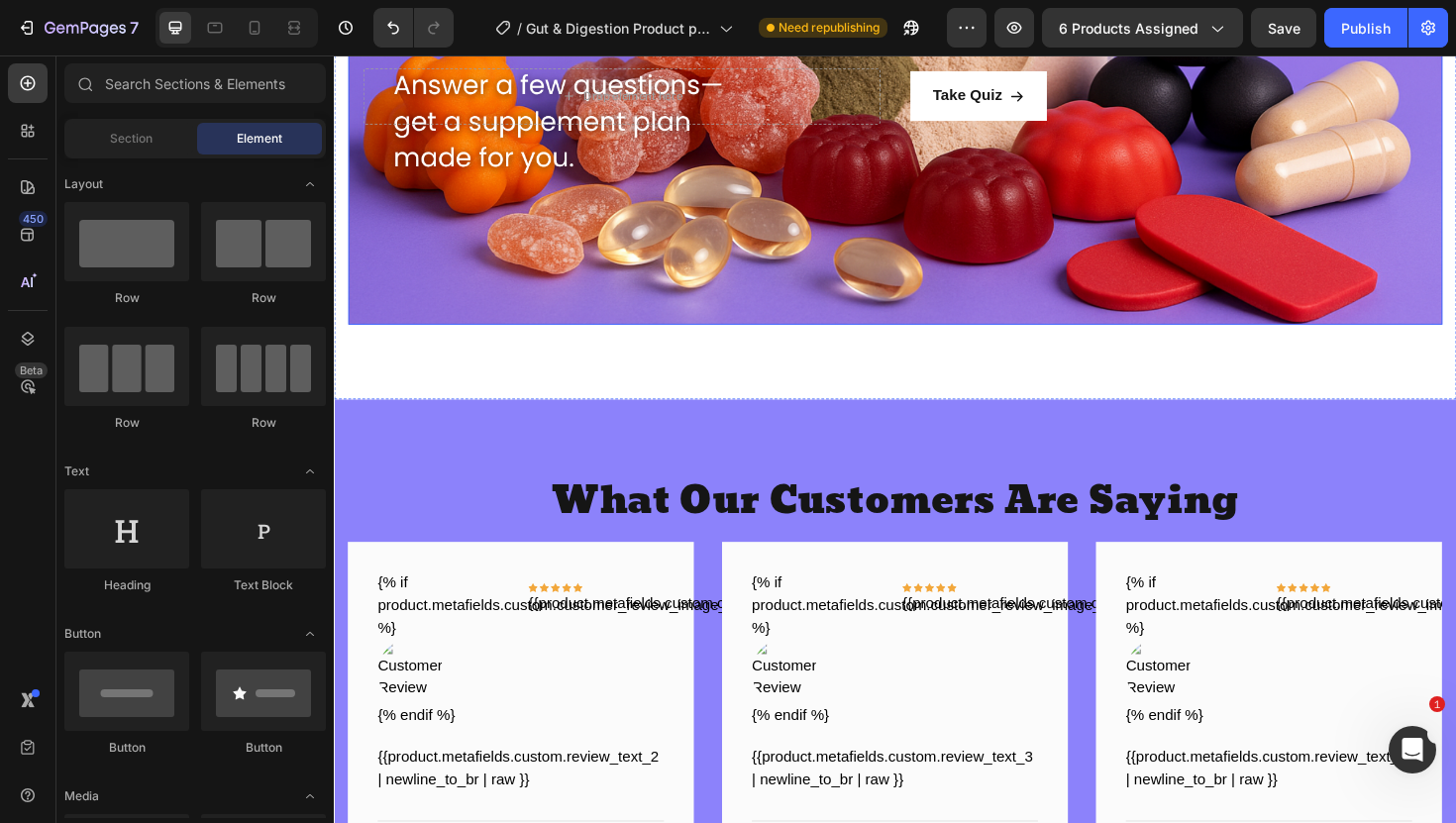 scroll, scrollTop: 3739, scrollLeft: 0, axis: vertical 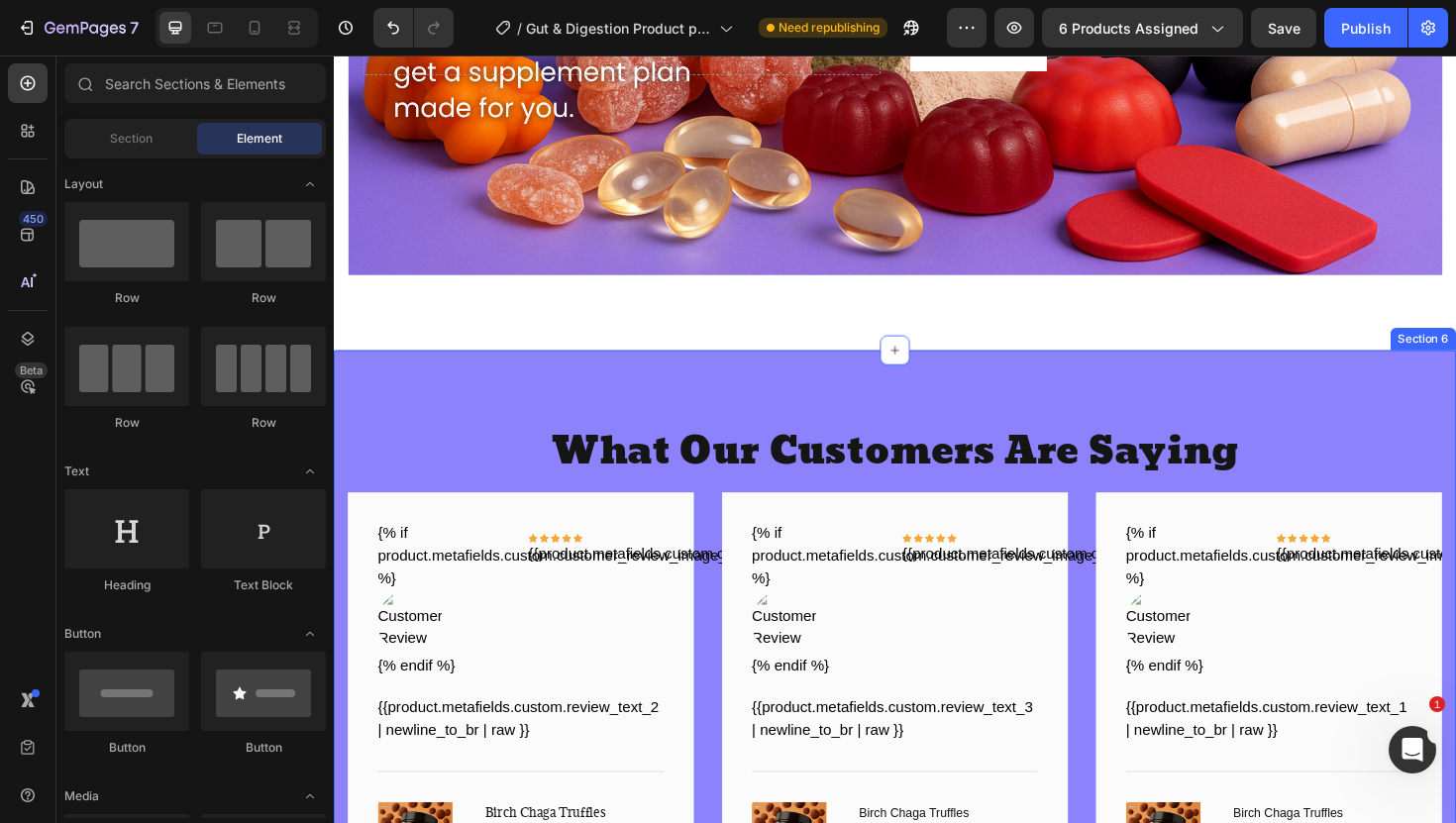 click on "What Our Customers Are Saying Heading {% if product.metafields.custom.customer_review_image_2 %}
{% endif %} Custom Code
Icon
Icon
Icon
Icon
Icon Row {{product.metafields.custom.customer_review_name_2}} Custom Code Row Text block {{product.metafields.custom.review_text_2 | newline_to_br | raw }} Custom Code                Title Line (P) Images & Gallery Birch Chaga Truffles (P) Title $39.90 (P) Price (P) Price No compare price (P) Price Row Buy Now (P) Cart Button Product Row {% if product.metafields.custom.customer_review_image_3 %}
{% endif %} Custom Code
Icon
Icon
Icon
Icon
Icon Row {{product.metafields.custom.customer_review_name_3}} Custom Code Row Text block {{product.metafields.custom.review_text_3 | newline_to_br | raw }} Custom Code                Title Line (P) Images & Gallery Birch Chaga Truffles (P) Title $39.90 (P) Price (P) Price" at bounding box center (928, 705) 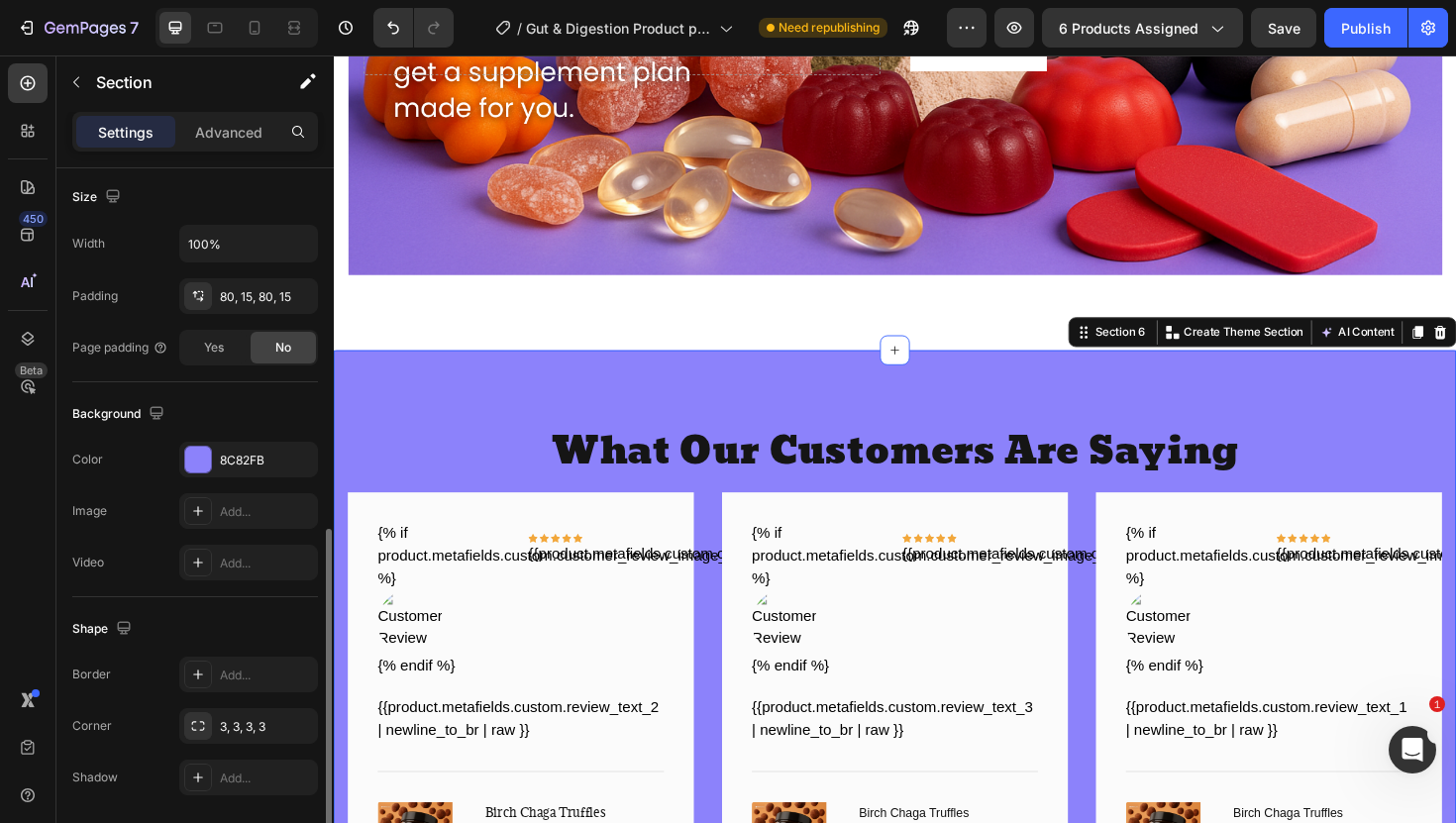 scroll, scrollTop: 497, scrollLeft: 0, axis: vertical 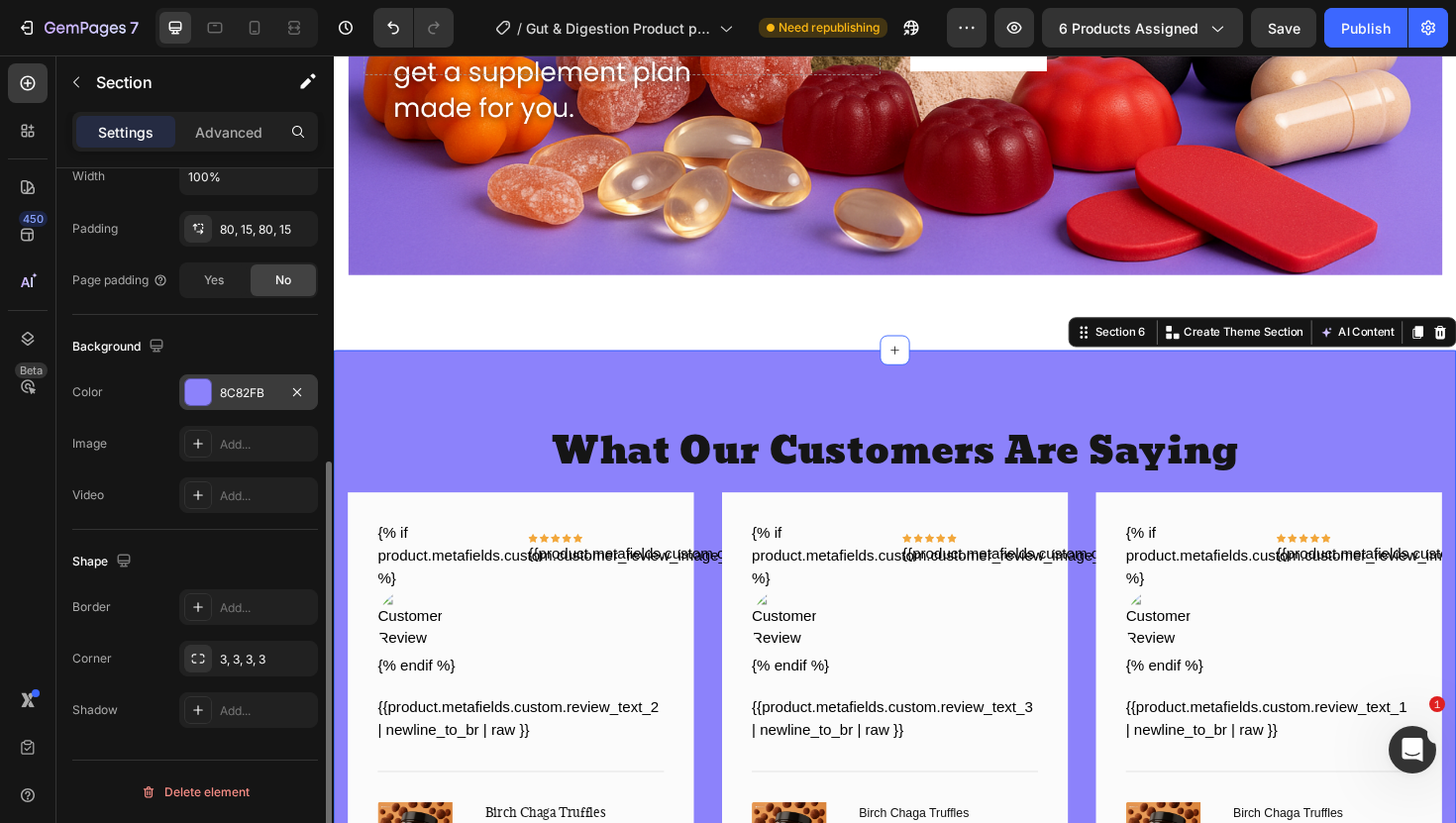 click on "8C82FB" at bounding box center (249, 392) 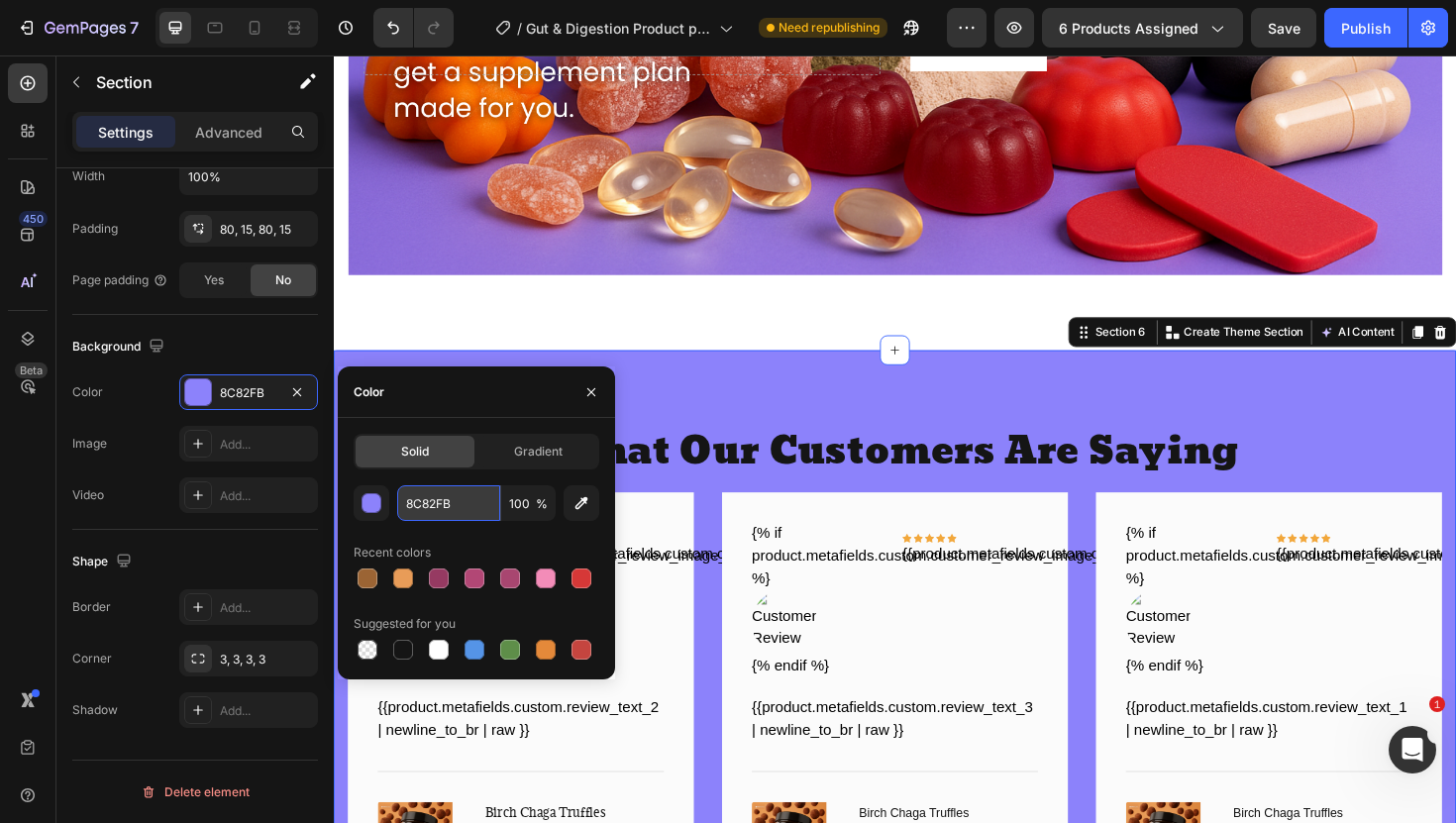 click on "8C82FB" at bounding box center [449, 503] 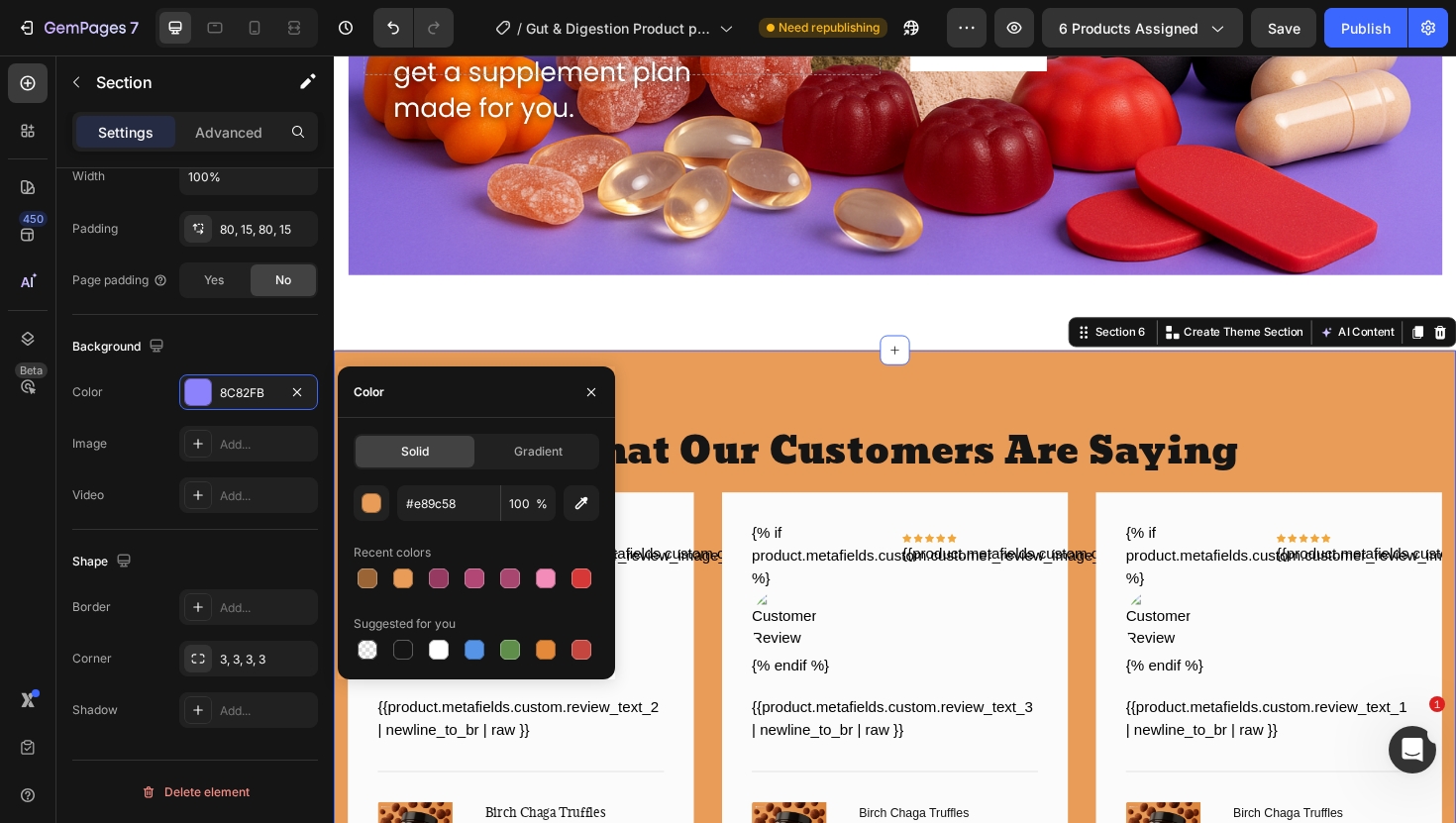 click on "What Our Customers Are Saying Heading {% if product.metafields.custom.customer_review_image_2 %}
{% endif %} Custom Code
Icon
Icon
Icon
Icon
Icon Row {{product.metafields.custom.customer_review_name_2}} Custom Code Row Text block {{product.metafields.custom.review_text_2 | newline_to_br | raw }} Custom Code                Title Line (P) Images & Gallery Birch Chaga Truffles (P) Title $39.90 (P) Price (P) Price No compare price (P) Price Row Buy Now (P) Cart Button Product Row {% if product.metafields.custom.customer_review_image_3 %}
{% endif %} Custom Code
Icon
Icon
Icon
Icon
Icon Row {{product.metafields.custom.customer_review_name_3}} Custom Code Row Text block {{product.metafields.custom.review_text_3 | newline_to_br | raw }} Custom Code                Title Line (P) Images & Gallery Birch Chaga Truffles (P) Title $39.90 (P) Price (P) Price" at bounding box center (928, 705) 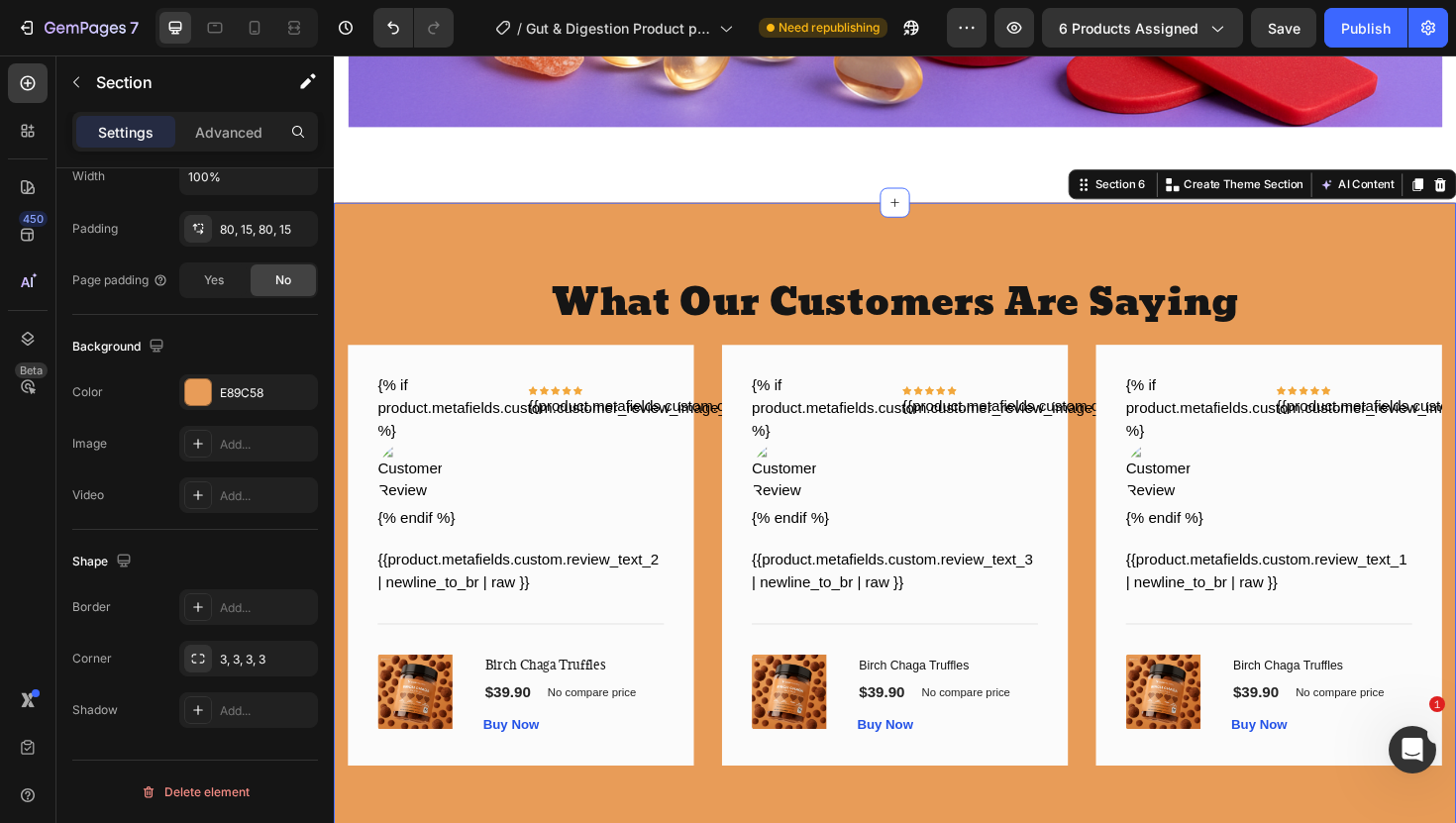 scroll, scrollTop: 3930, scrollLeft: 0, axis: vertical 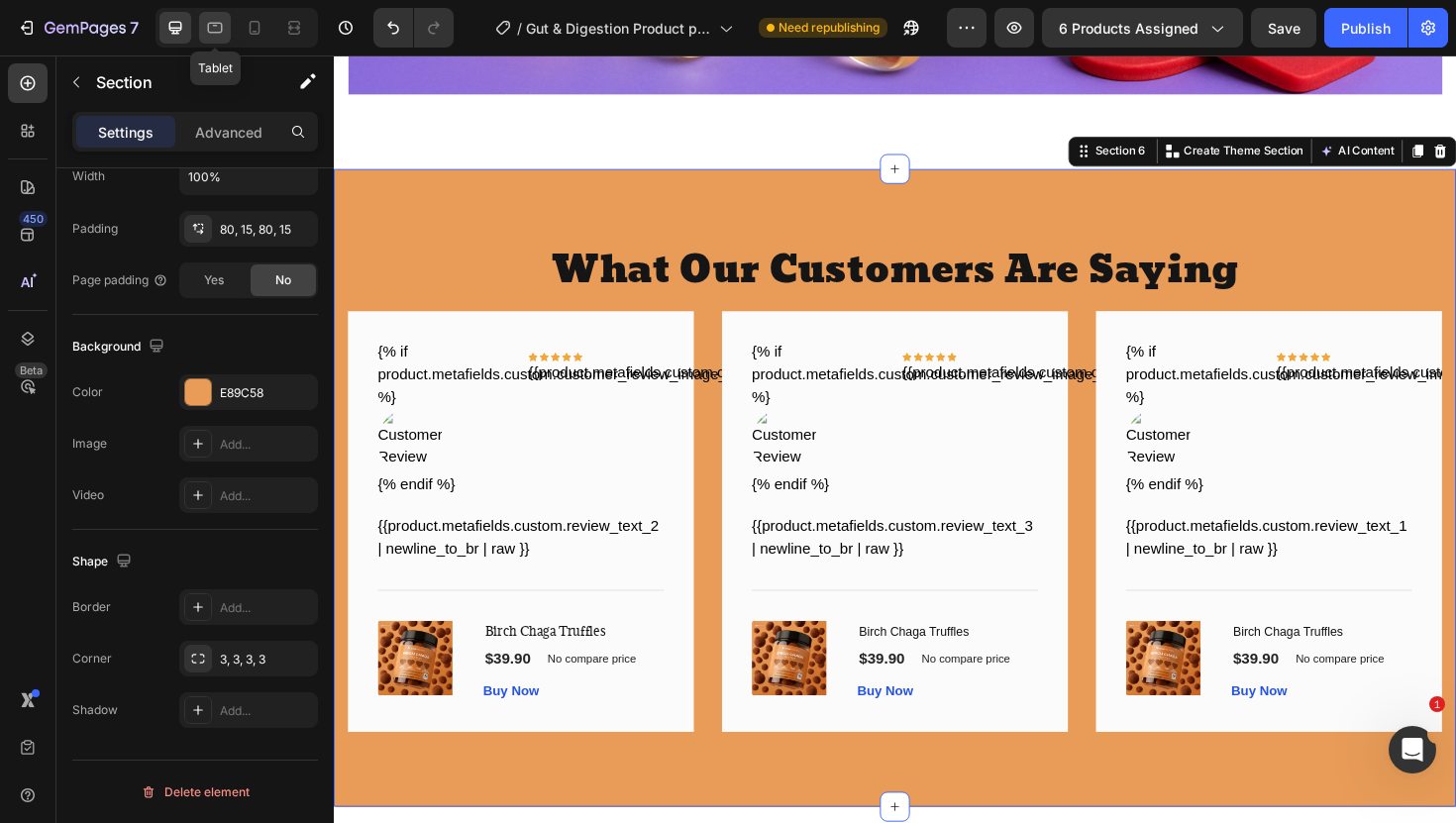 click 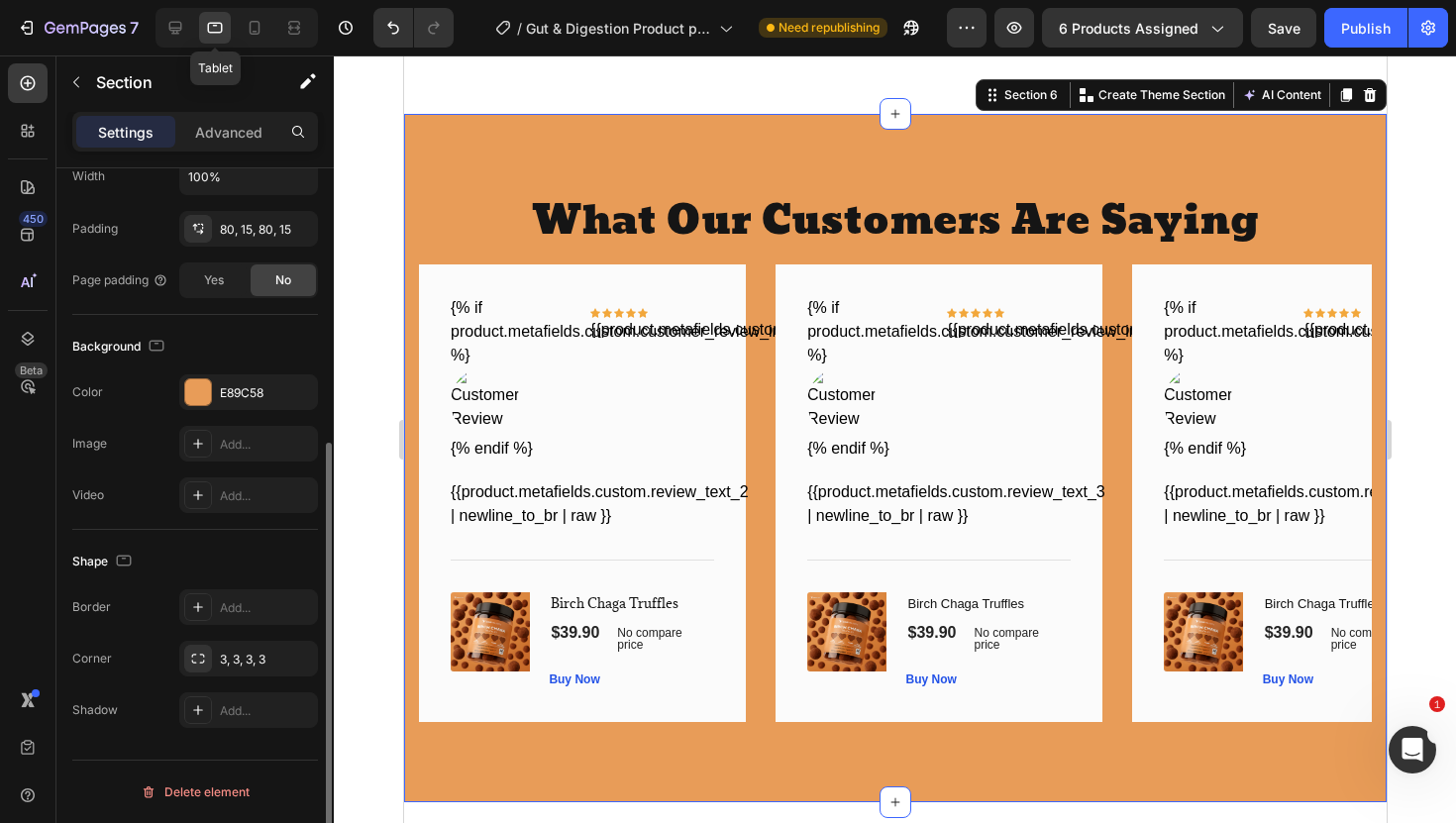 scroll, scrollTop: 446, scrollLeft: 0, axis: vertical 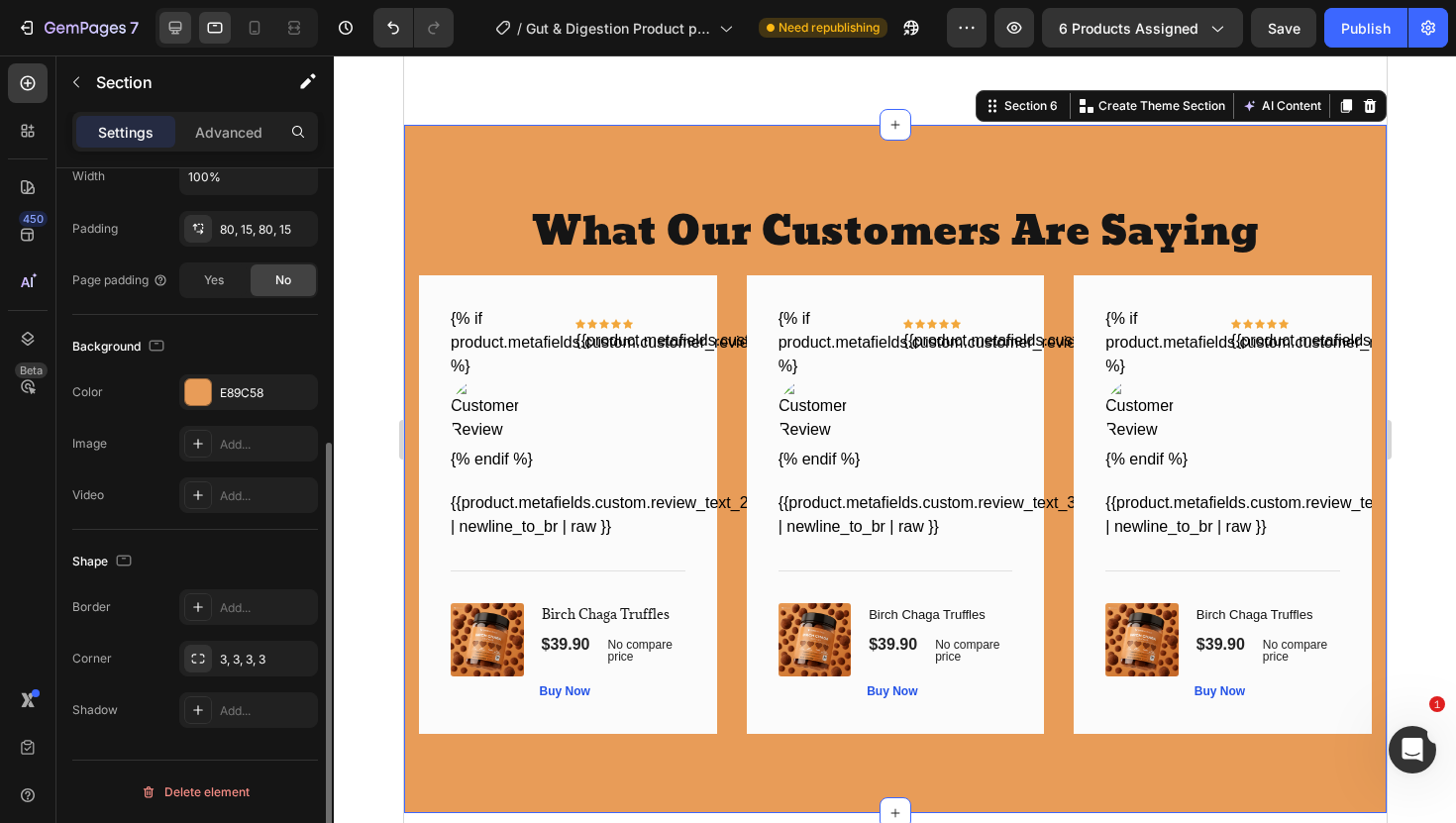 click 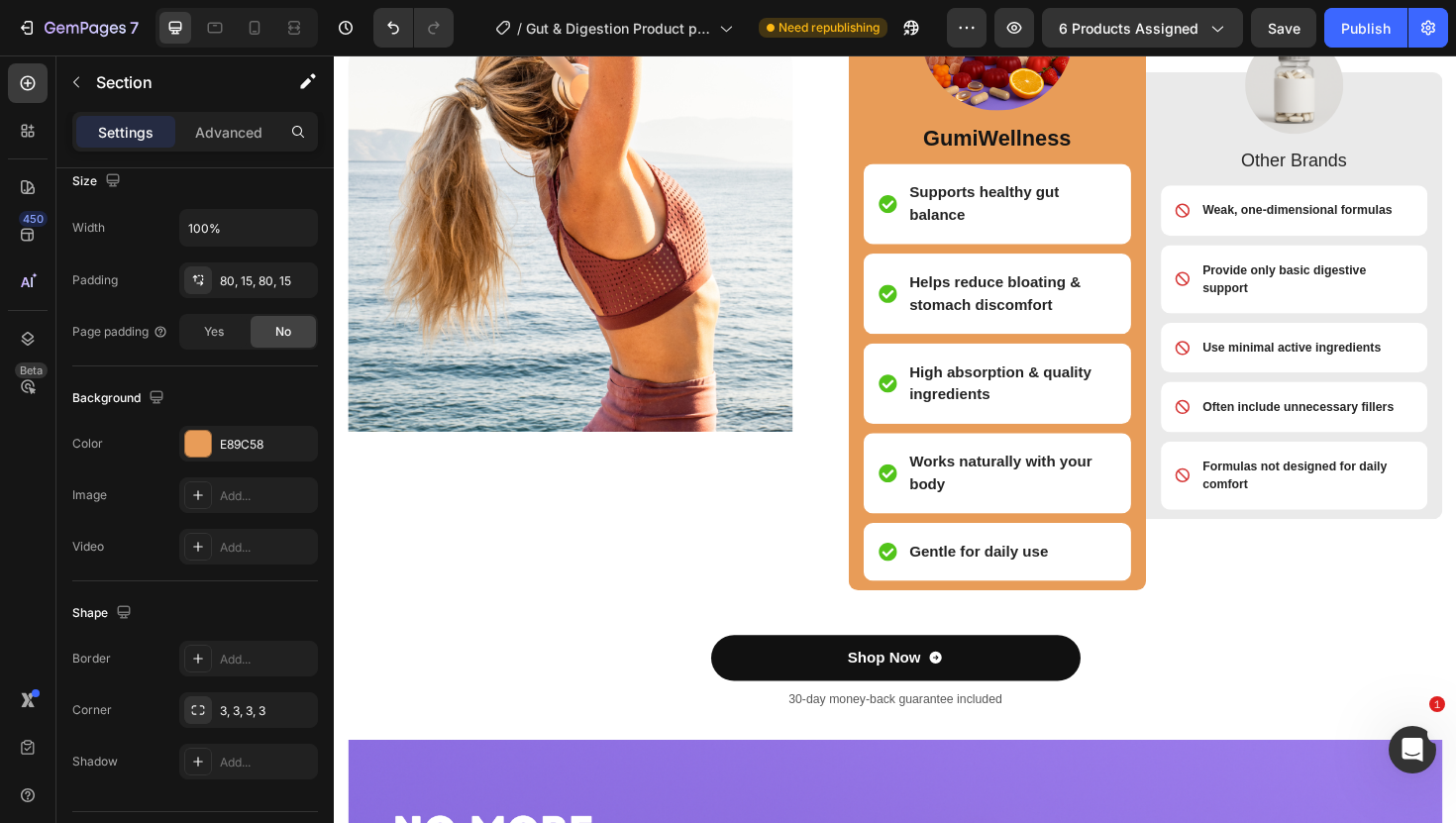 scroll, scrollTop: 1713, scrollLeft: 0, axis: vertical 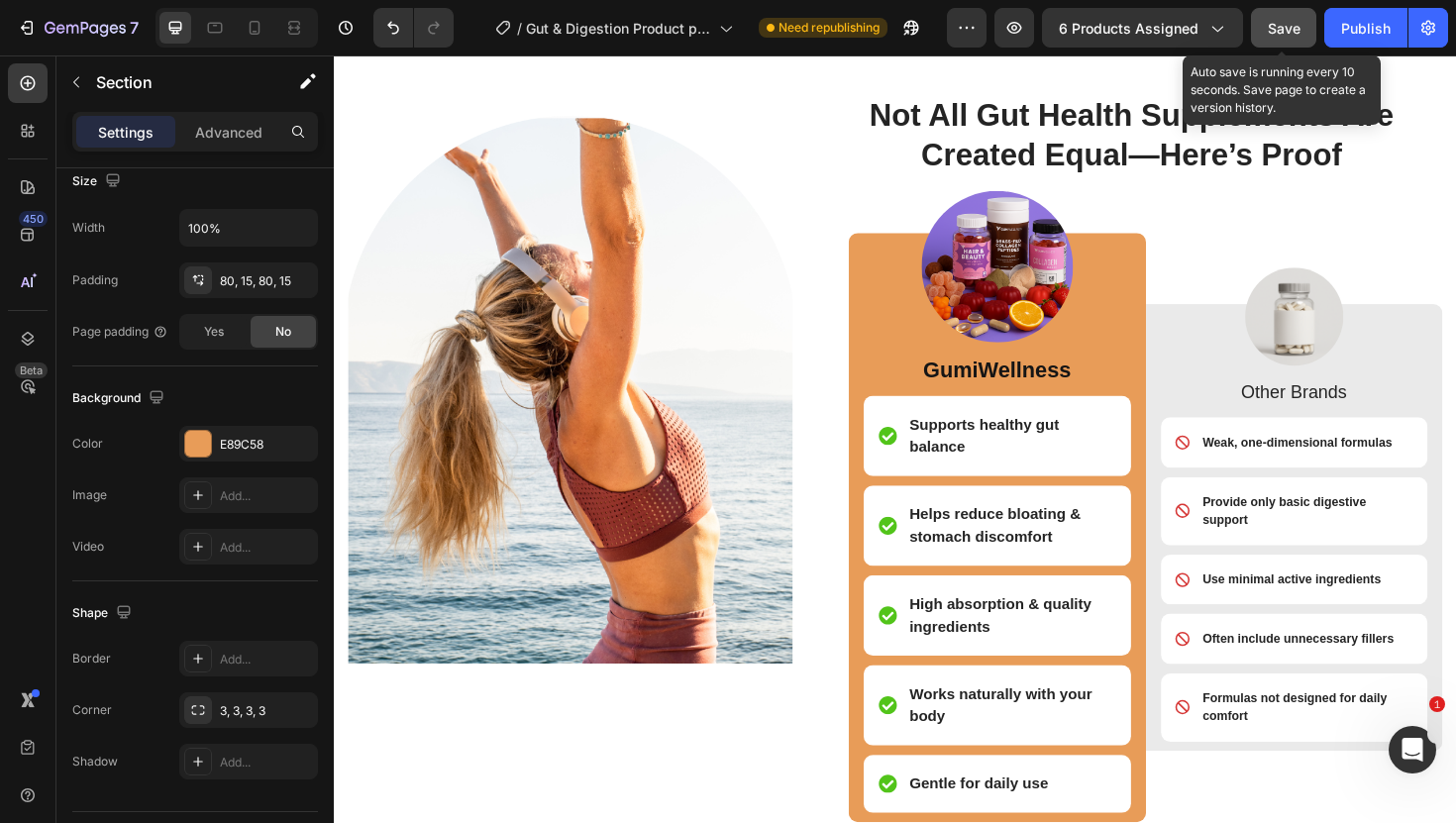 click on "Save" at bounding box center [1284, 28] 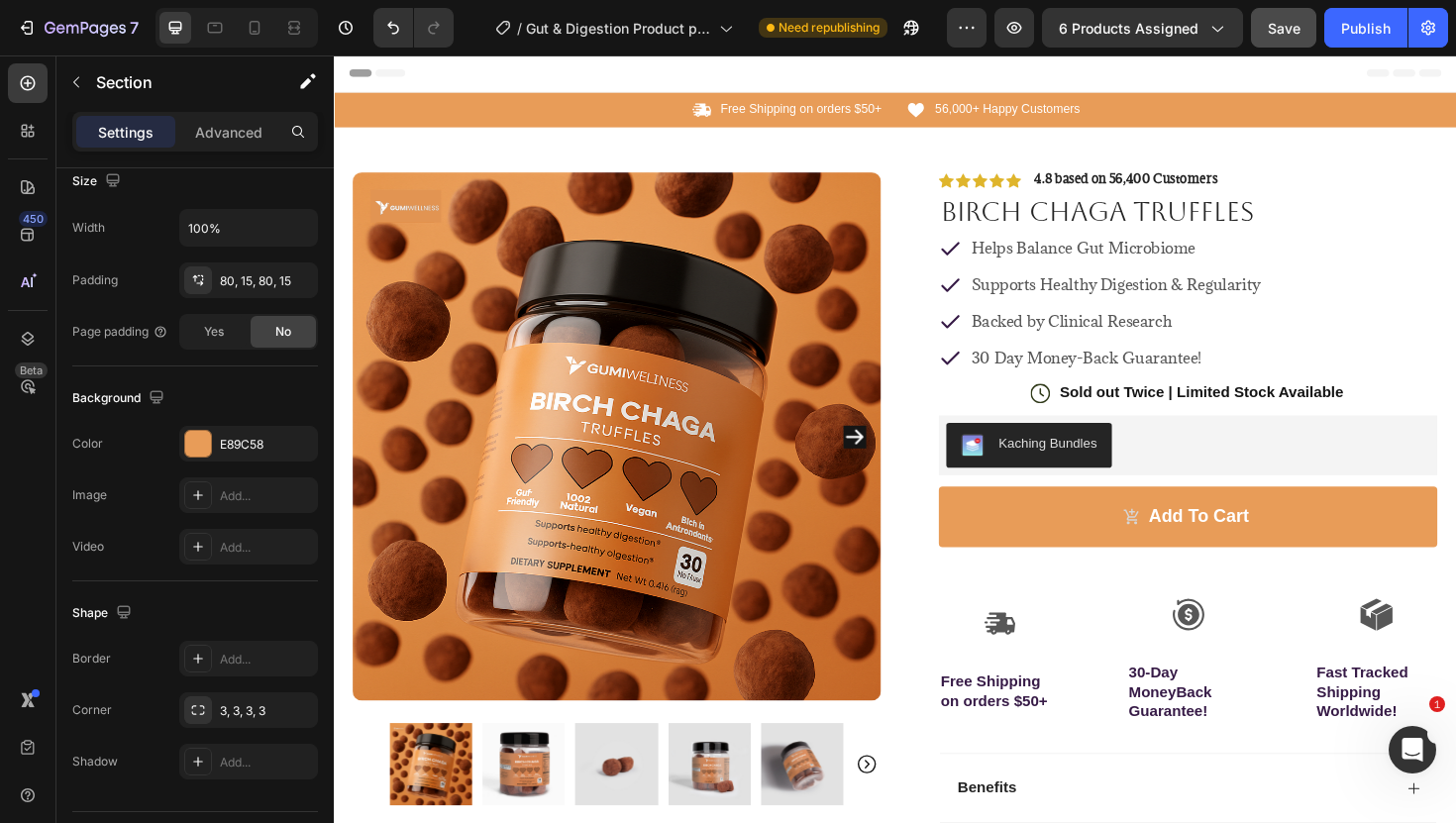 scroll, scrollTop: 0, scrollLeft: 0, axis: both 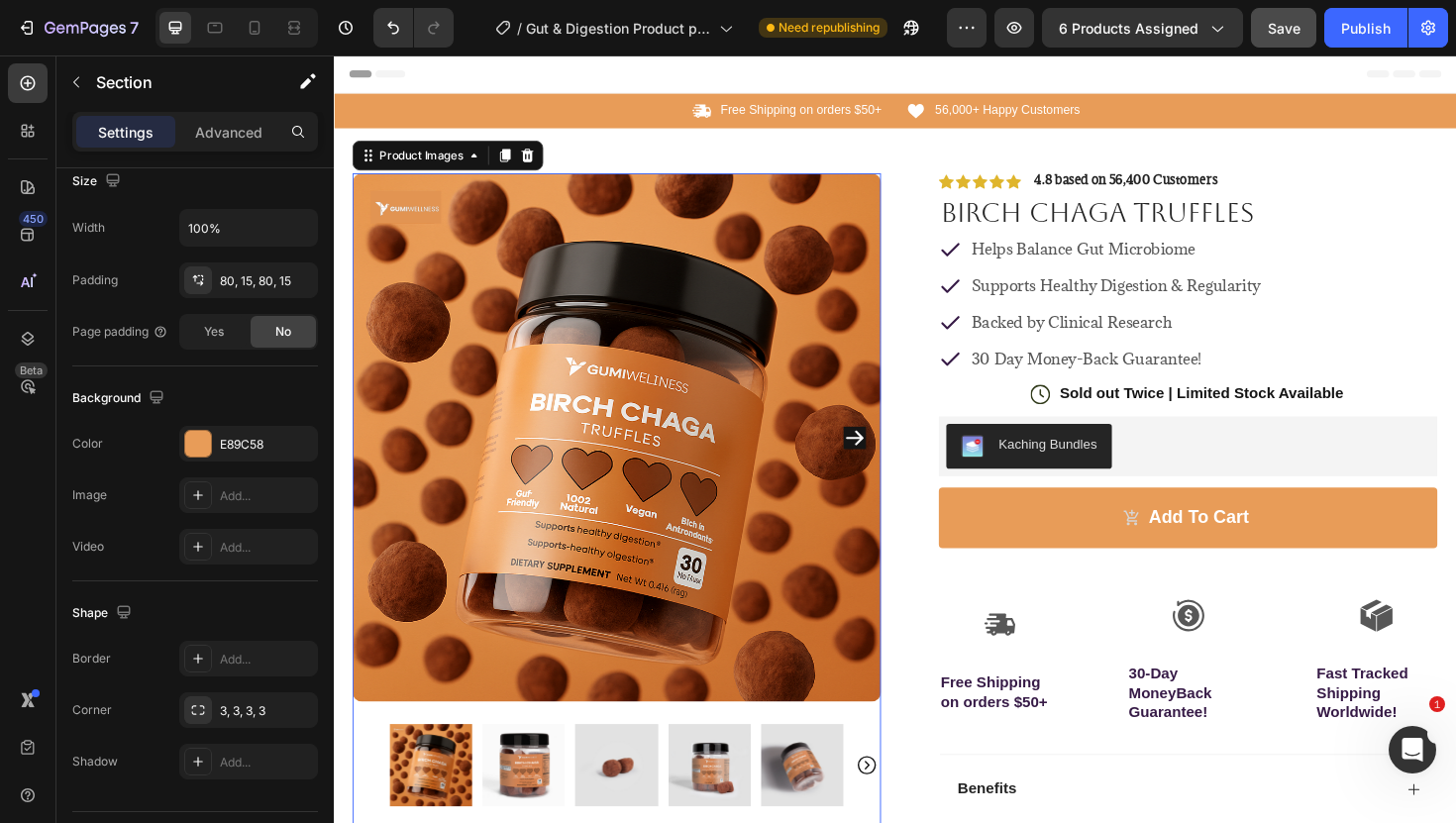 click 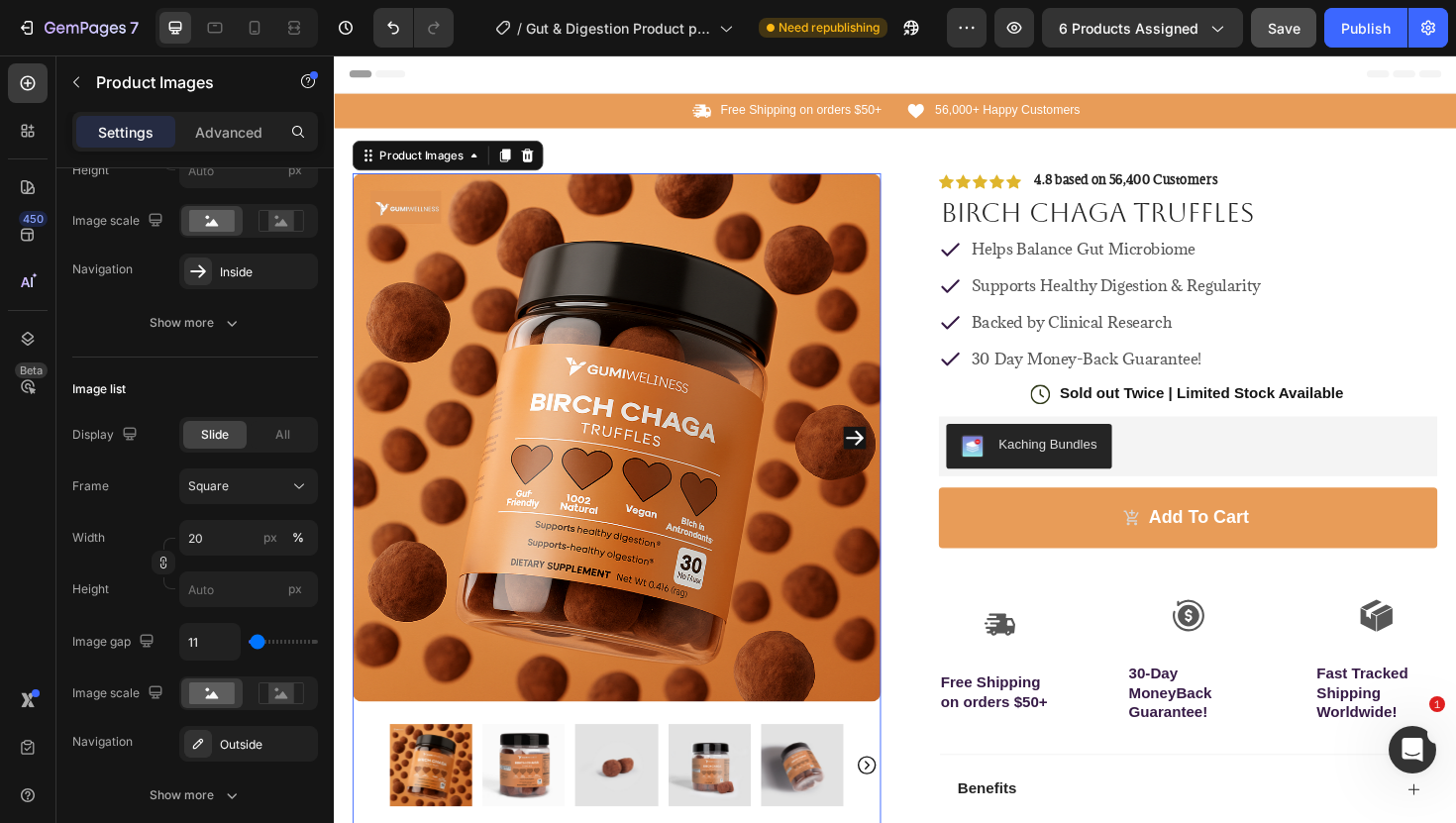 scroll, scrollTop: 0, scrollLeft: 0, axis: both 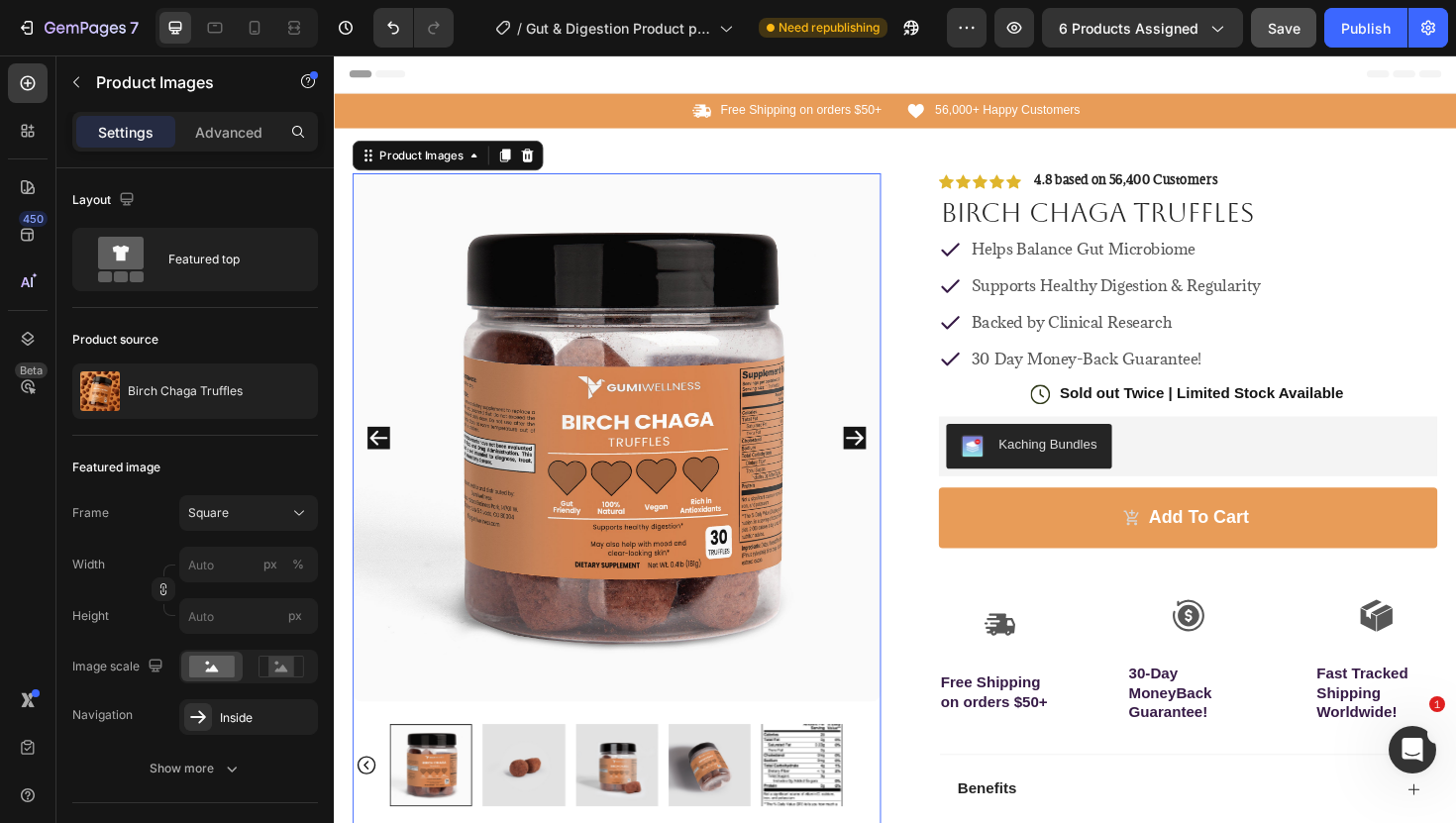 click 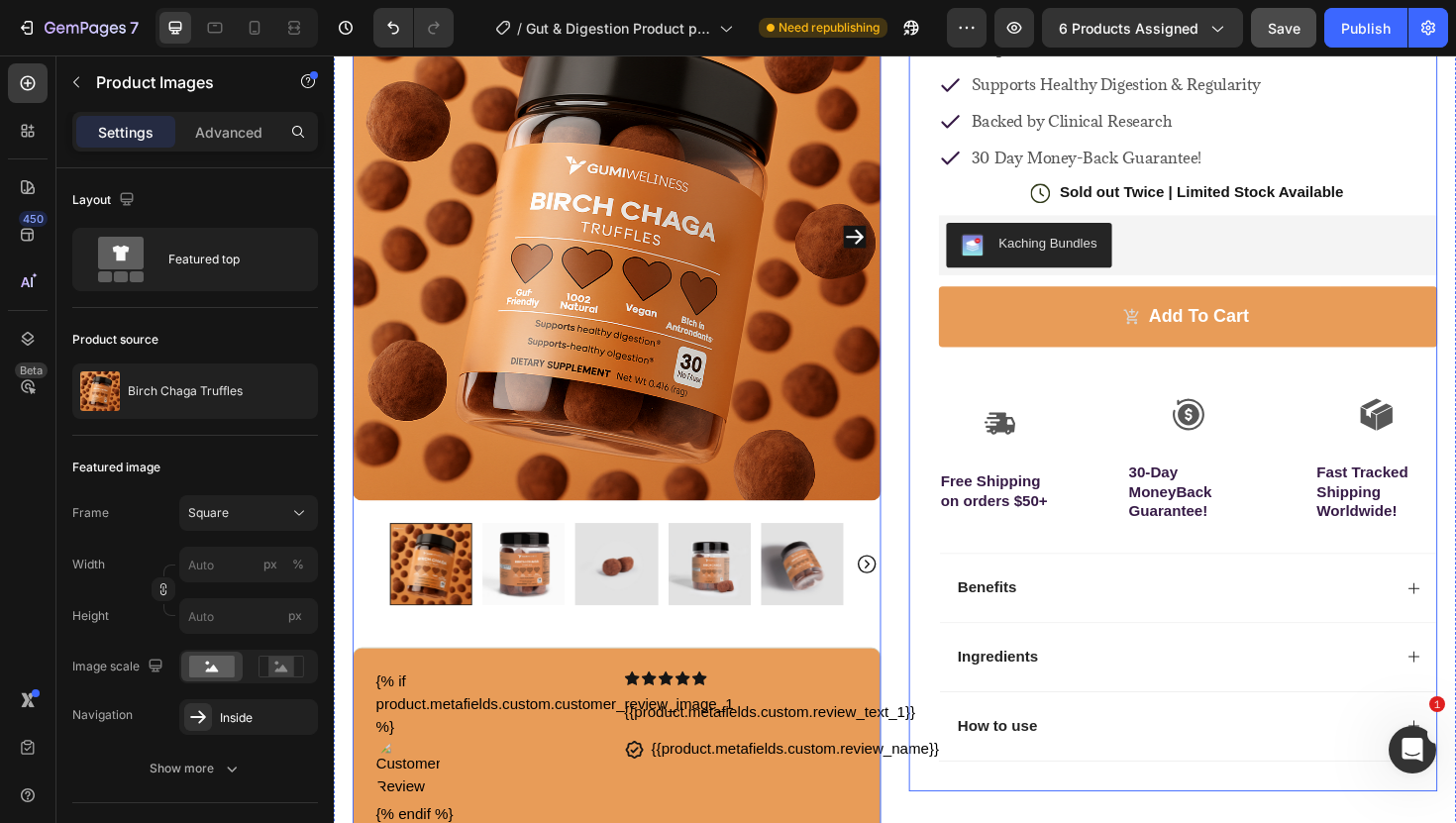 scroll, scrollTop: 207, scrollLeft: 0, axis: vertical 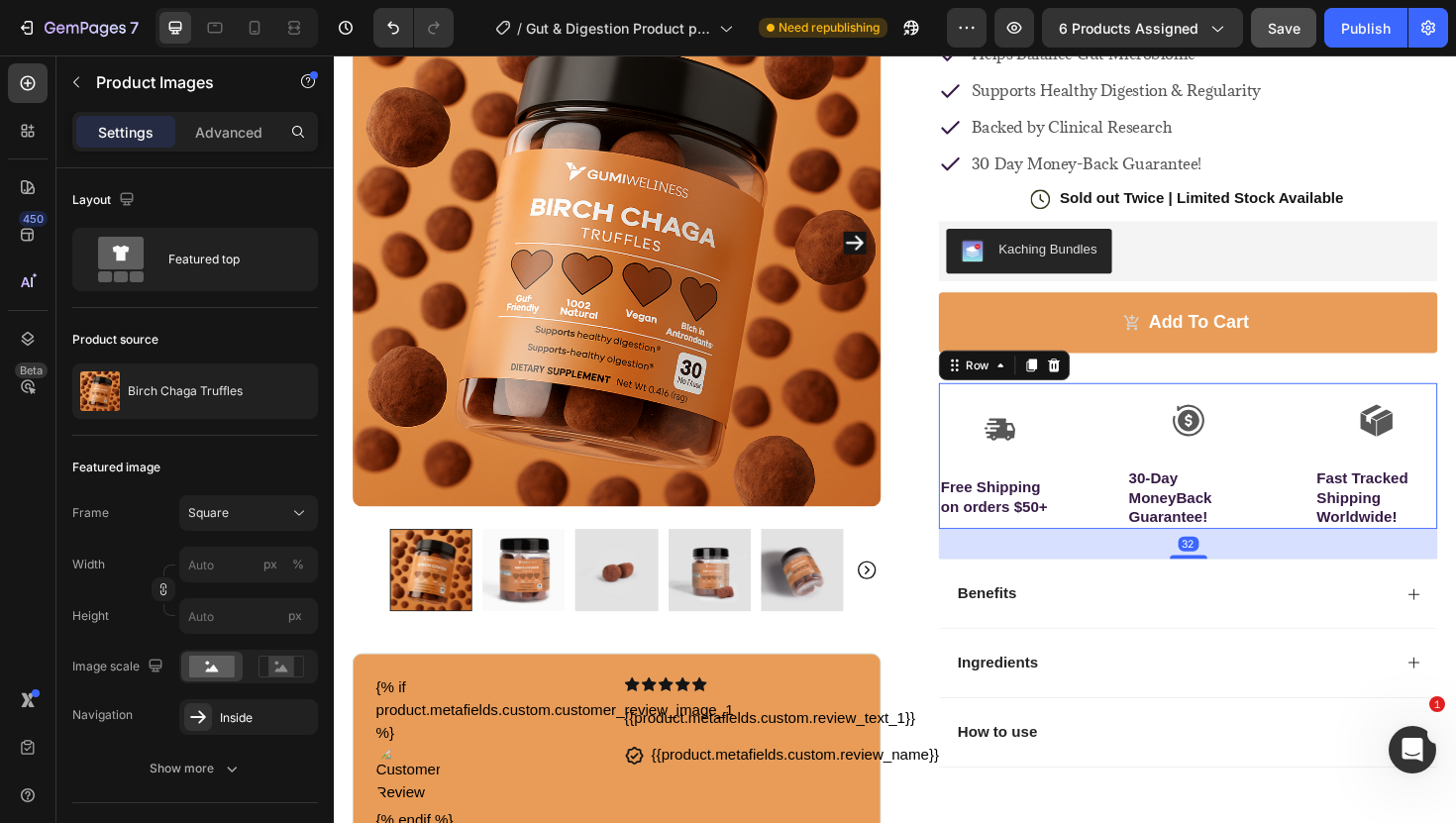 click on "Icon Free Shipping on orders $50+ Text Block
Icon 30-Day MoneyBack Guarantee! Text Block
Icon Fast Tracked Shipping Worldwide! Text Block Row   32" at bounding box center [1238, 479] 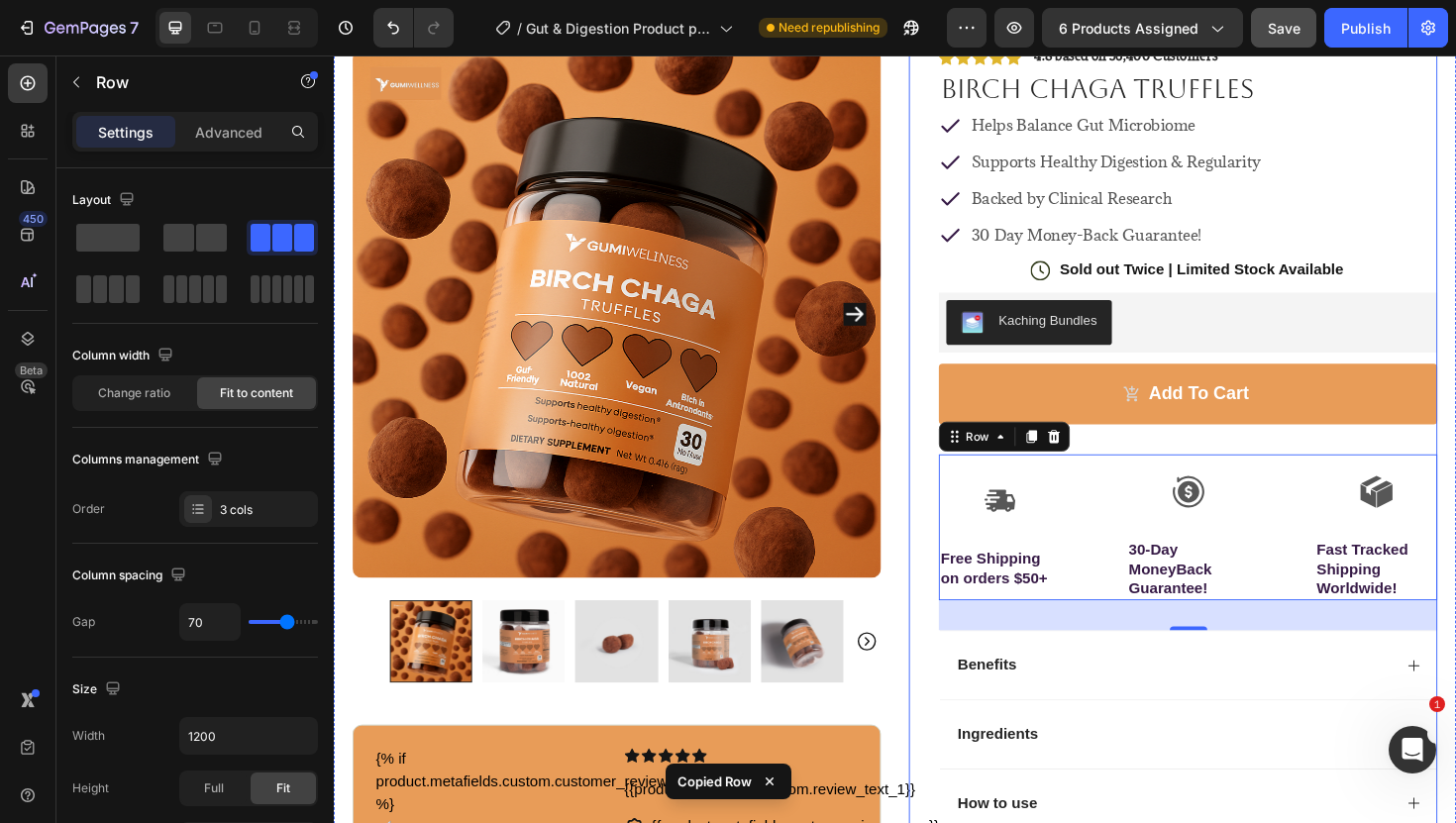 scroll, scrollTop: 135, scrollLeft: 0, axis: vertical 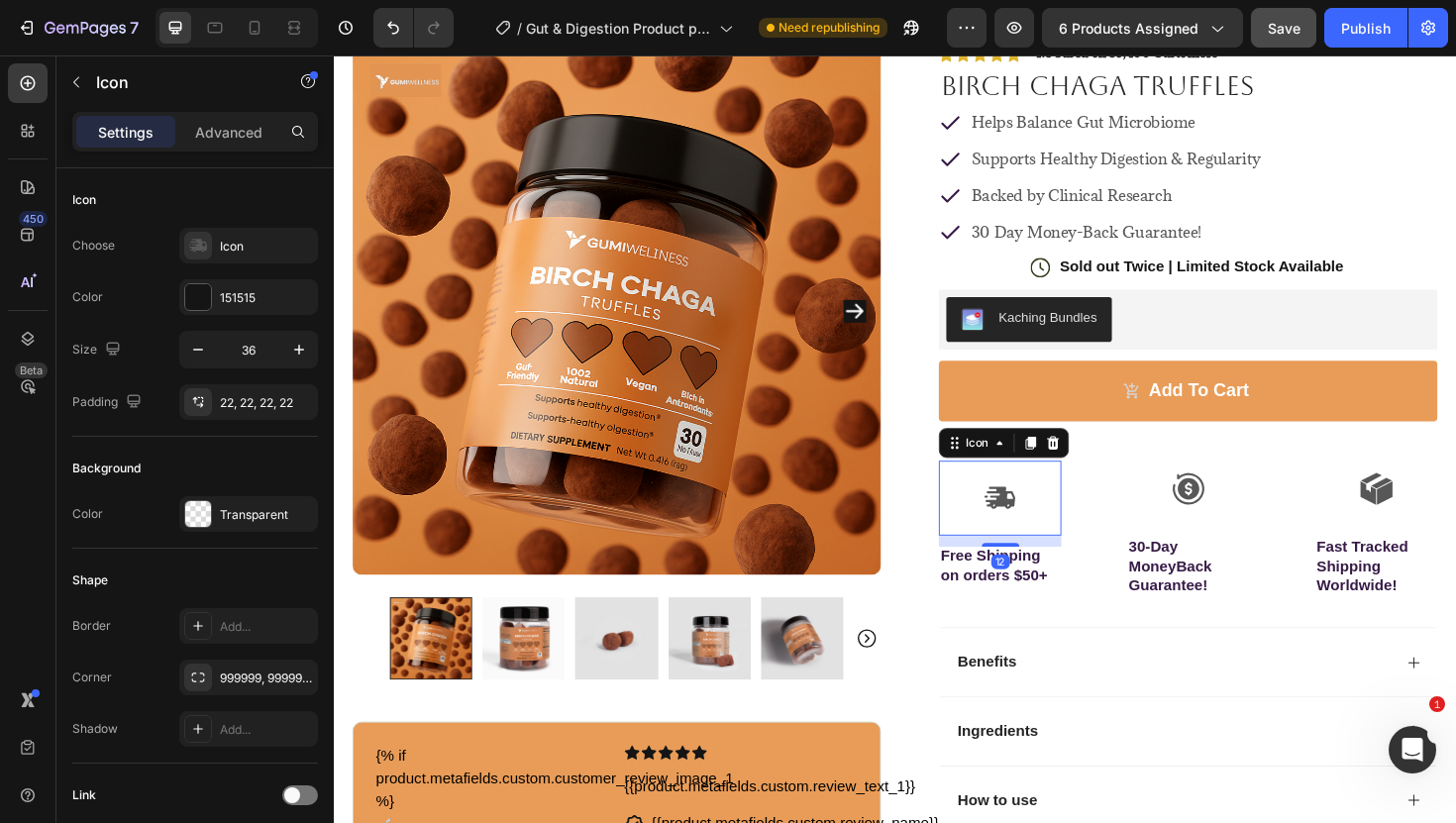 click 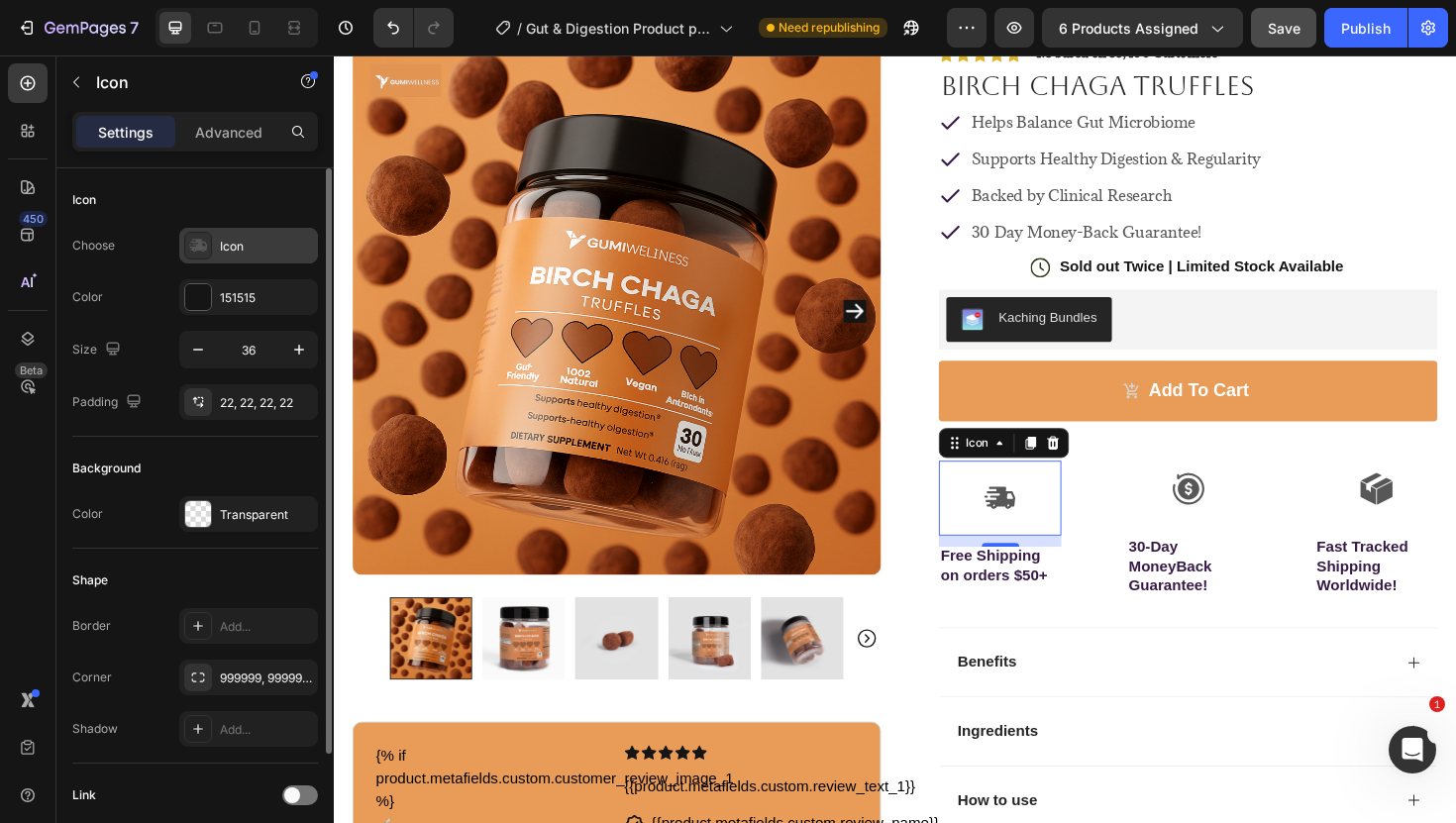 click on "Icon" at bounding box center (266, 247) 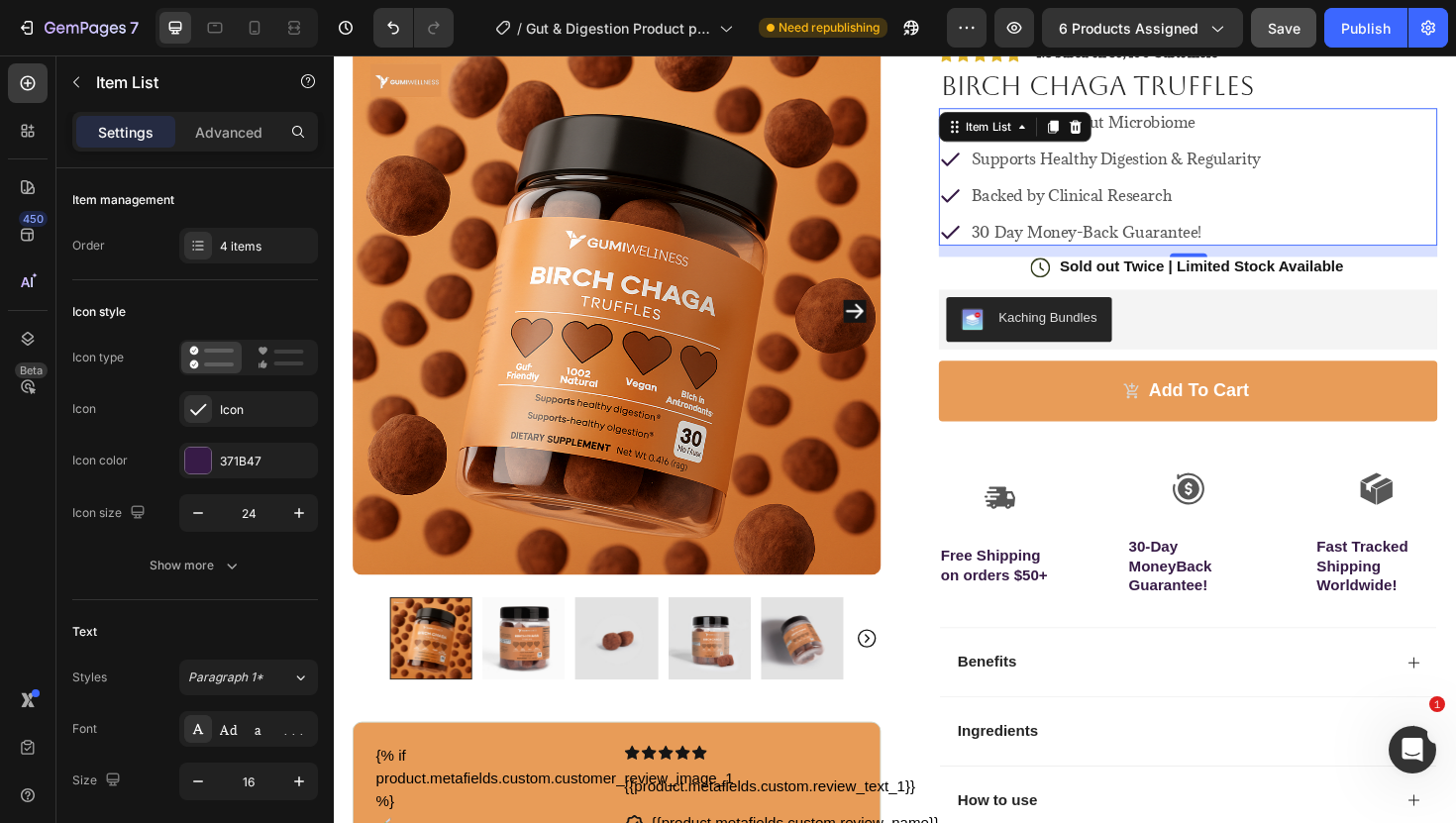 click on "30 Day Money-Back Guarantee!" at bounding box center (1162, 242) 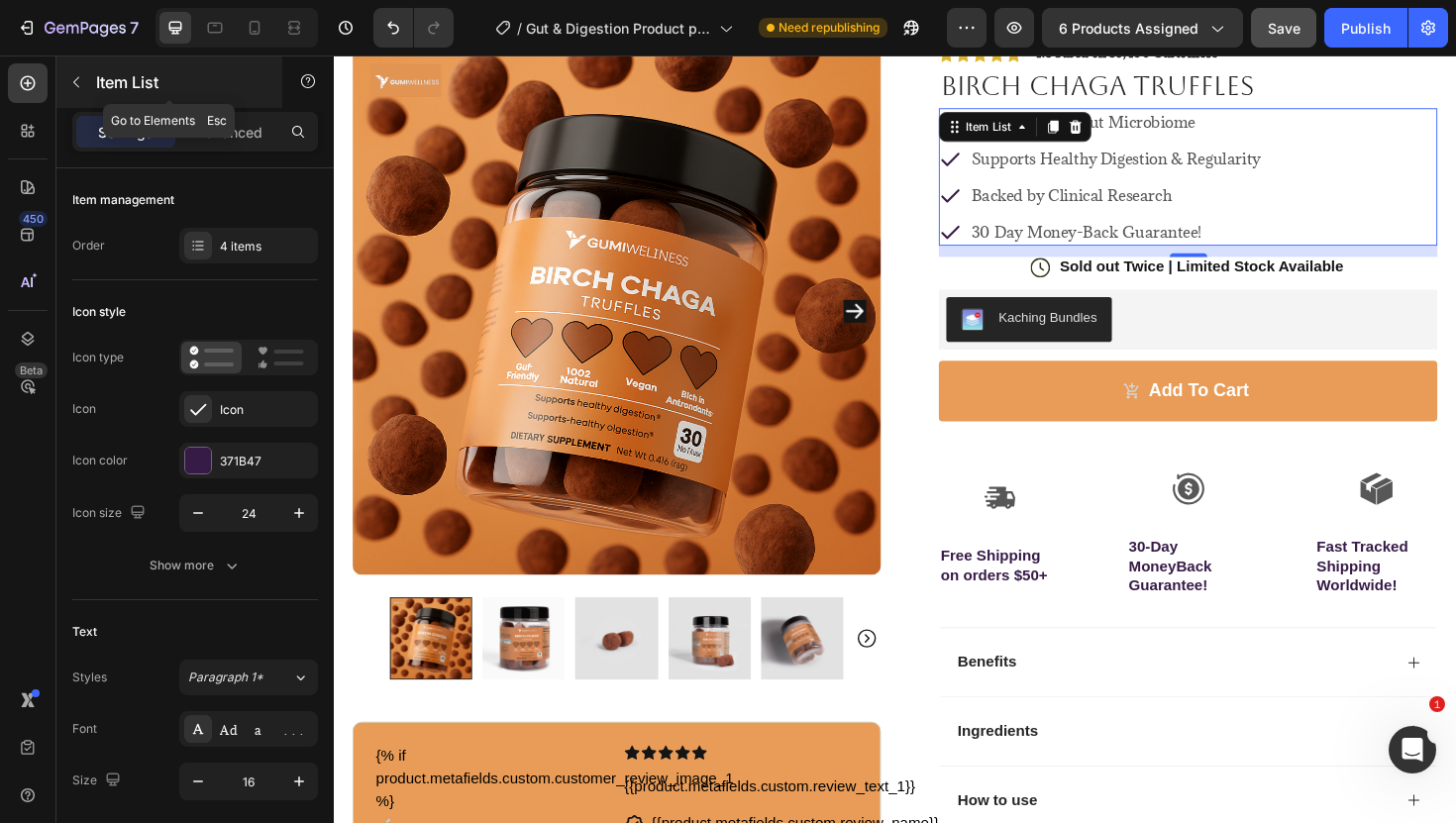 click 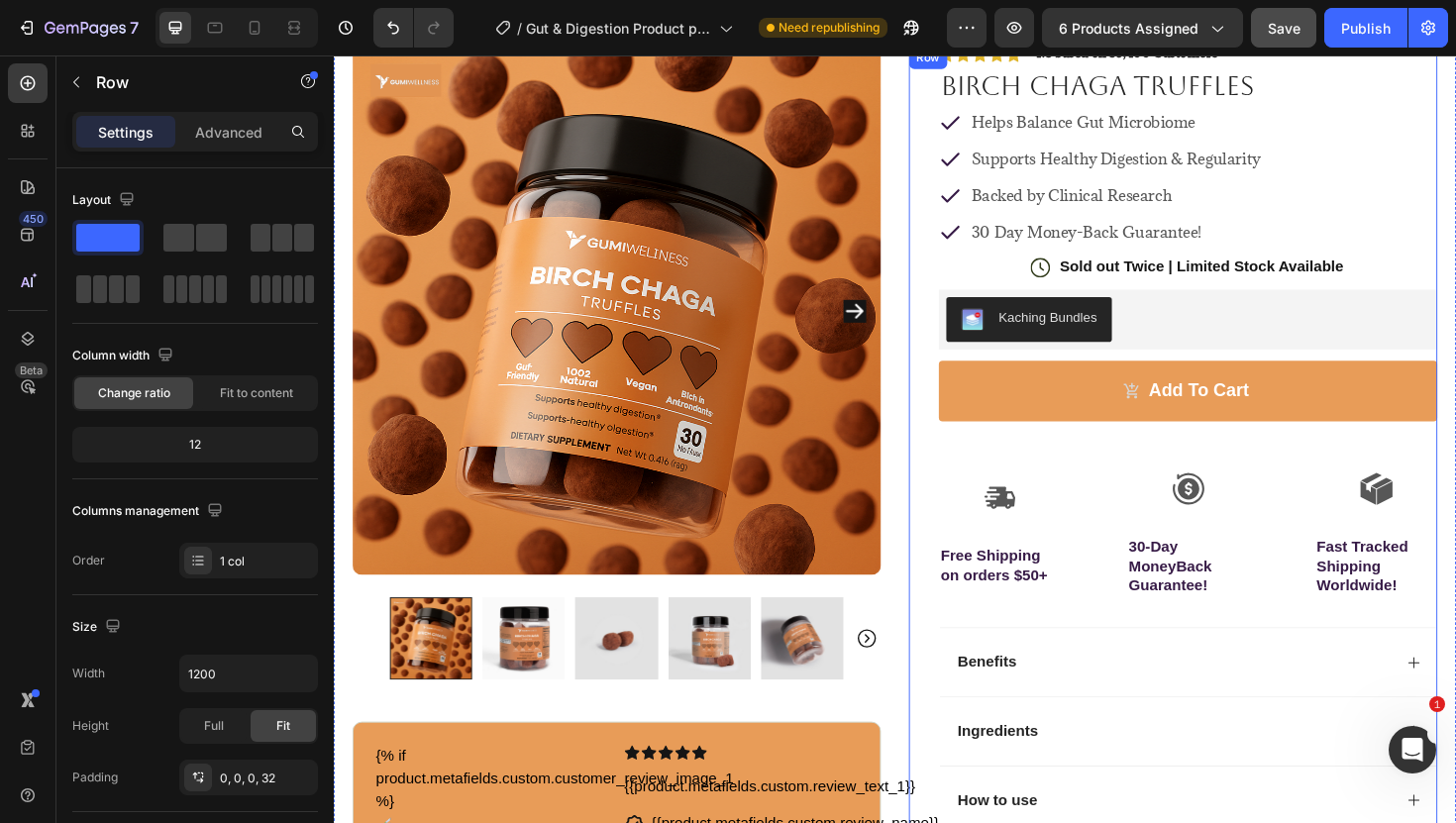 click on "Icon Icon Icon Icon Icon Icon List 4.8 based on 56,400 Customers Text Block Row Birch Chaga Truffles Product Title
Helps Balance Gut Microbiome
Supports Healthy Digestion & Regularity
Backed by Clinical Research
30 Day Money-Back Guarantee! Item List
Icon Sold out Twice | Limited Stock Available Text Block Row Kaching Bundles Kaching Bundles
Add to cart Add to Cart
Icon Free Shipping on orders $50+ Text Block
Icon 30-Day MoneyBack Guarantee! Text Block
Icon Fast Tracked Shipping Worldwide! Text Block Row {% if product.metafields.custom.customer_review_image_1 %}
{% endif %} Custom Code Icon Icon Icon Icon Icon Icon List {{product.metafields.custom.review_text_1}} Custom Code Text Block
Icon {{product.metafields.custom.review_name}} Custom Code Row Row
Benefits
Row" at bounding box center [1222, 479] 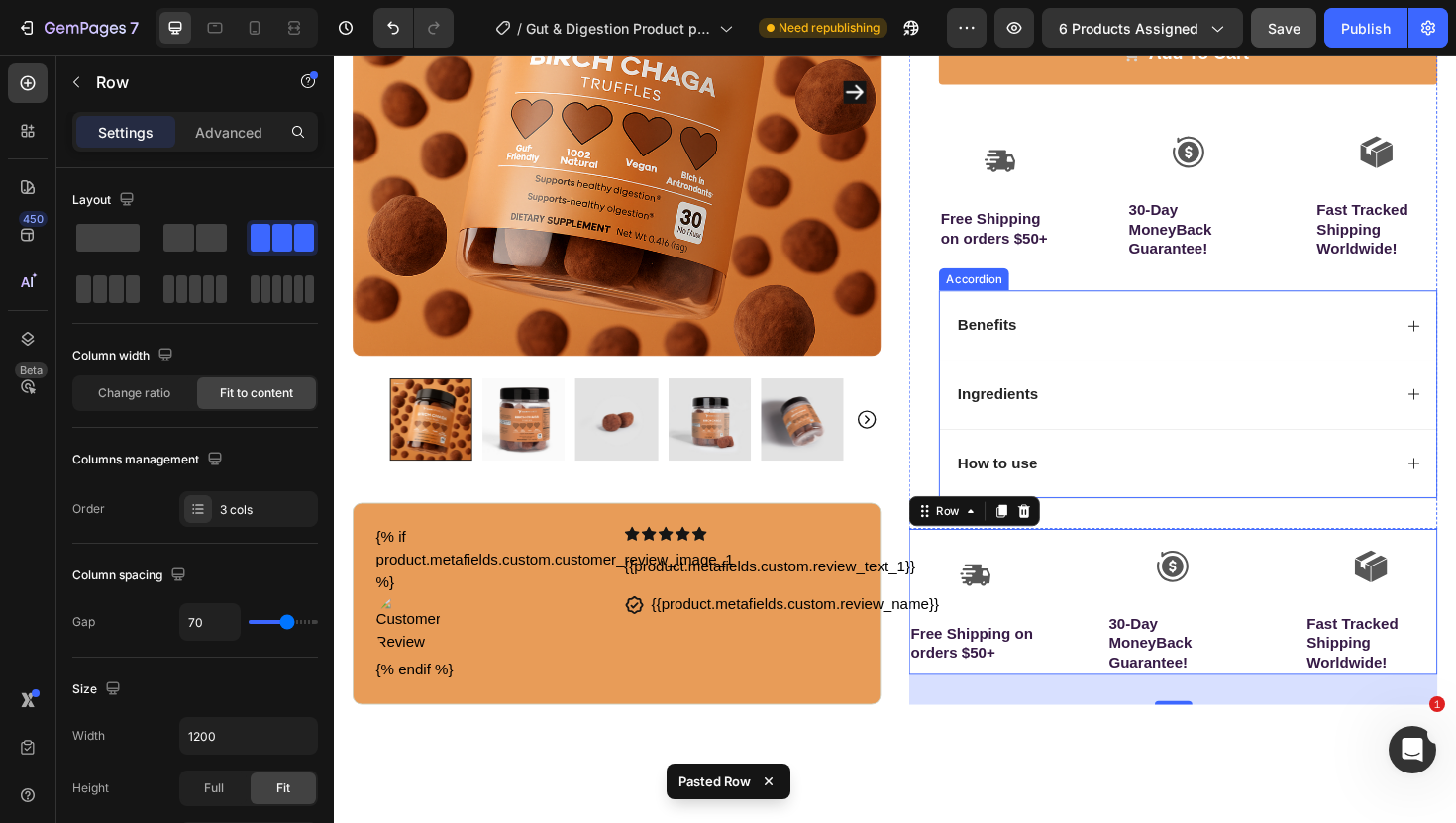 scroll, scrollTop: 484, scrollLeft: 0, axis: vertical 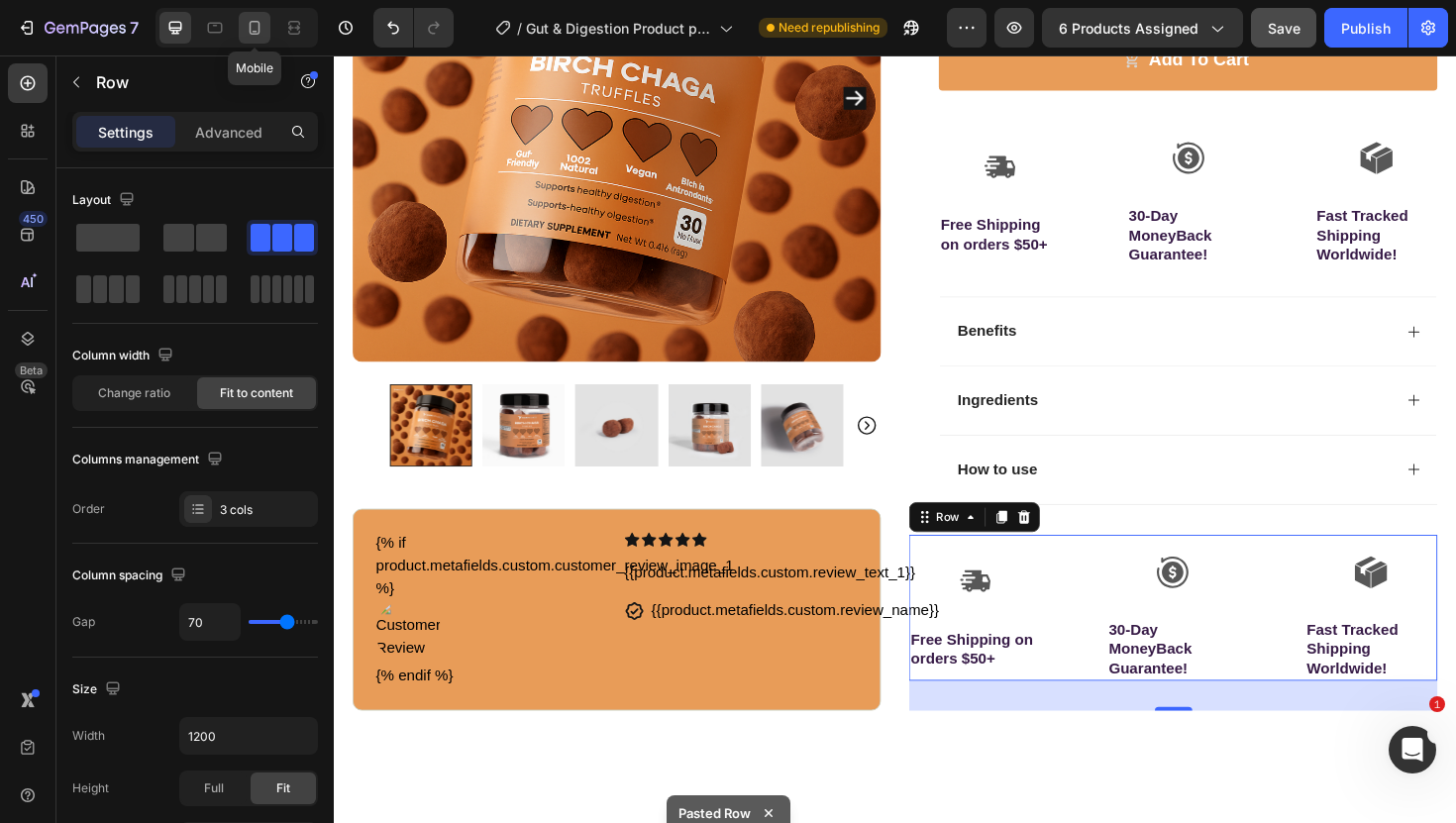 click 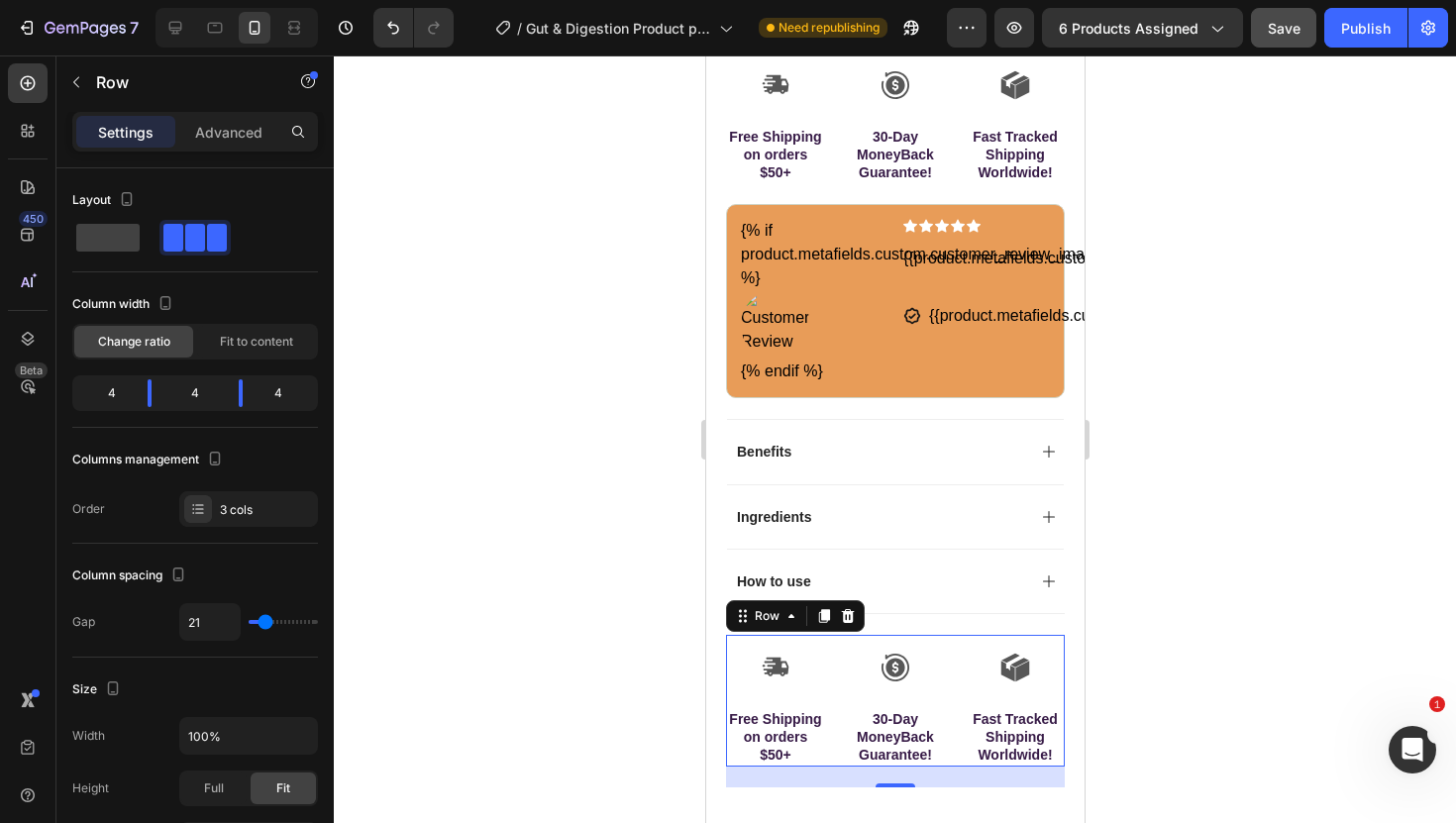 scroll, scrollTop: 1174, scrollLeft: 0, axis: vertical 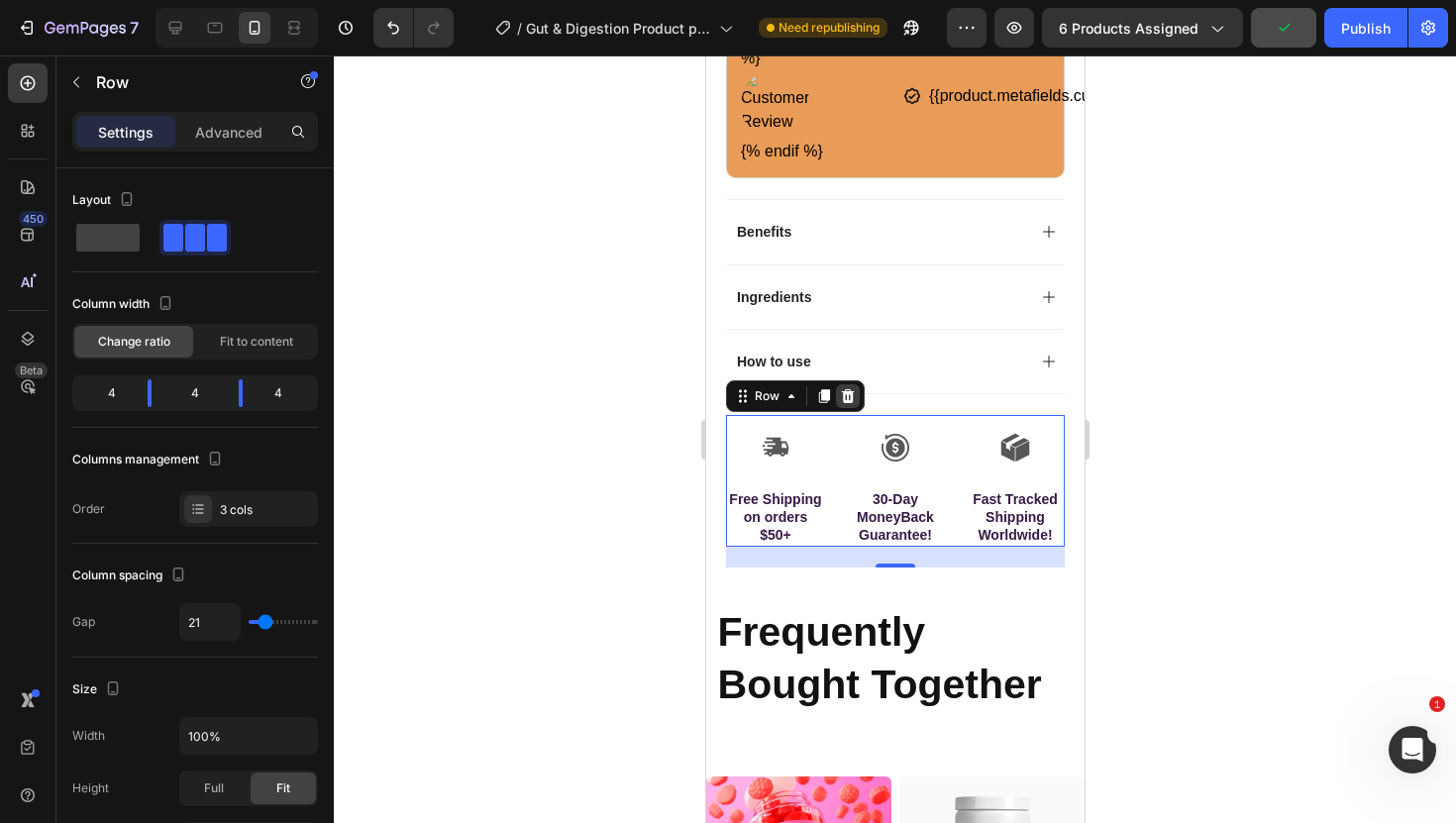 click 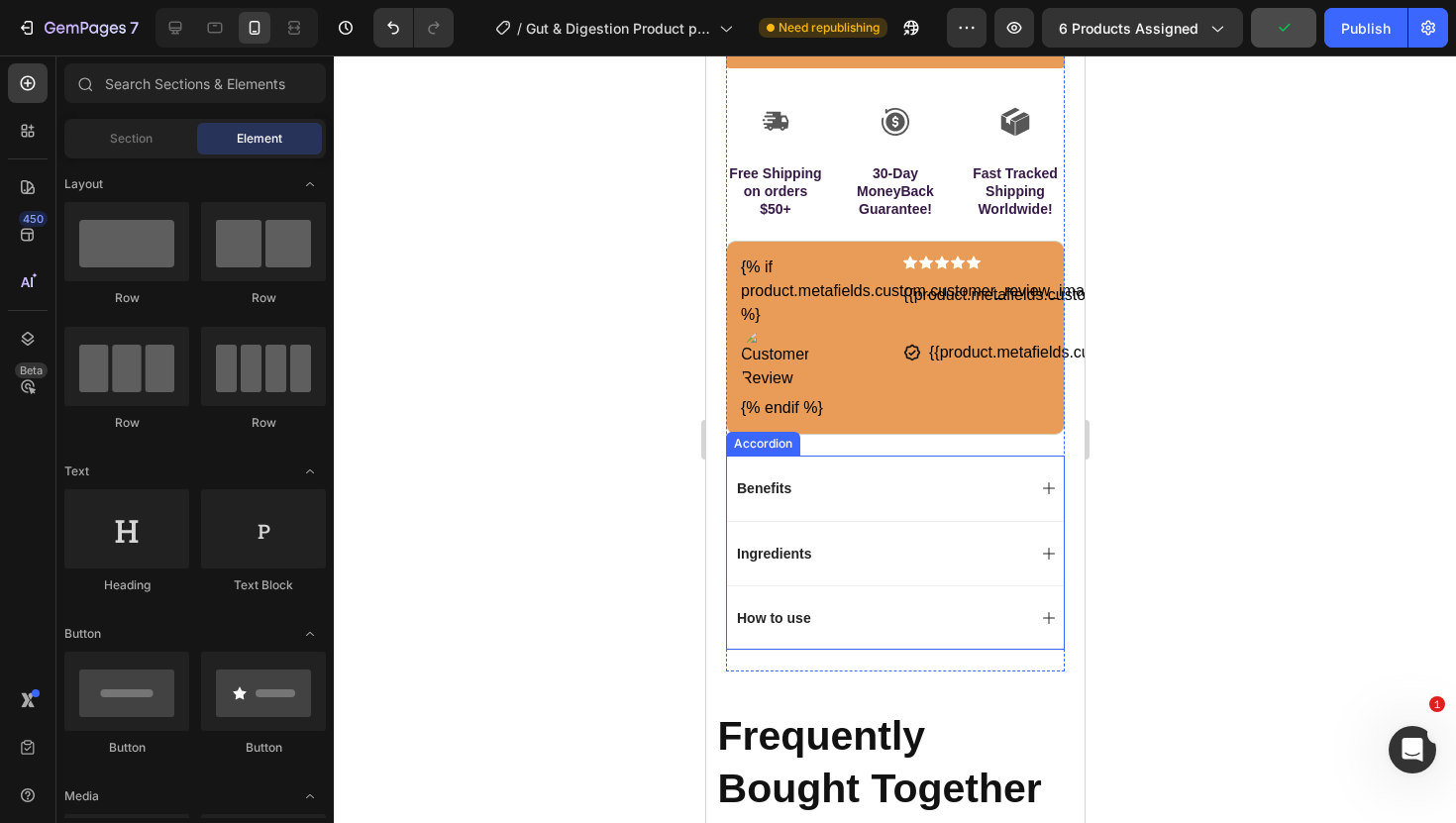 scroll, scrollTop: 771, scrollLeft: 0, axis: vertical 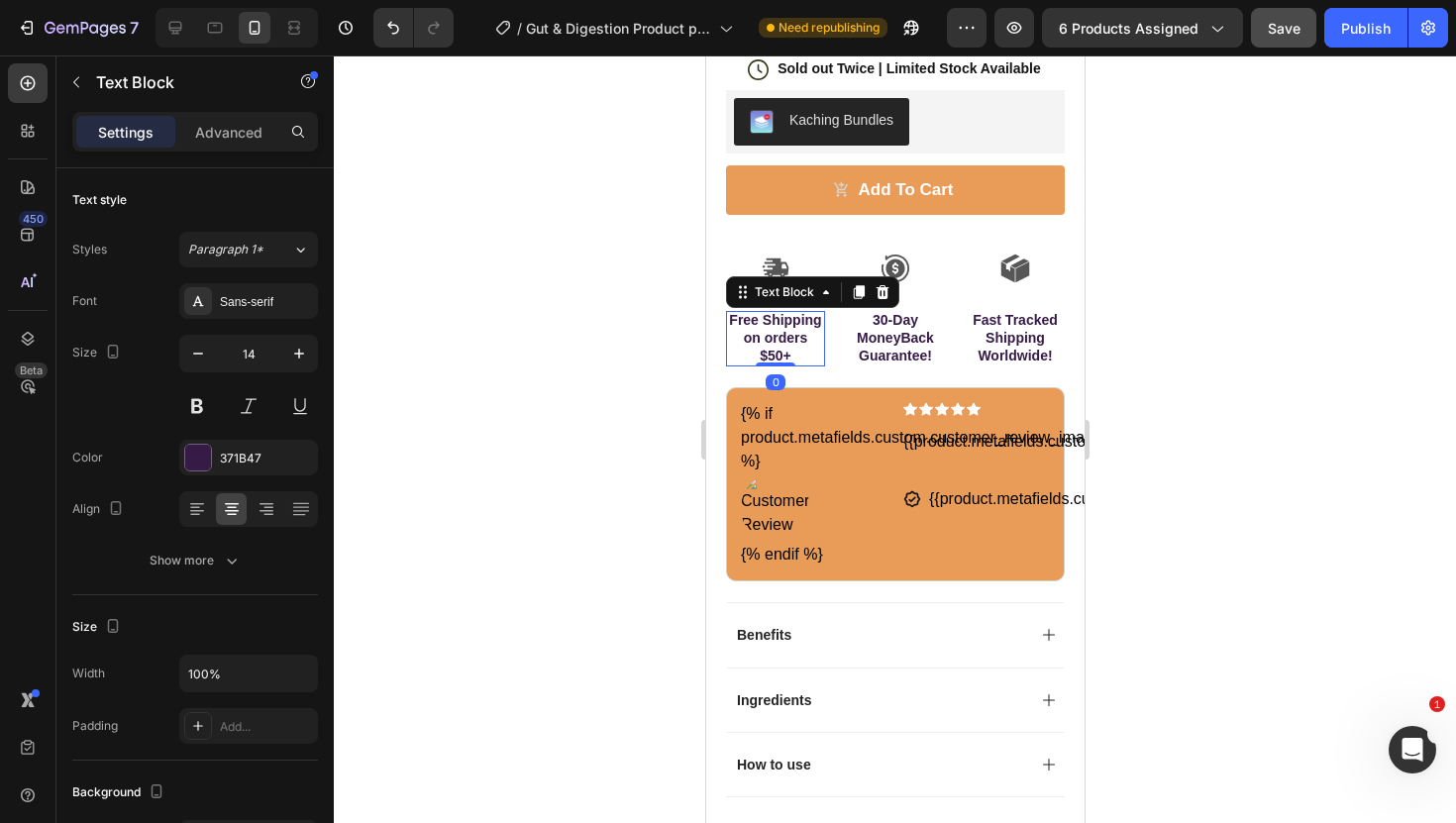 click on "Free Shipping on orders $50+" at bounding box center [775, 338] 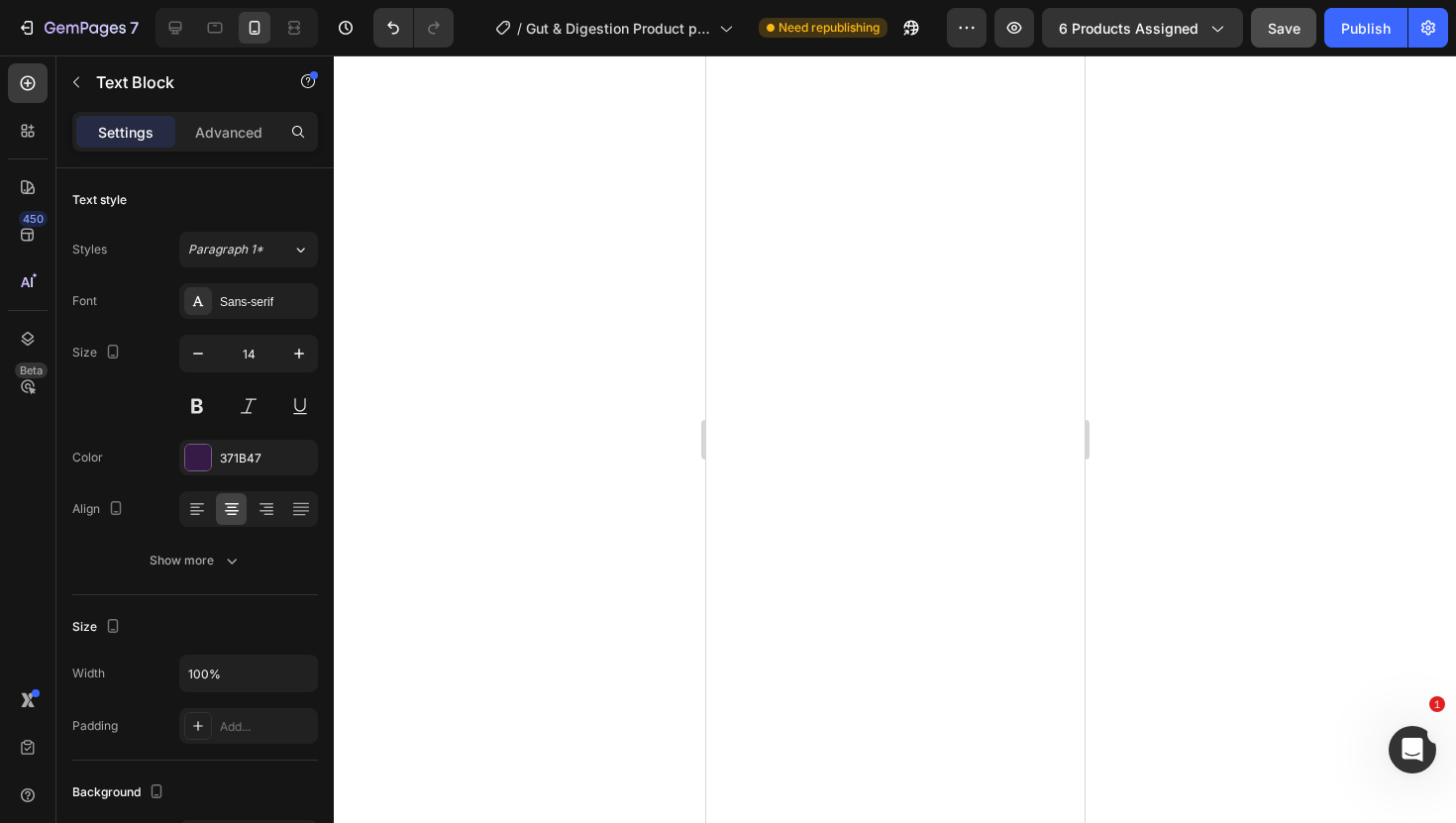 scroll, scrollTop: 0, scrollLeft: 0, axis: both 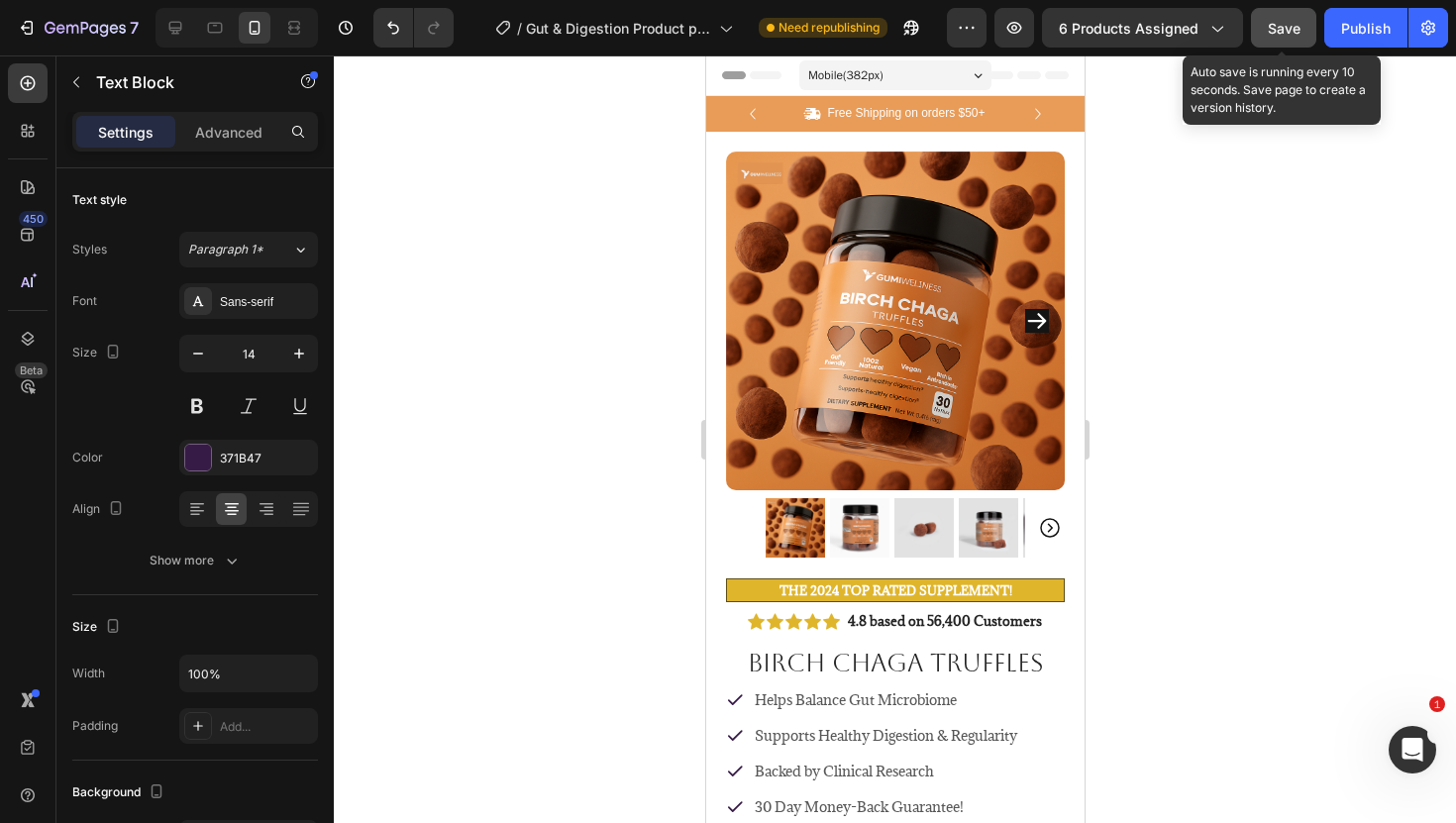 click on "Save" at bounding box center [1284, 28] 